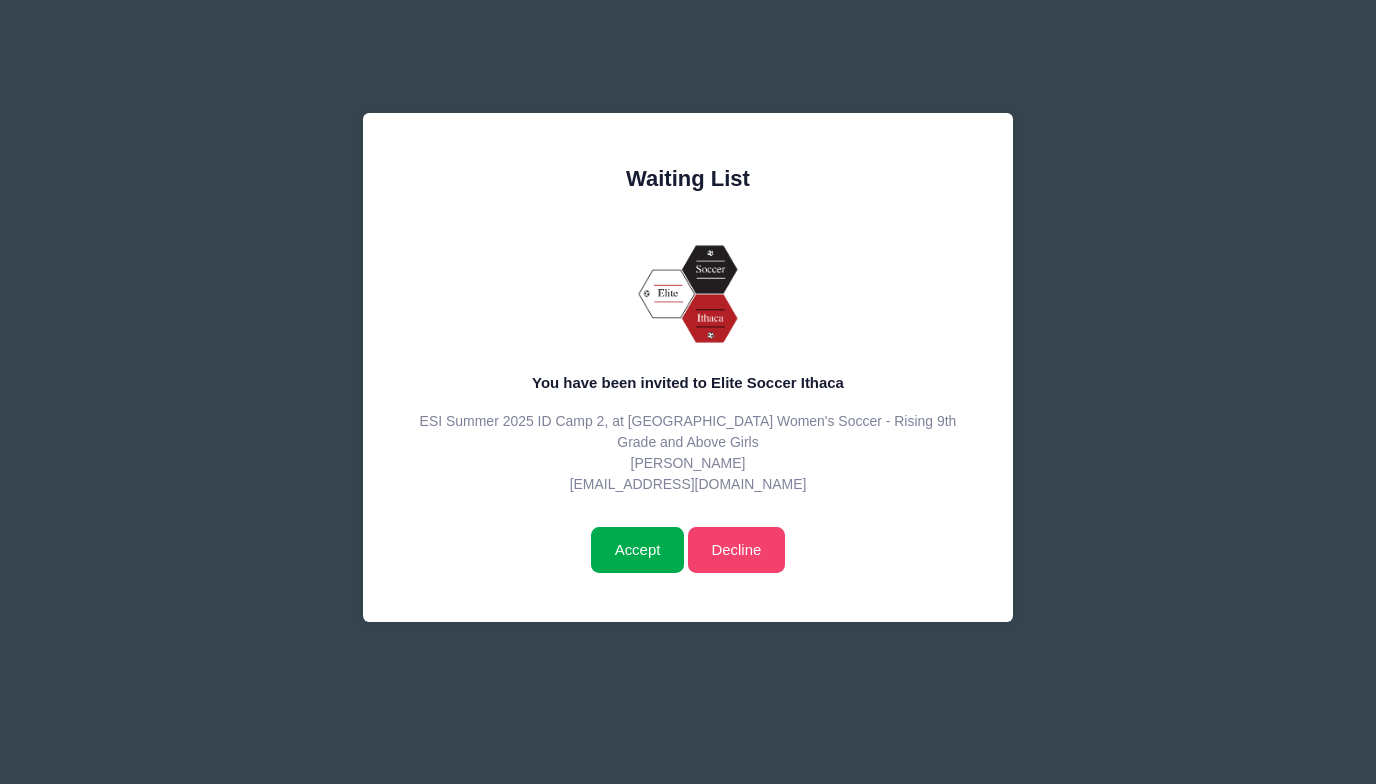 scroll, scrollTop: 0, scrollLeft: 0, axis: both 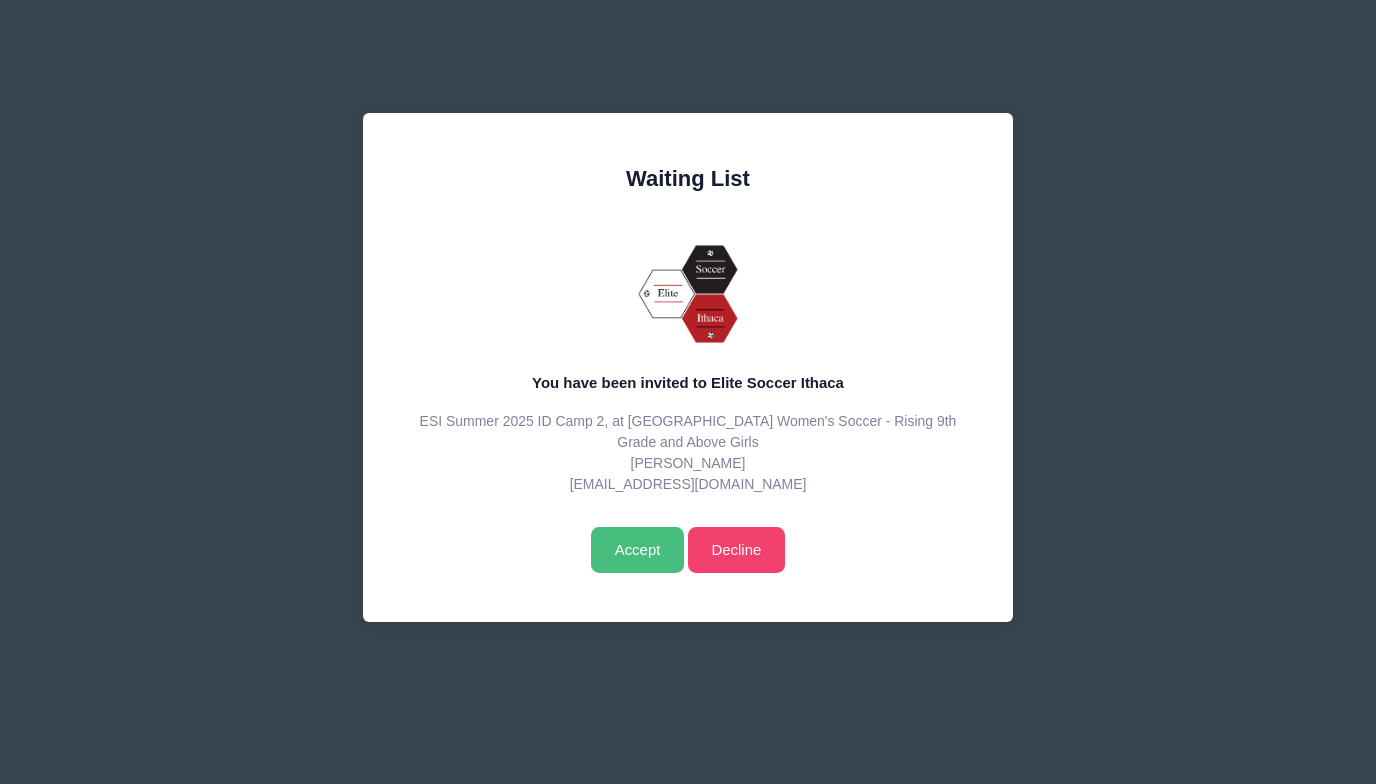 click on "Accept" at bounding box center [637, 550] 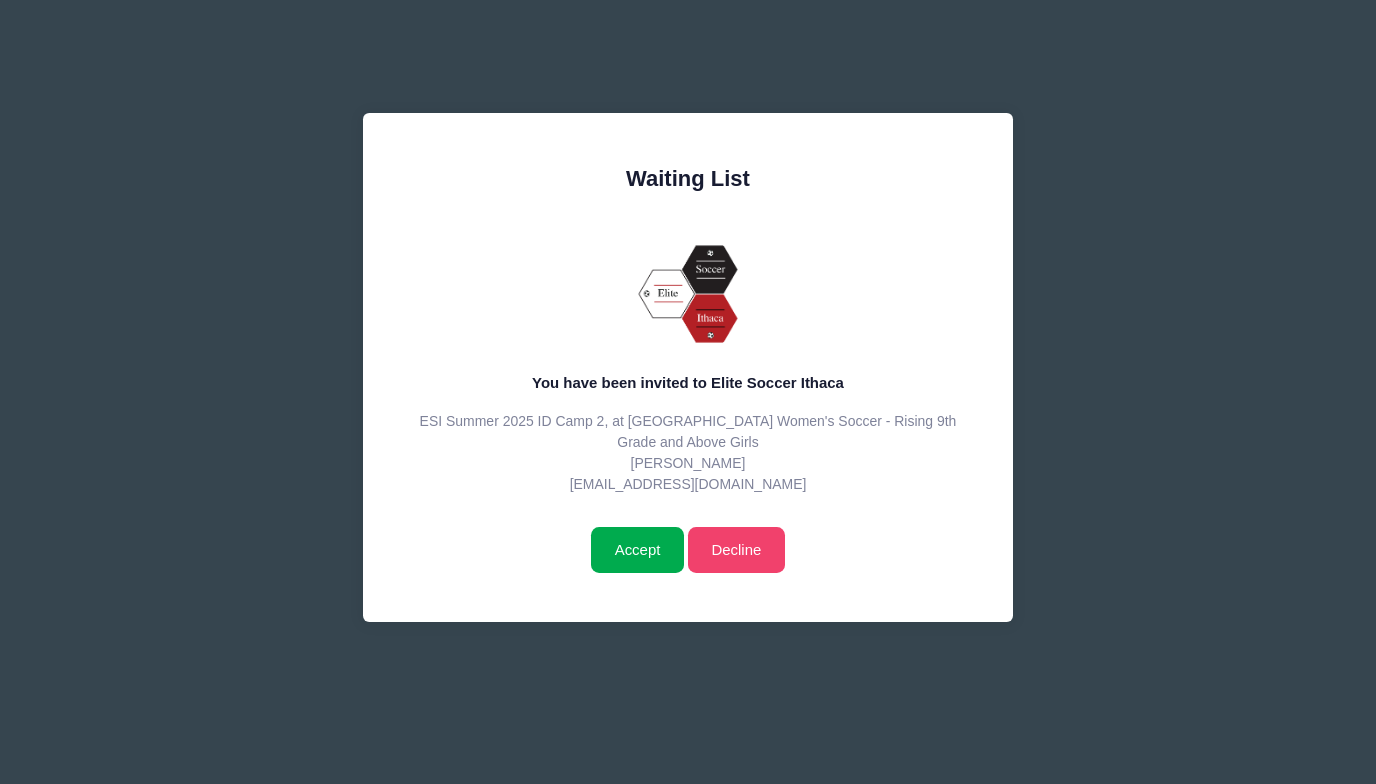 scroll, scrollTop: 0, scrollLeft: 0, axis: both 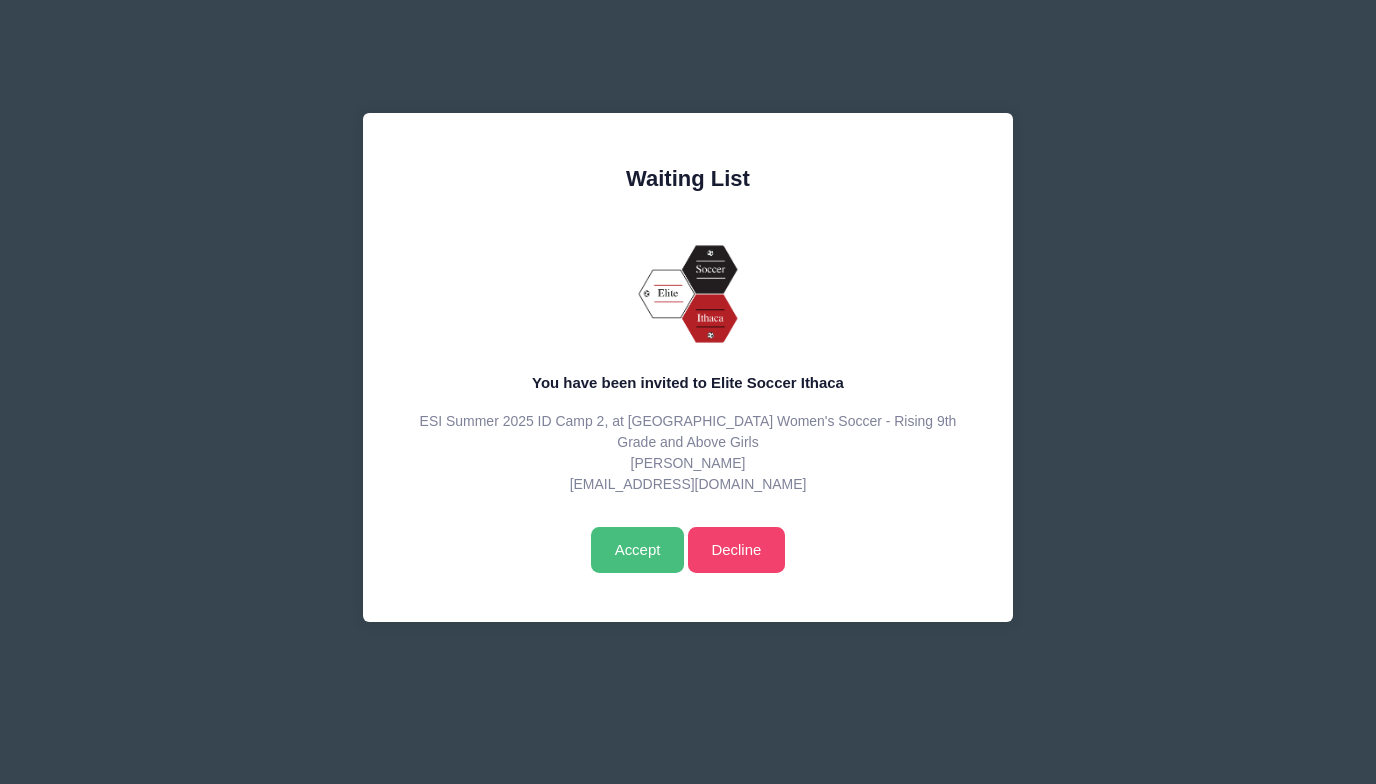 click on "Accept" at bounding box center (637, 550) 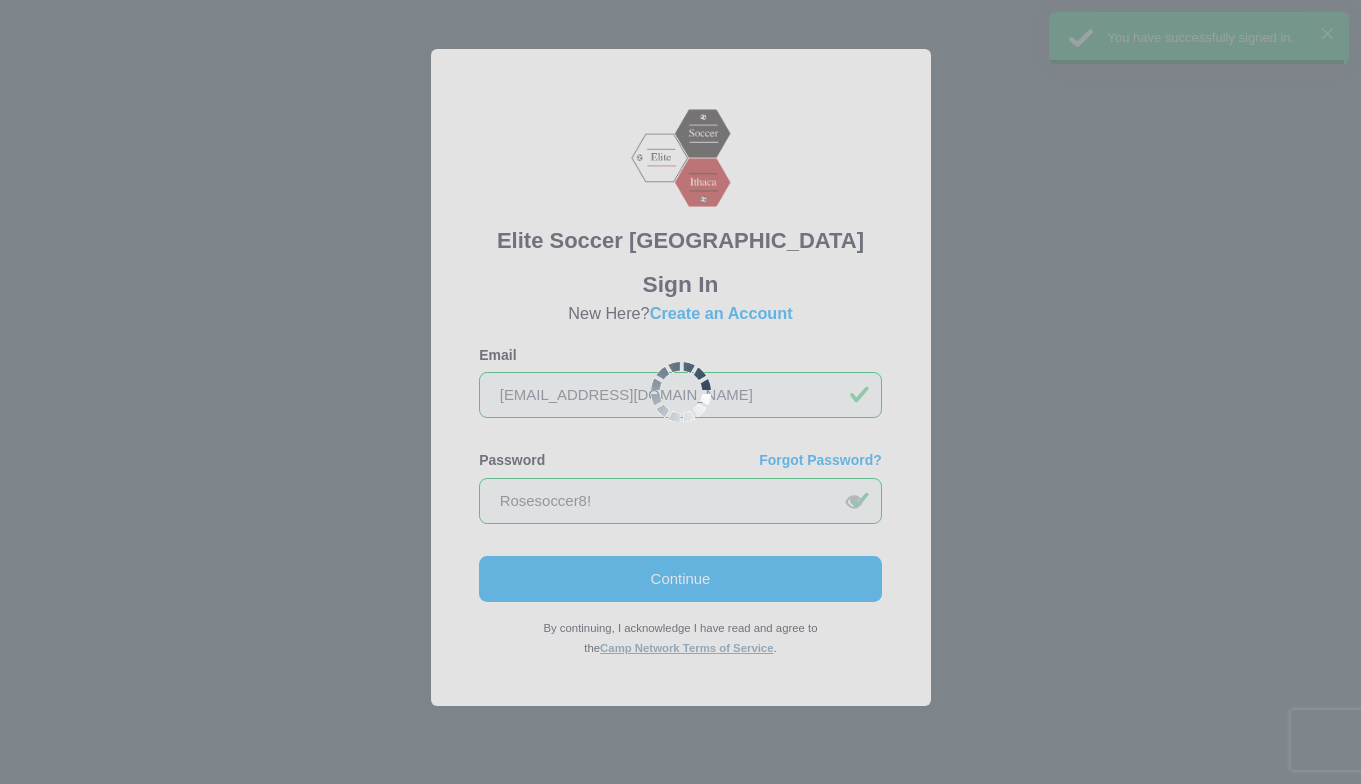 scroll, scrollTop: 0, scrollLeft: 0, axis: both 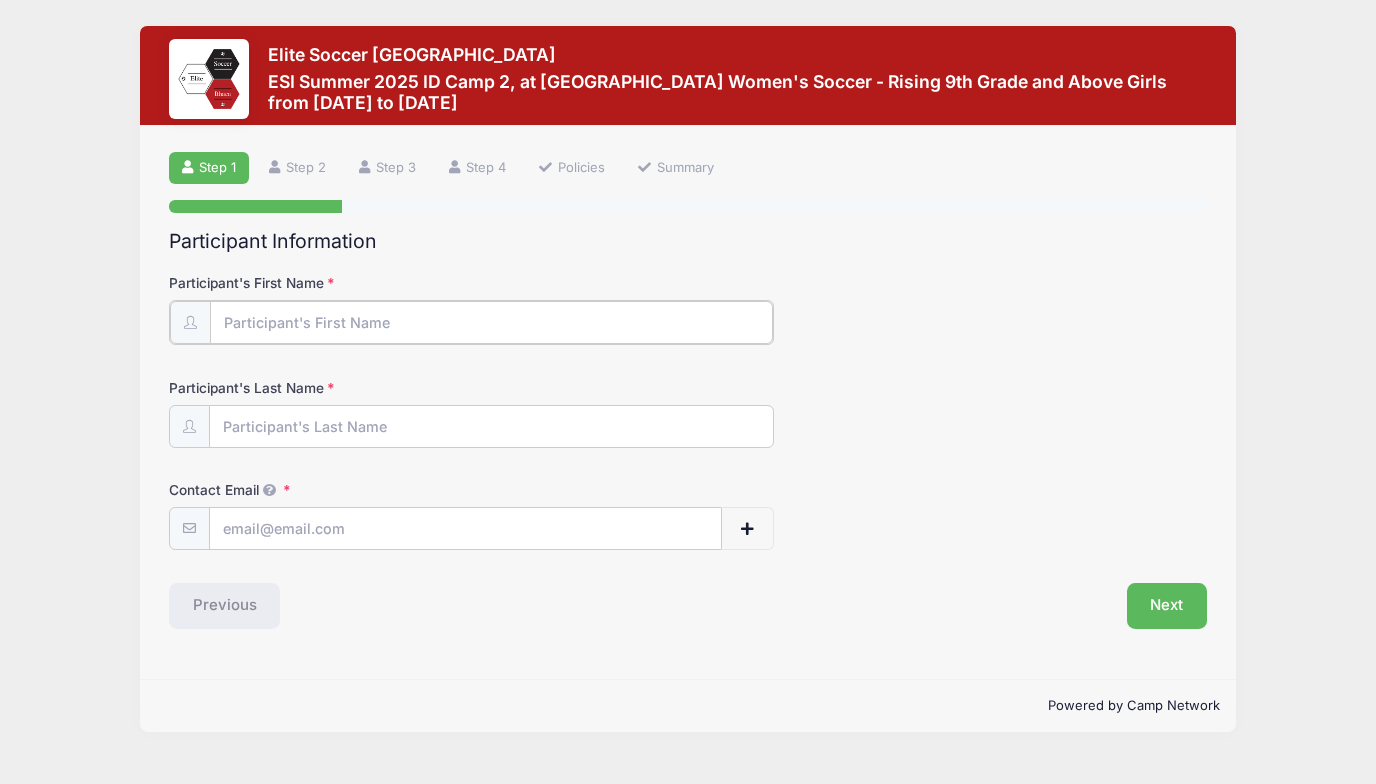 click on "Participant's First Name" at bounding box center (492, 322) 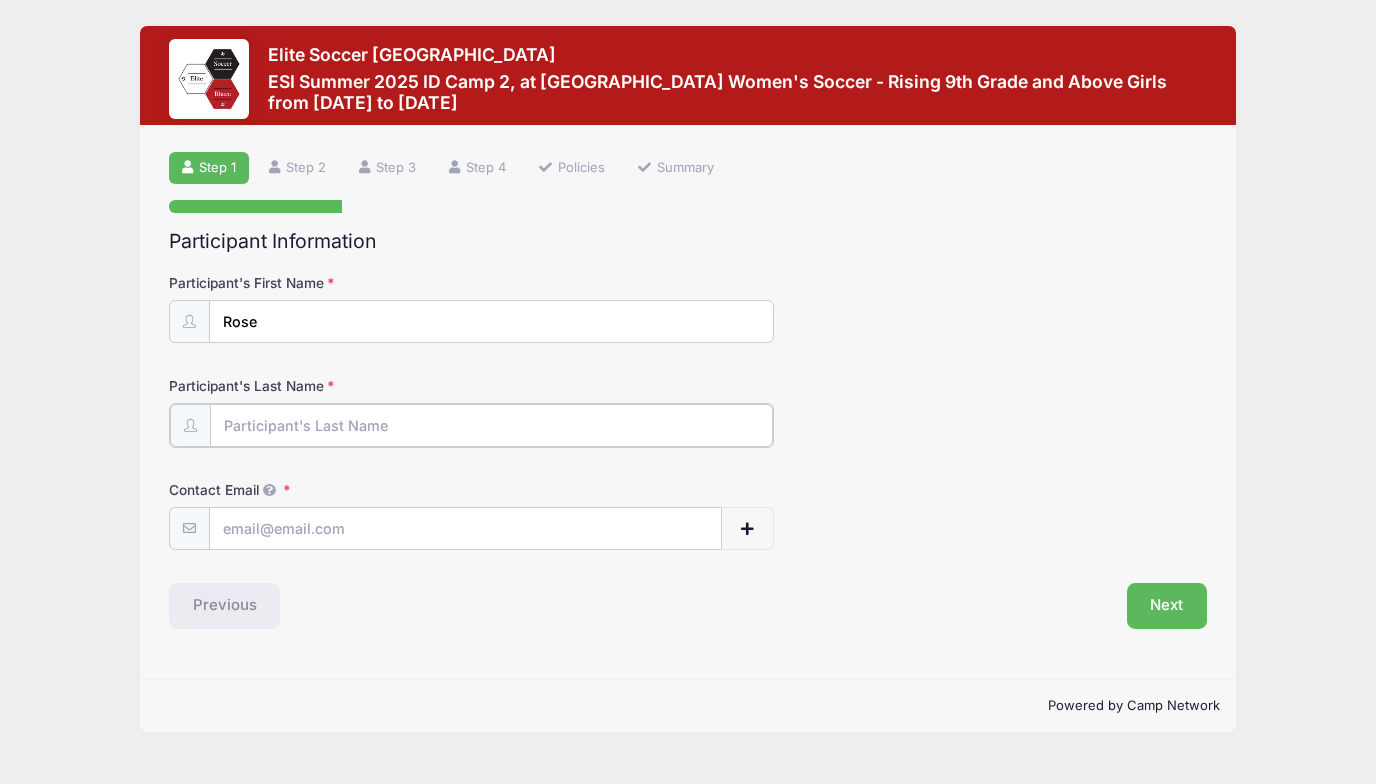 type on "[PERSON_NAME]" 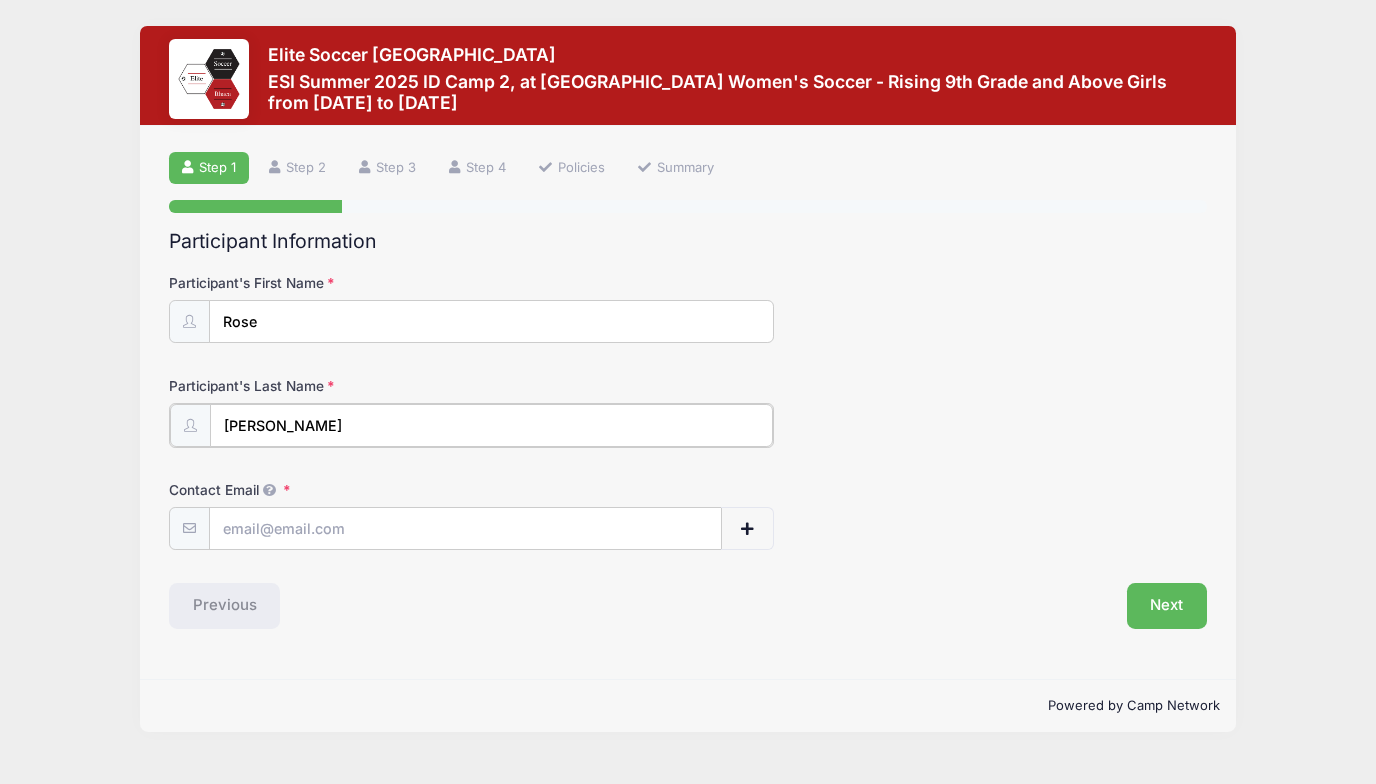 type on "[EMAIL_ADDRESS][DOMAIN_NAME]" 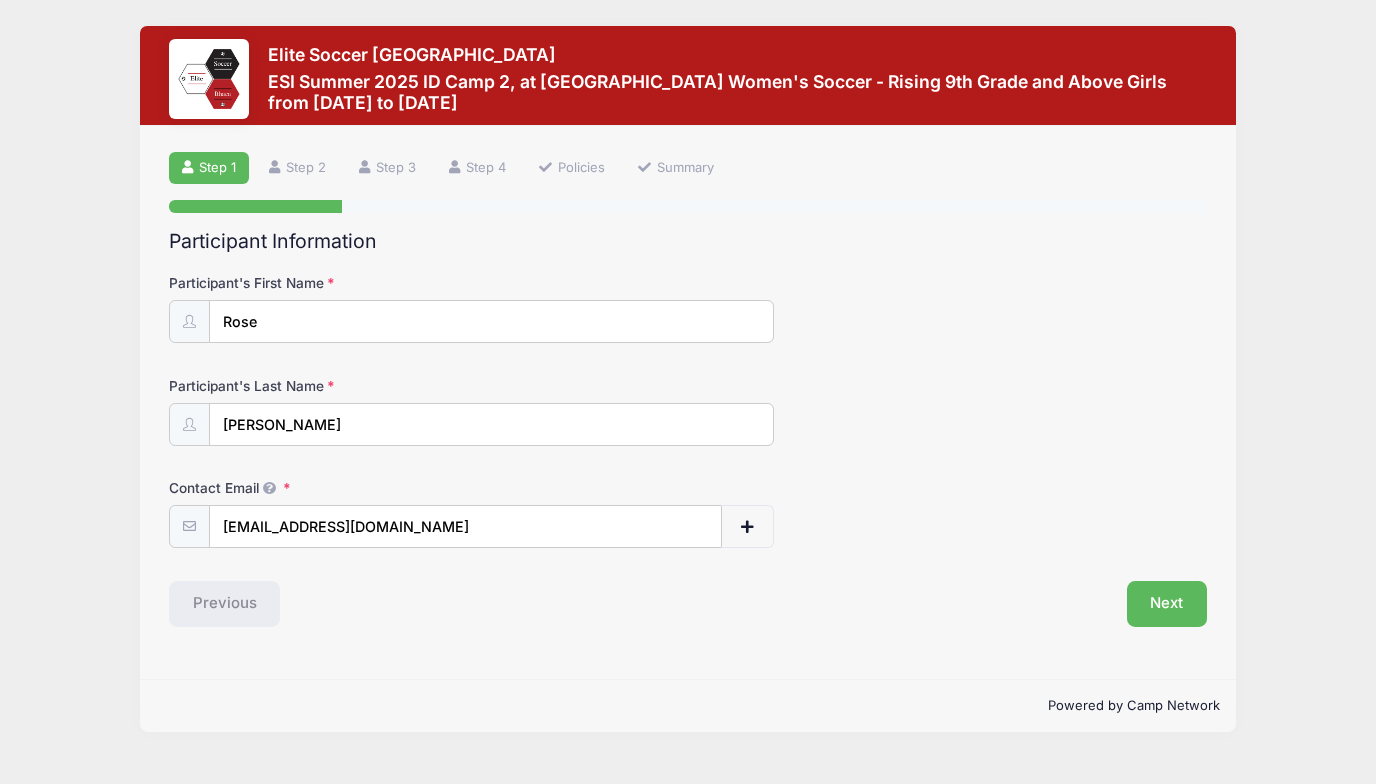 click on "Participant's Last Name
Lynch" at bounding box center (688, 411) 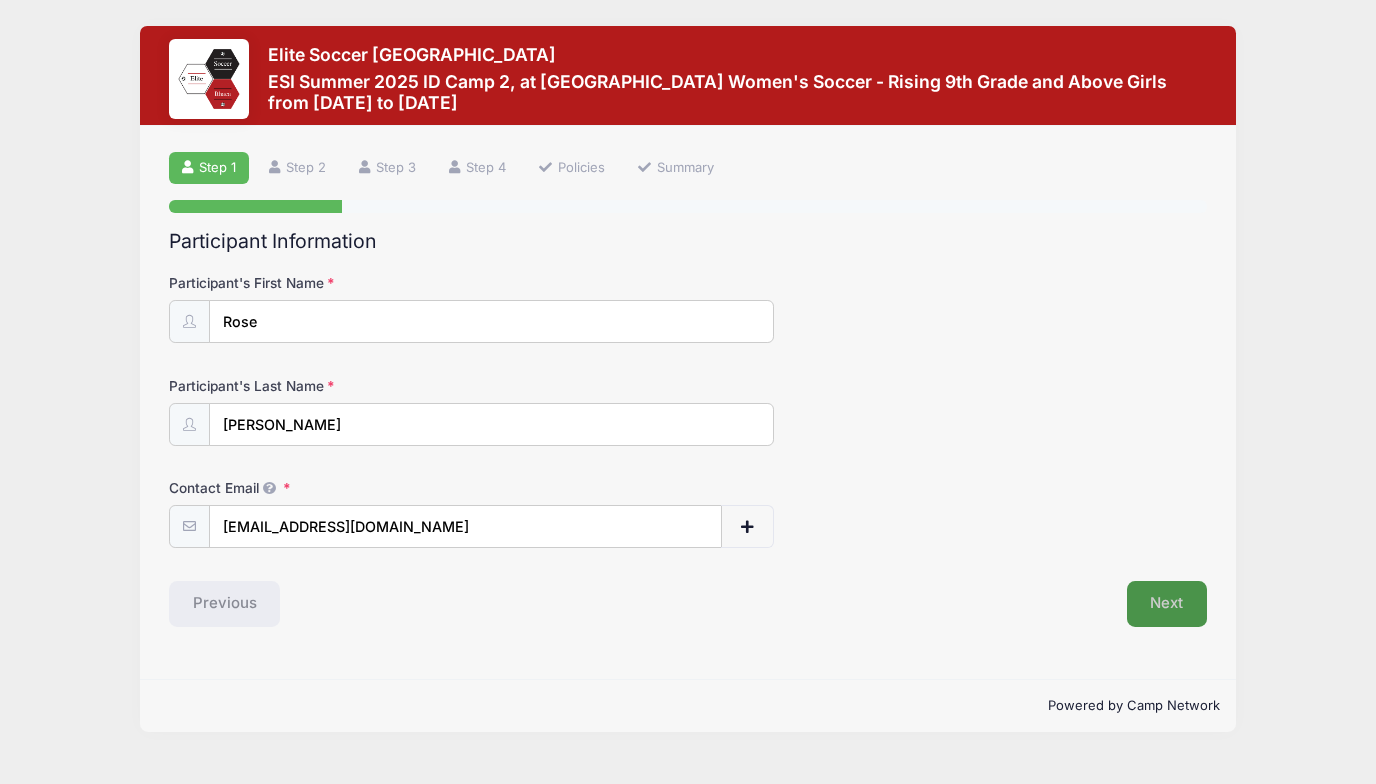 click on "Next" at bounding box center [1167, 604] 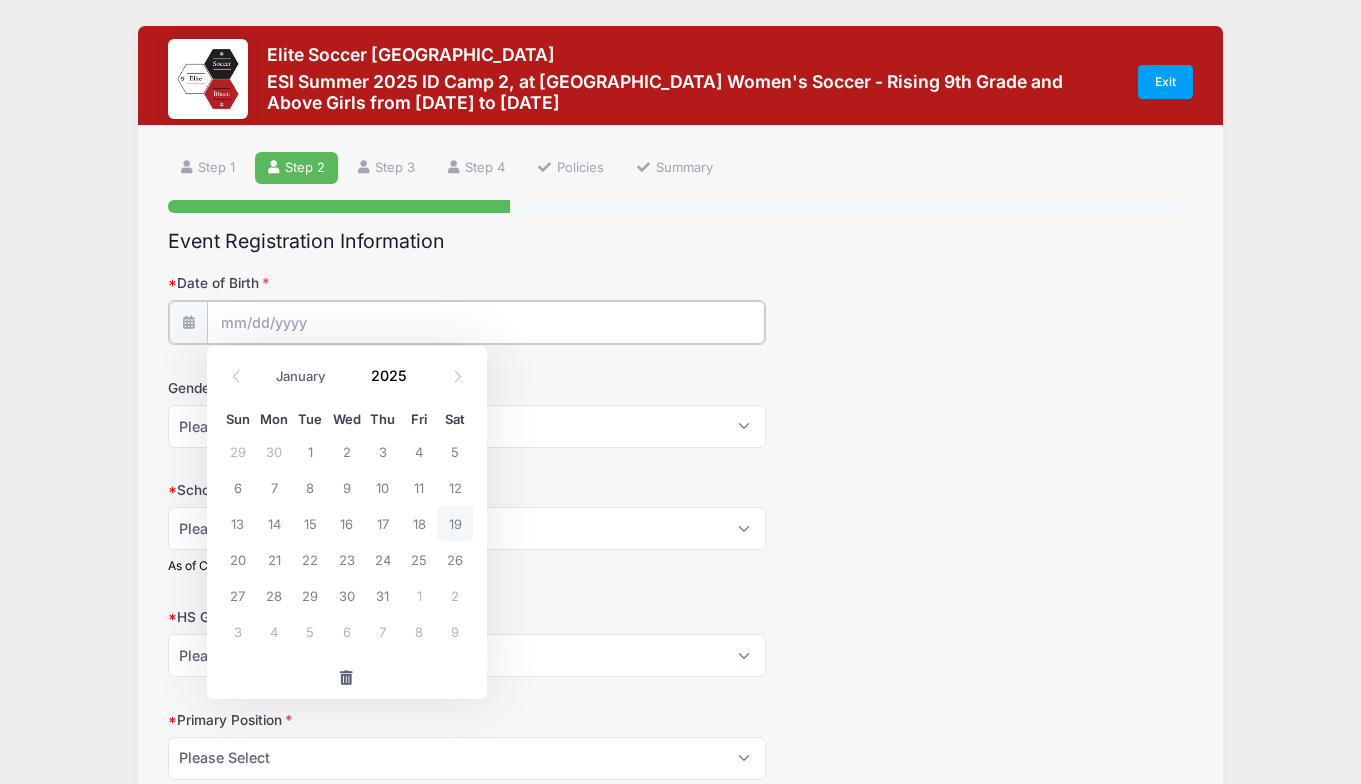 click on "Date of Birth" at bounding box center [486, 322] 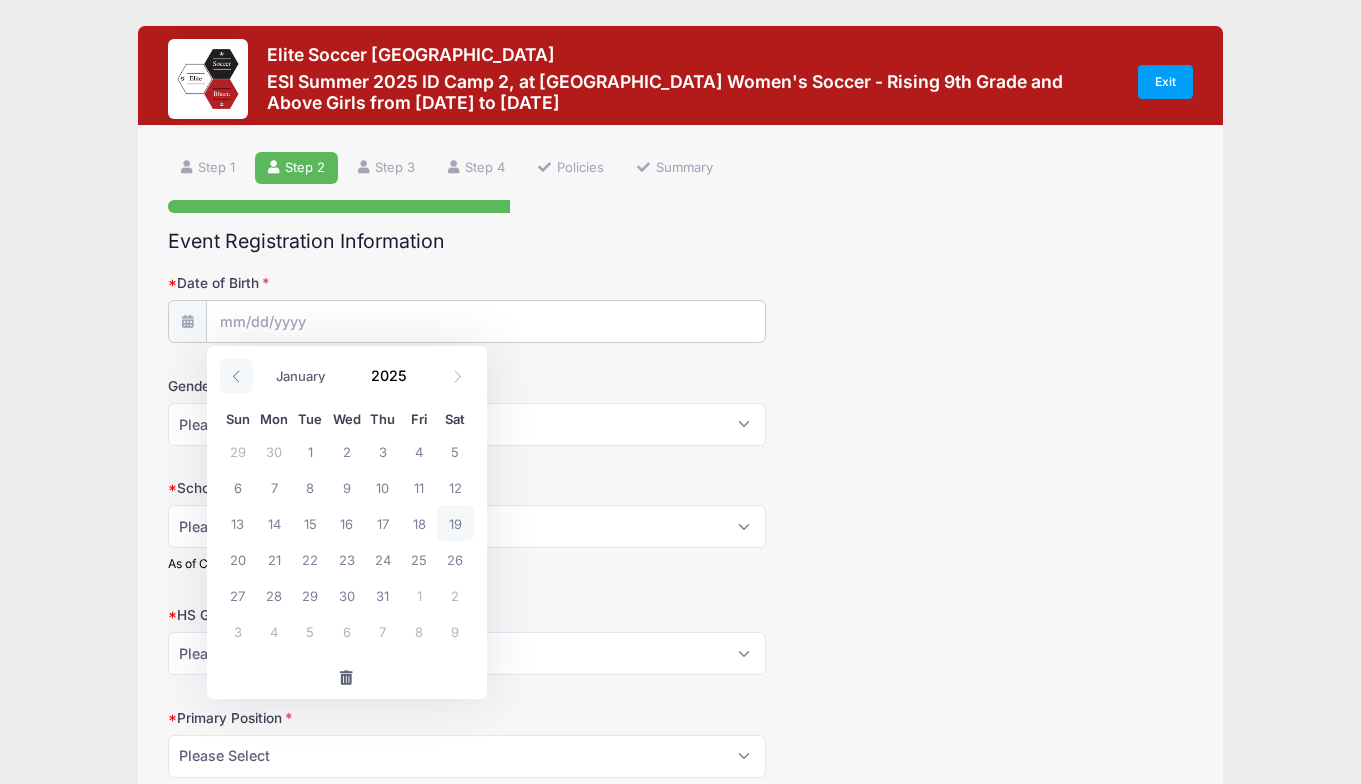 click at bounding box center [236, 376] 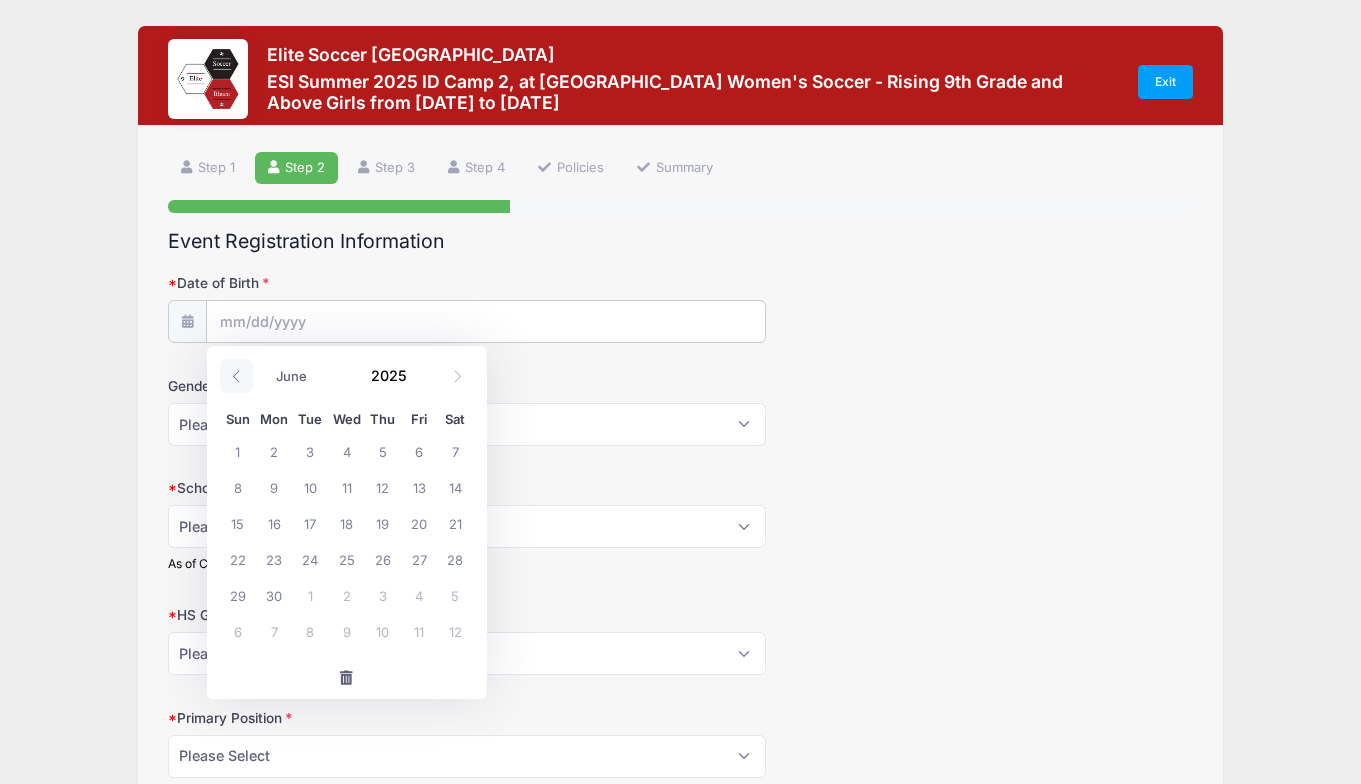 click at bounding box center [236, 376] 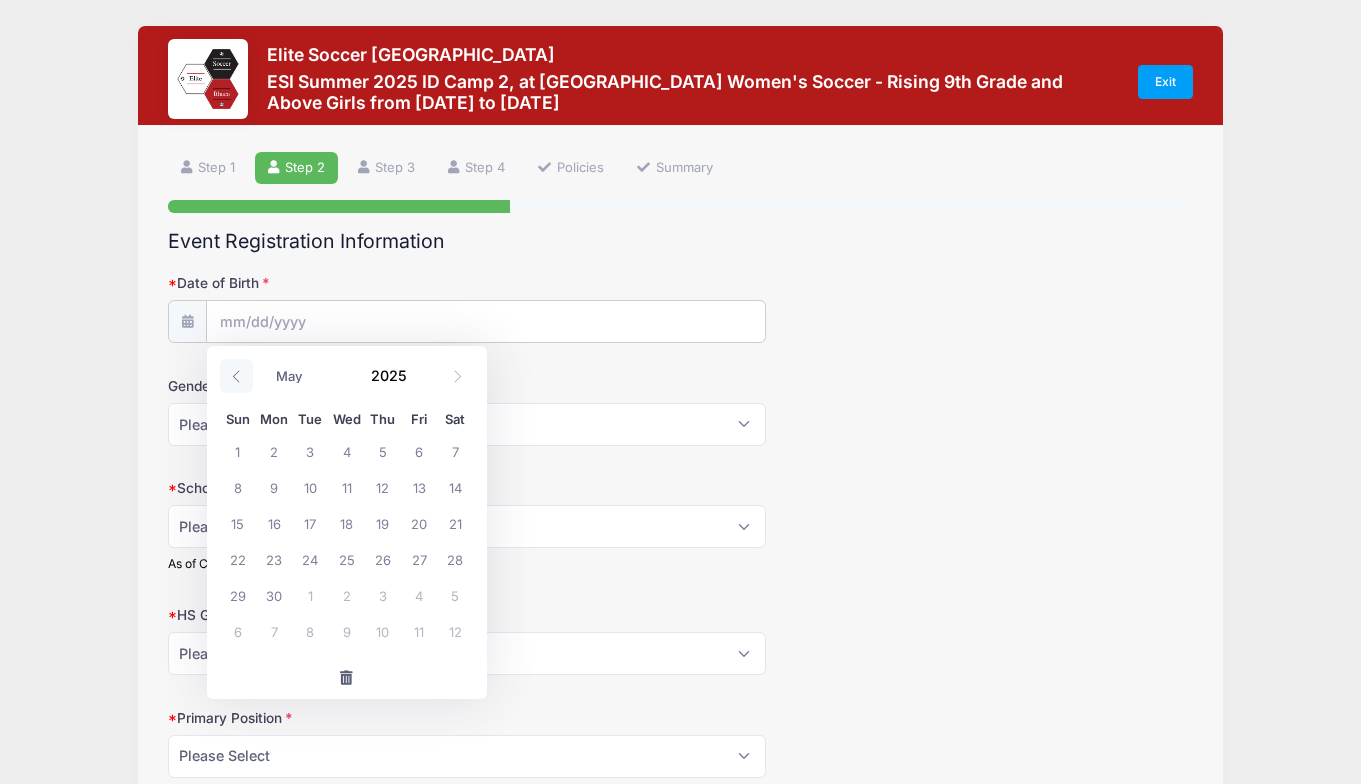 click at bounding box center [236, 376] 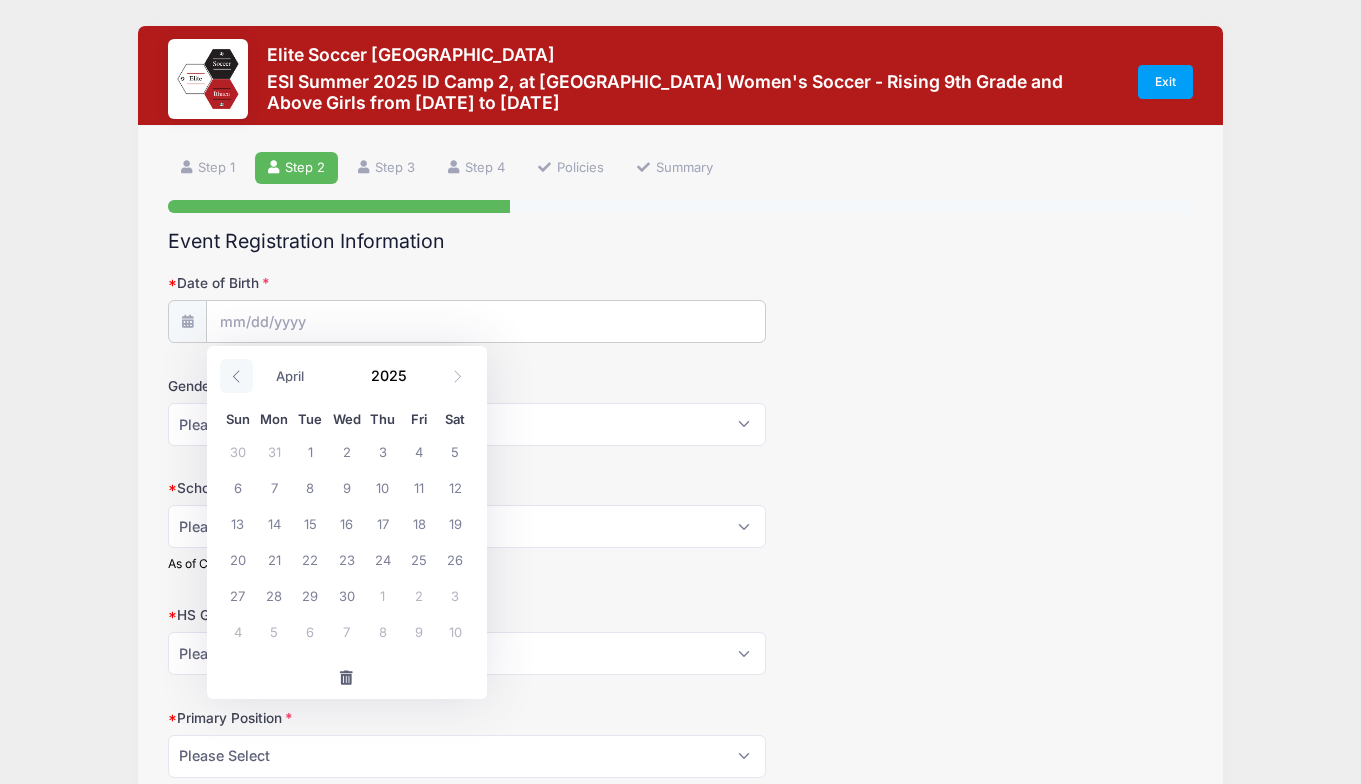 click at bounding box center [236, 376] 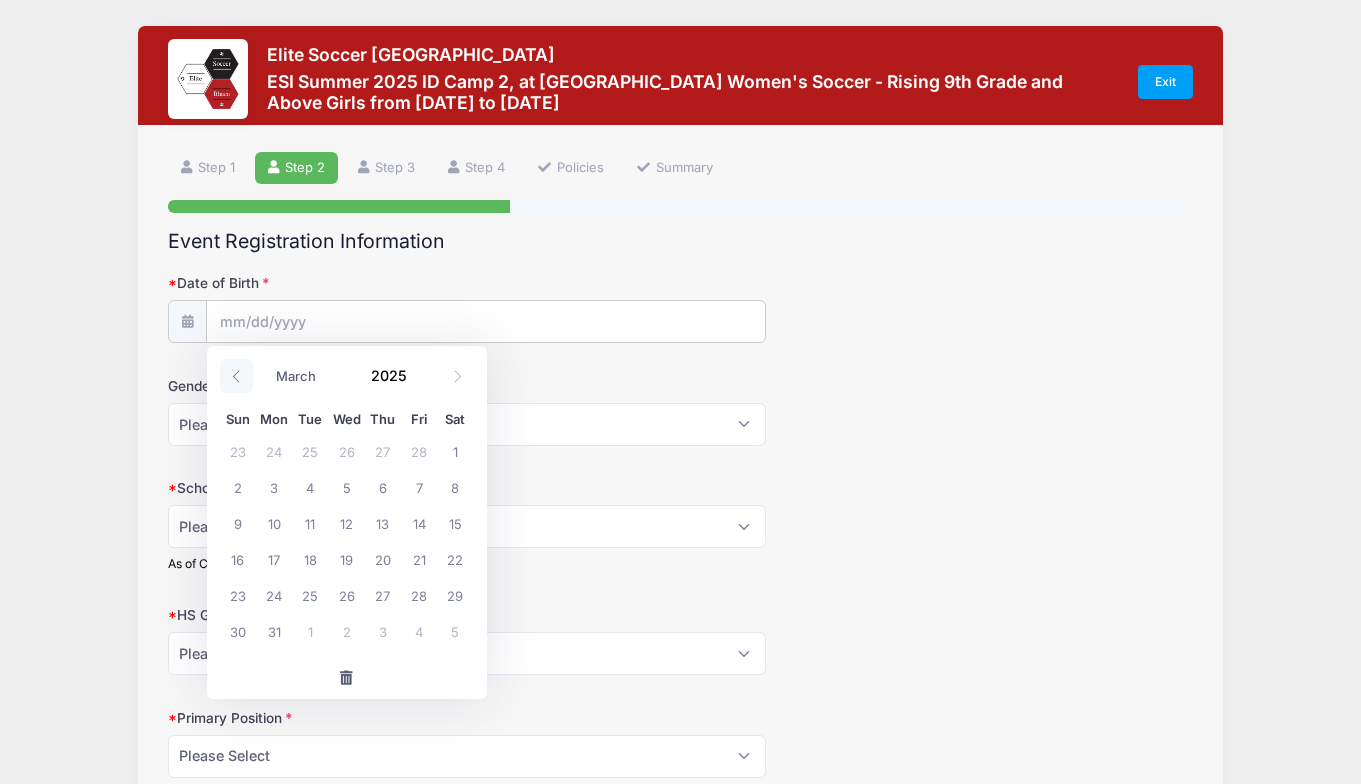 click at bounding box center (236, 376) 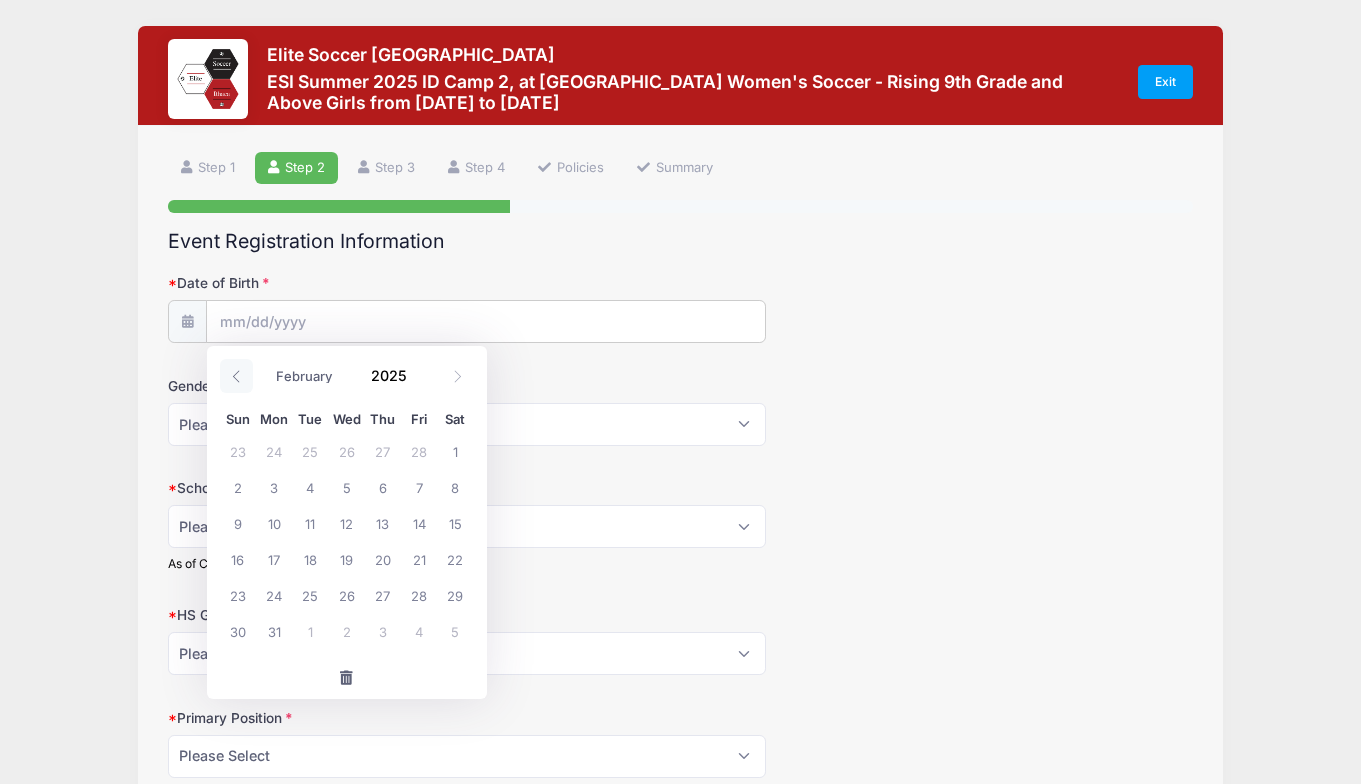 click at bounding box center (236, 376) 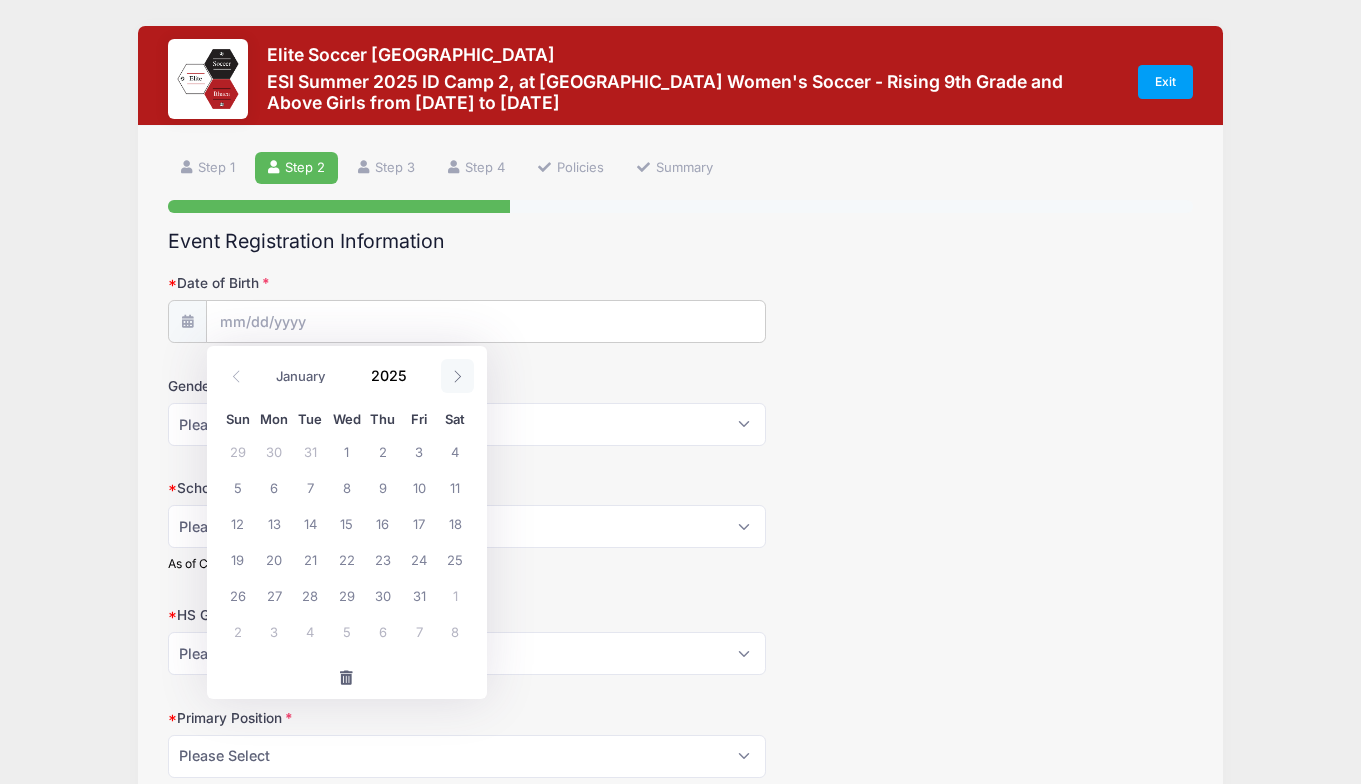 click at bounding box center [457, 376] 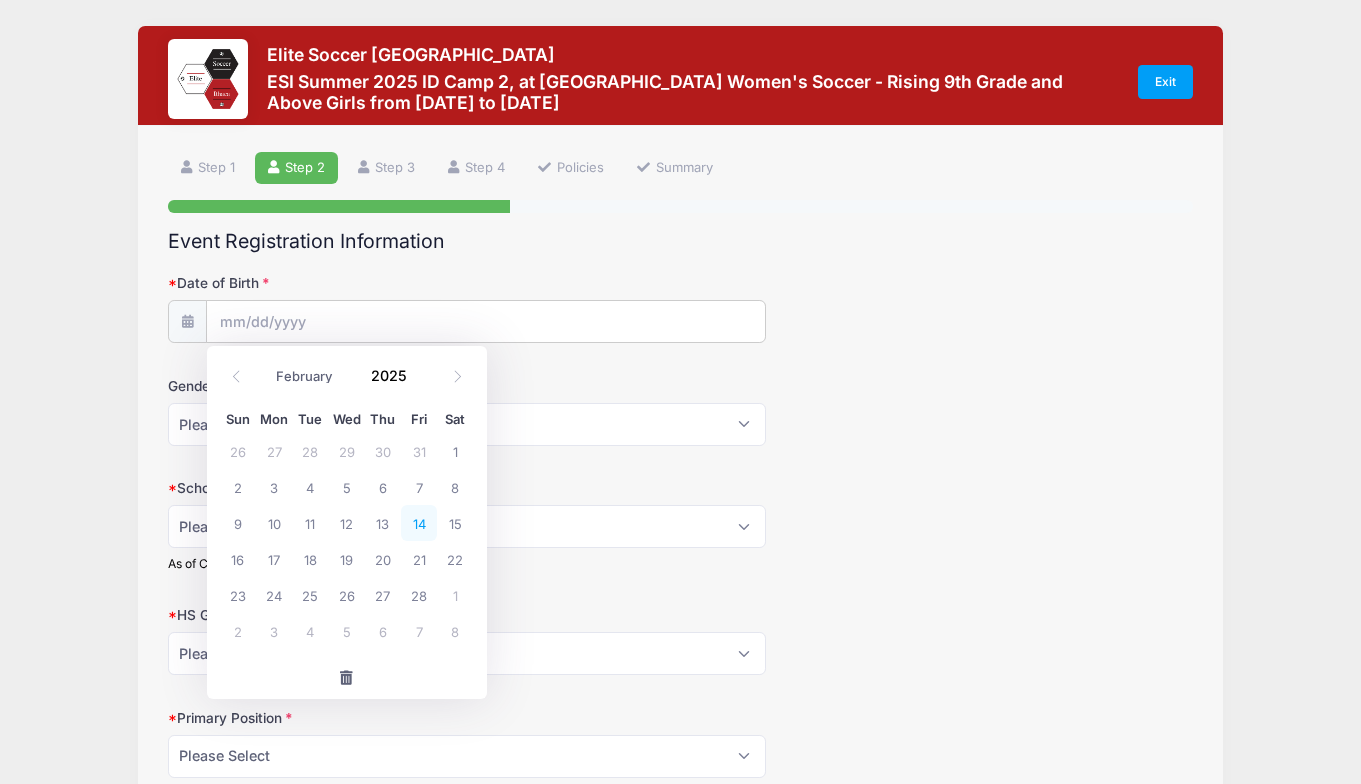 click on "14" at bounding box center [419, 523] 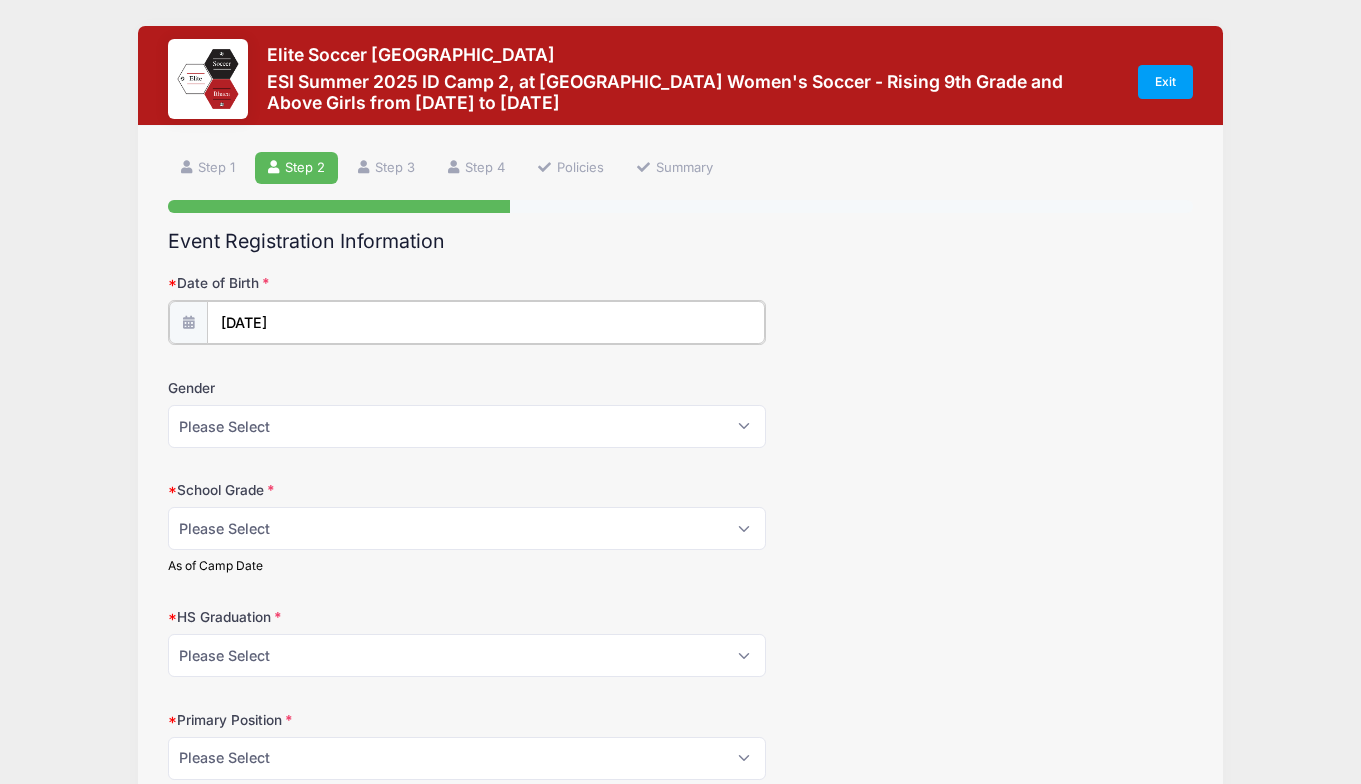 click on "02/14/2025" at bounding box center (486, 322) 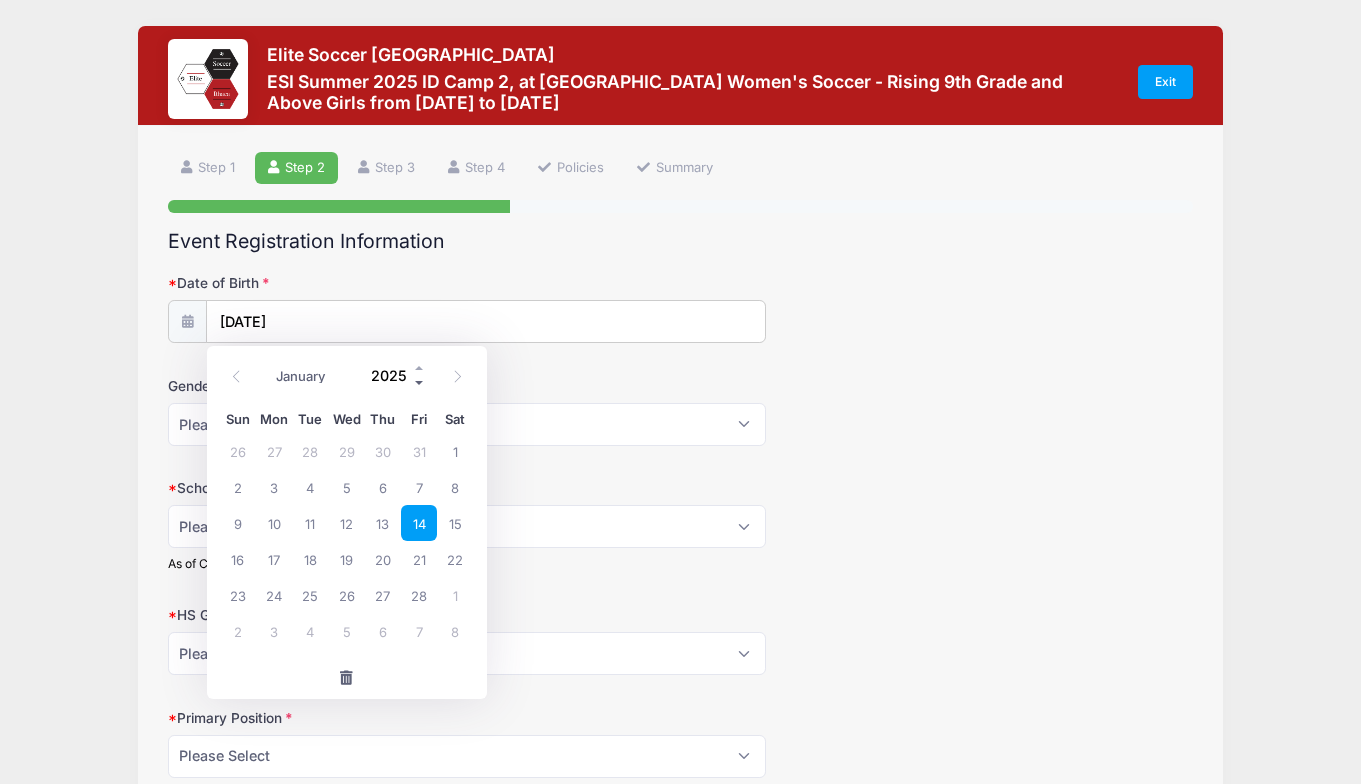 click at bounding box center [420, 382] 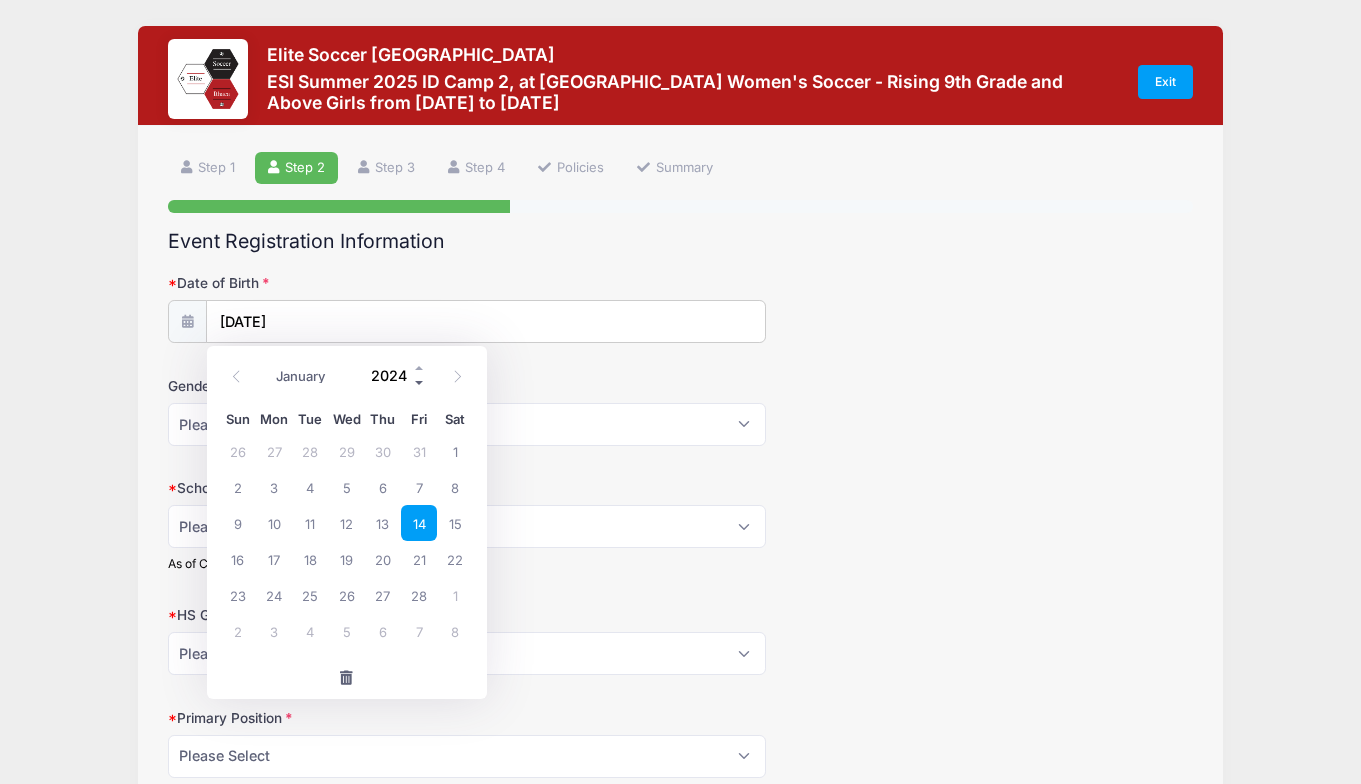 click at bounding box center (420, 382) 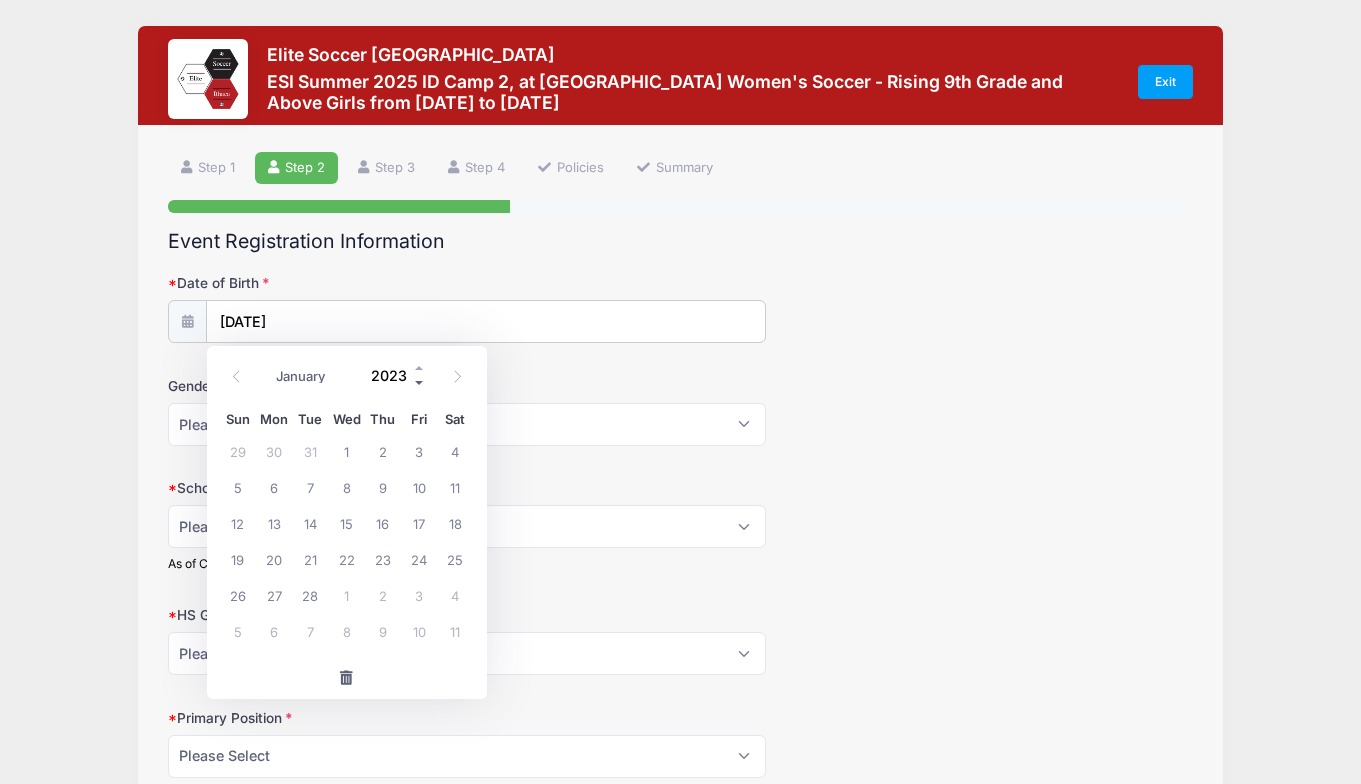click at bounding box center (420, 382) 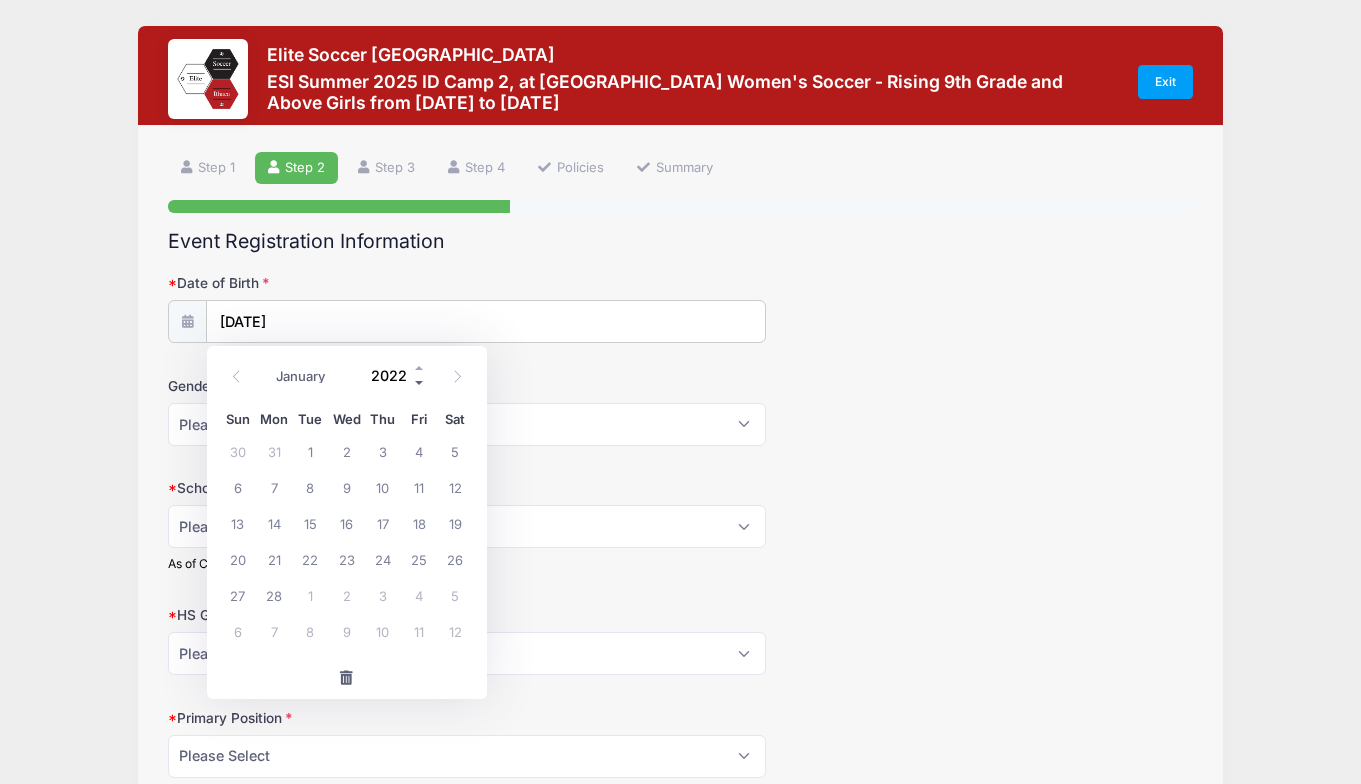 click at bounding box center (420, 382) 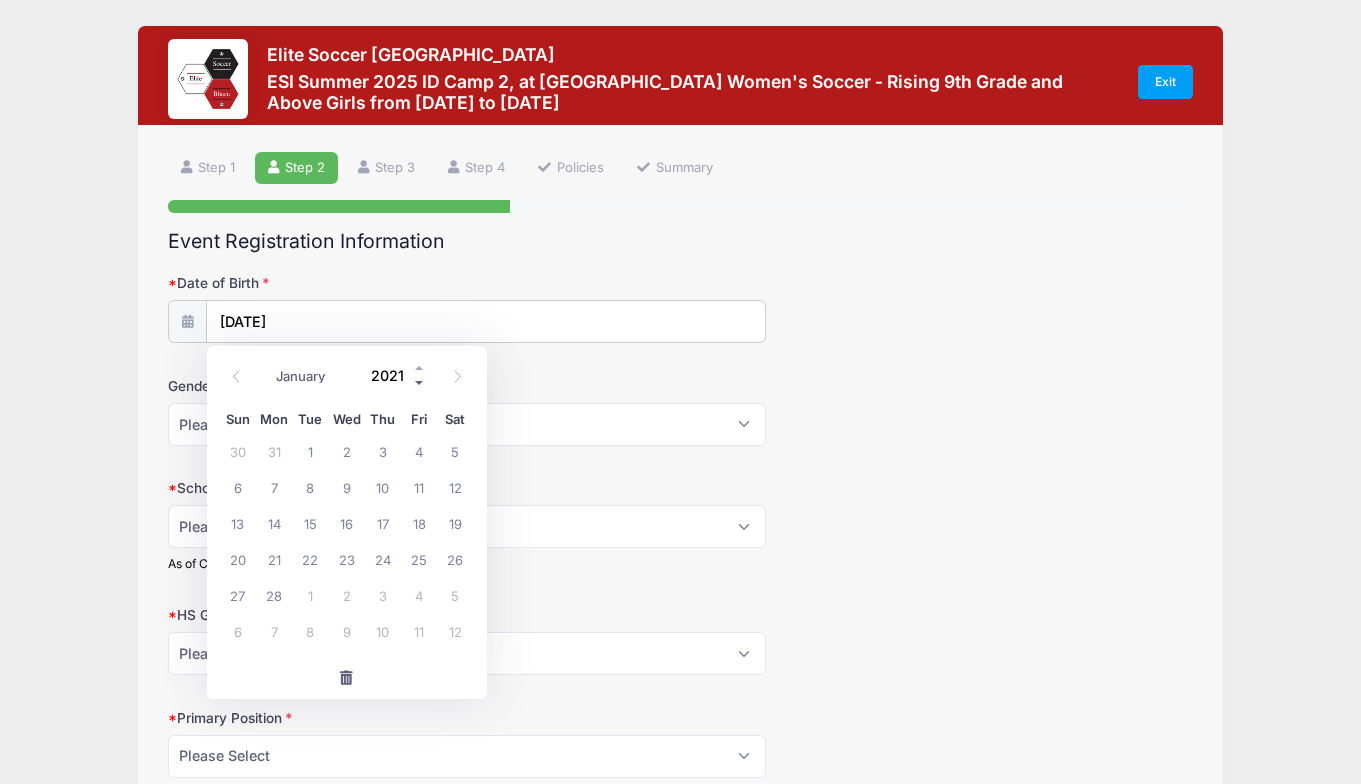 click at bounding box center (420, 382) 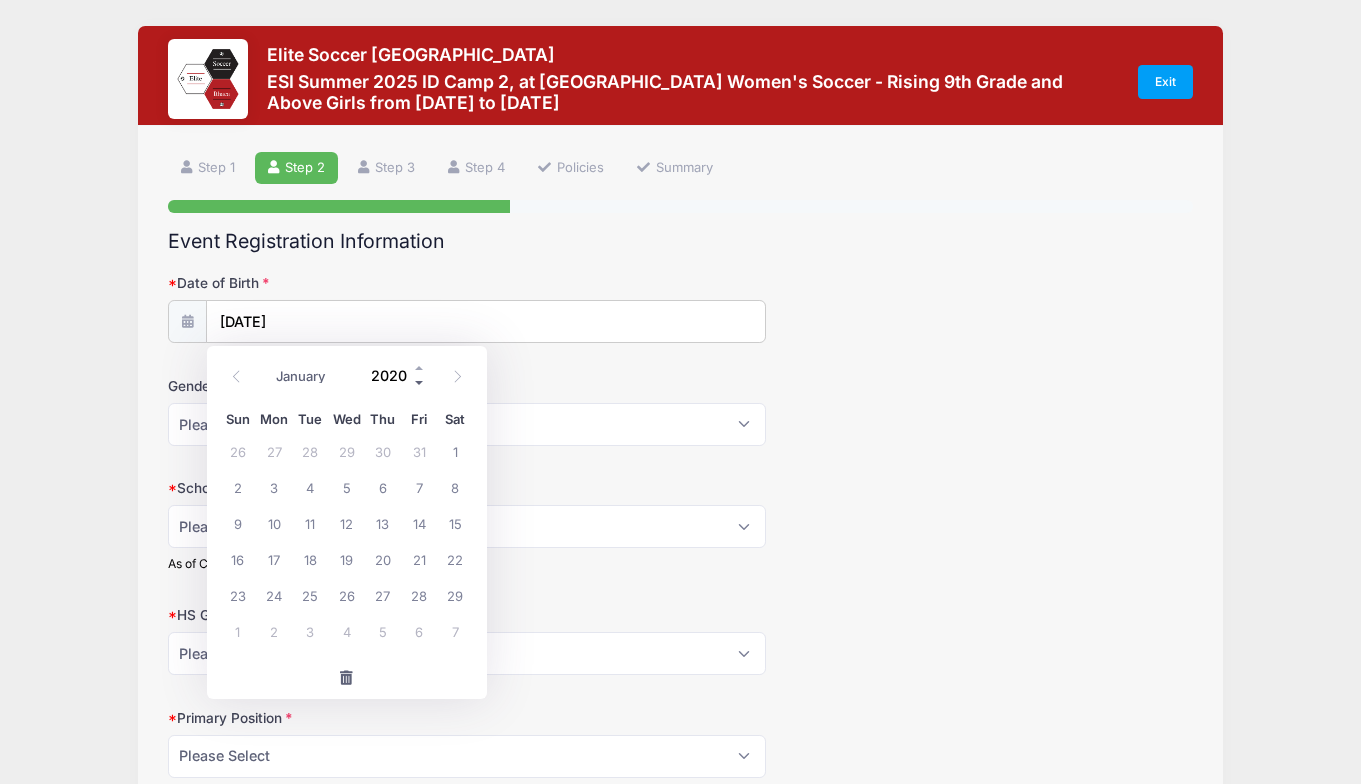 click at bounding box center [420, 382] 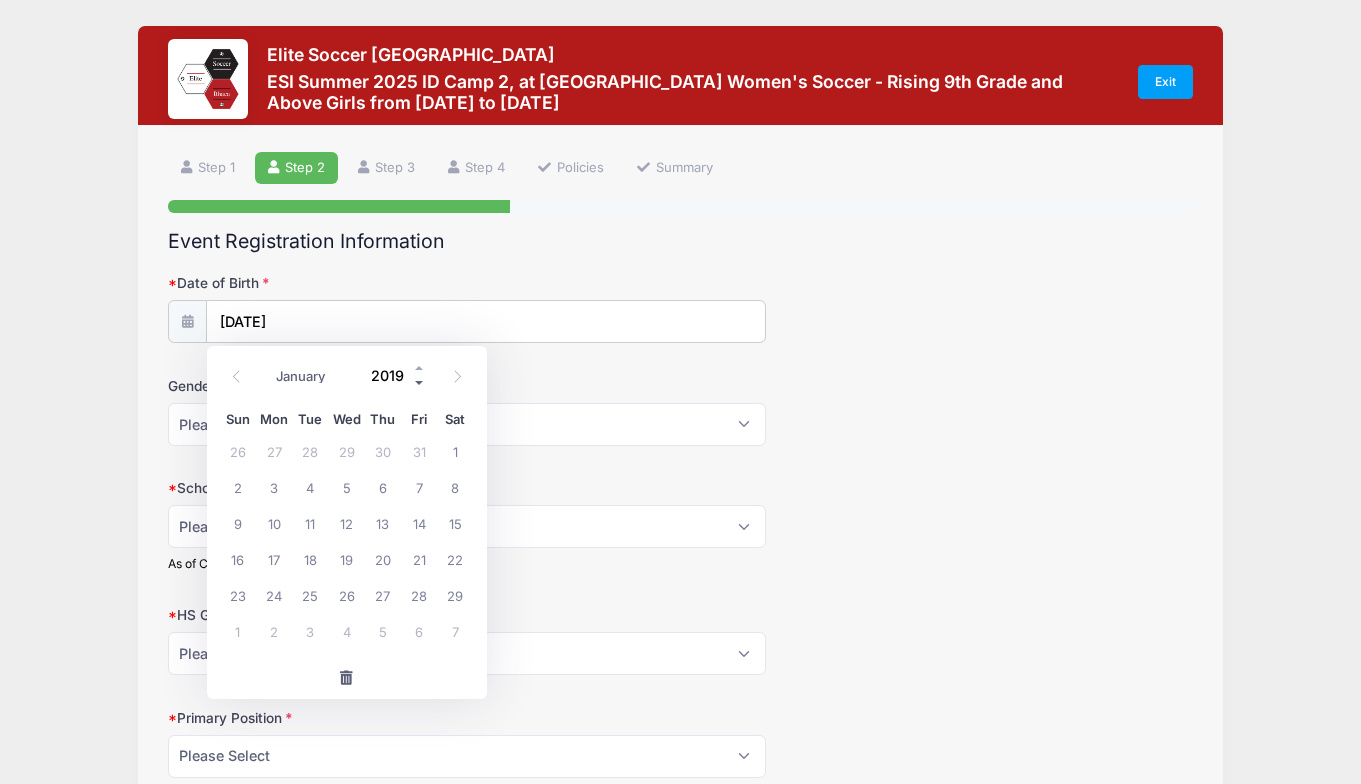 click at bounding box center (420, 382) 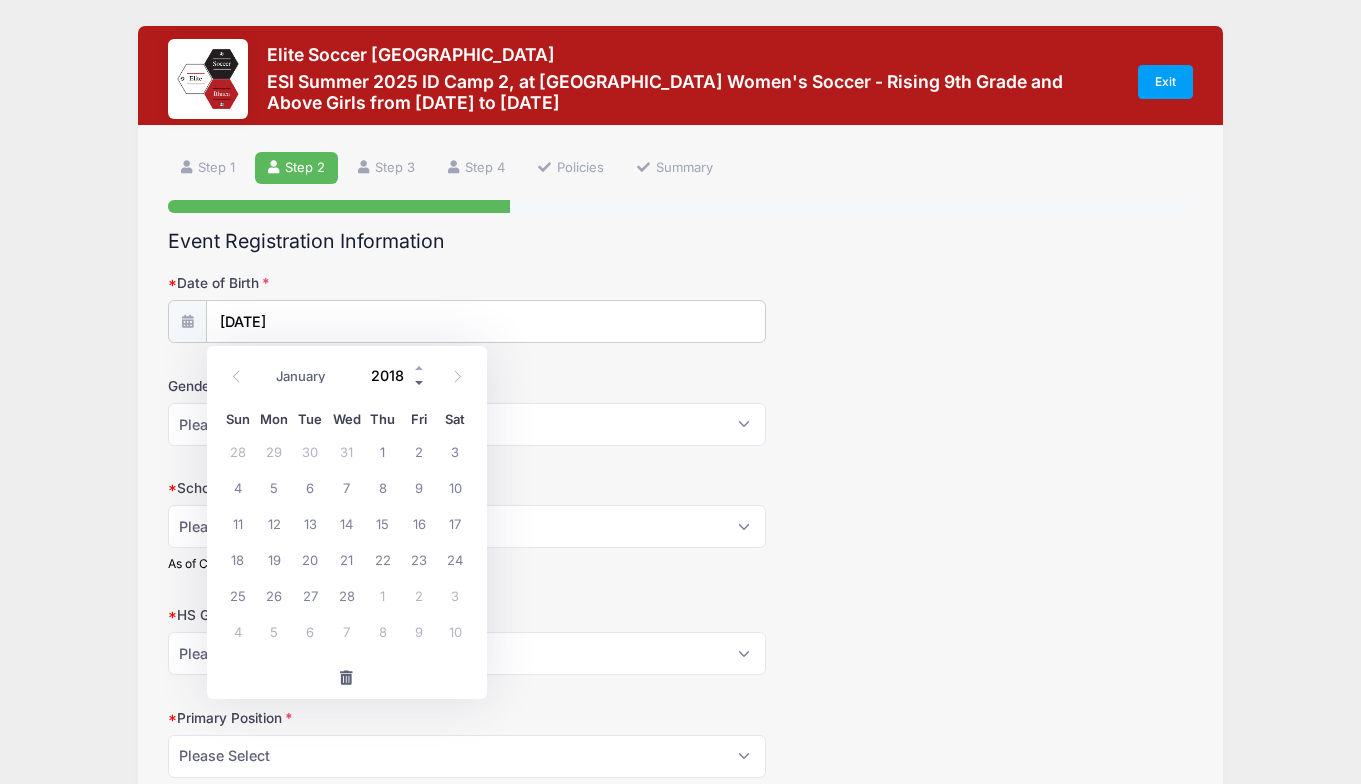 click at bounding box center [420, 382] 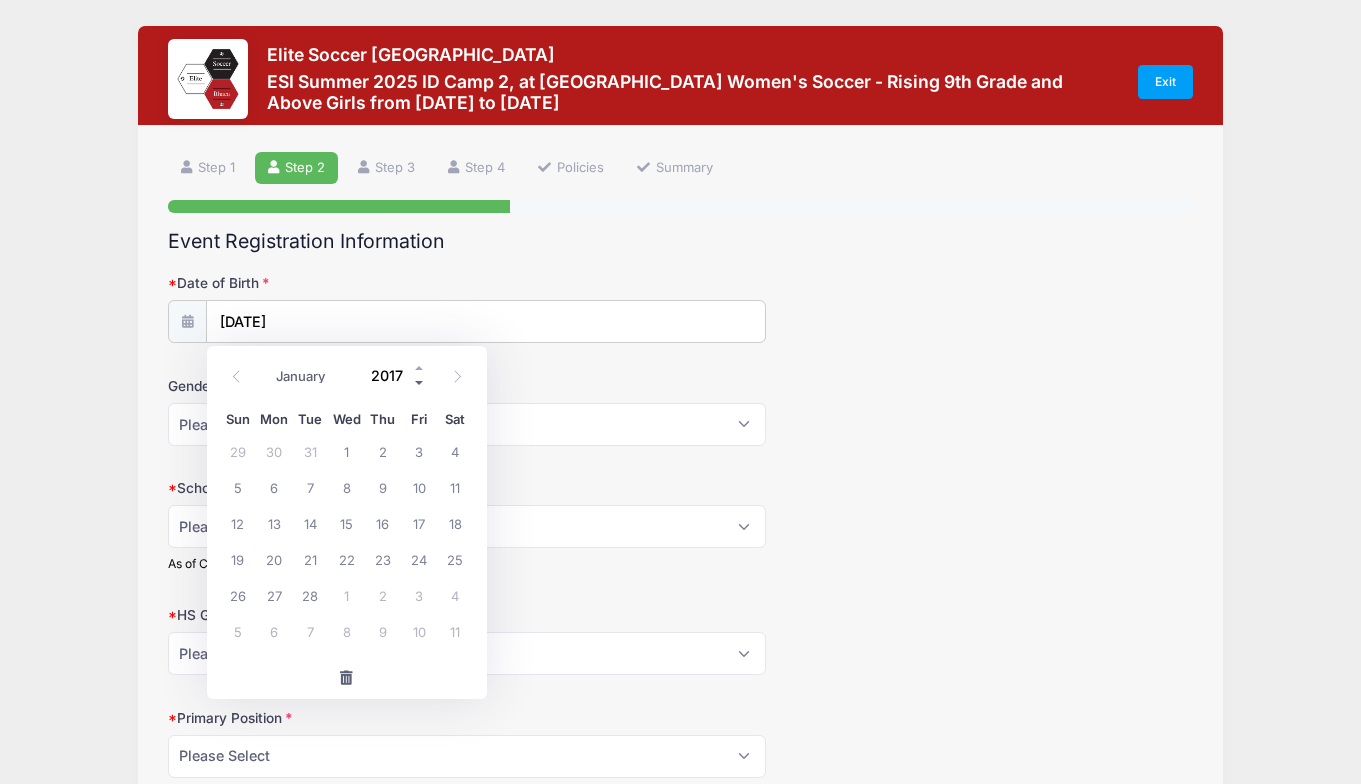 click at bounding box center [420, 382] 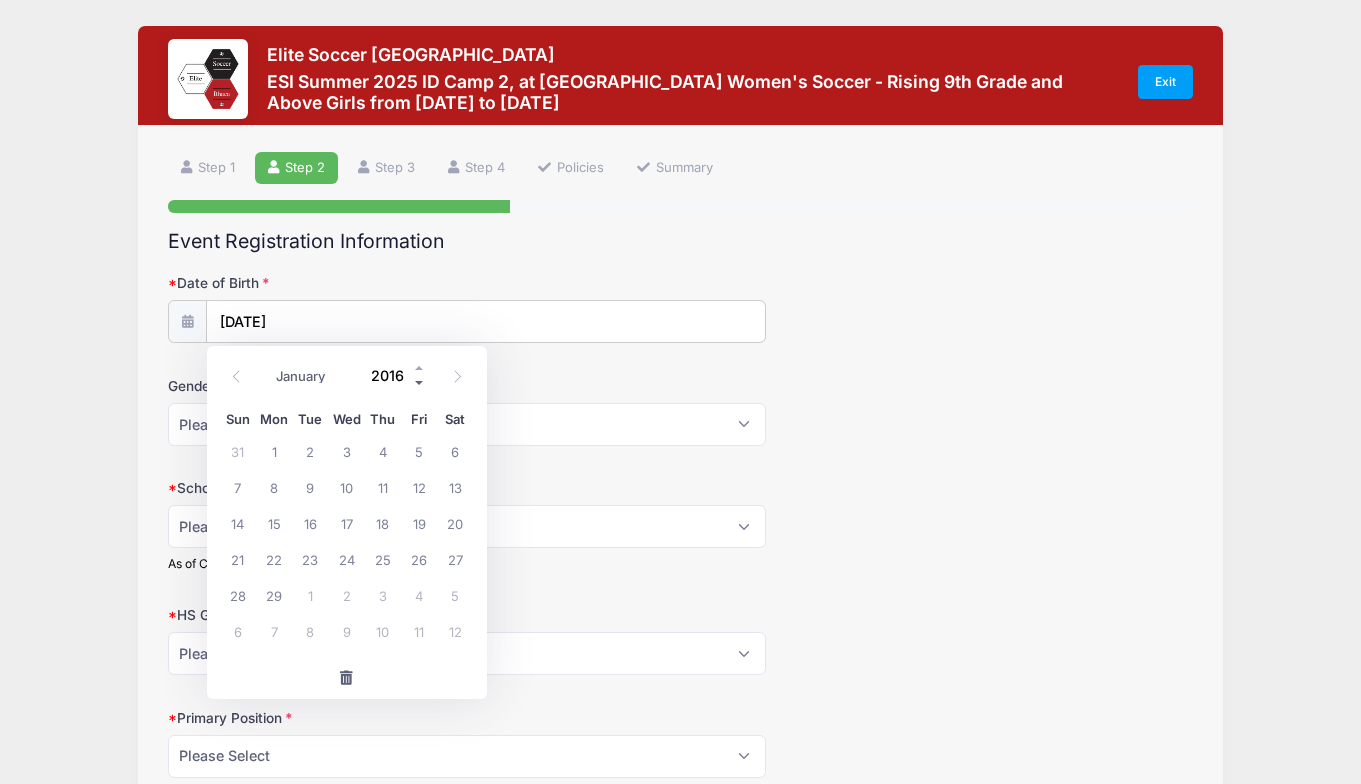 click at bounding box center (420, 382) 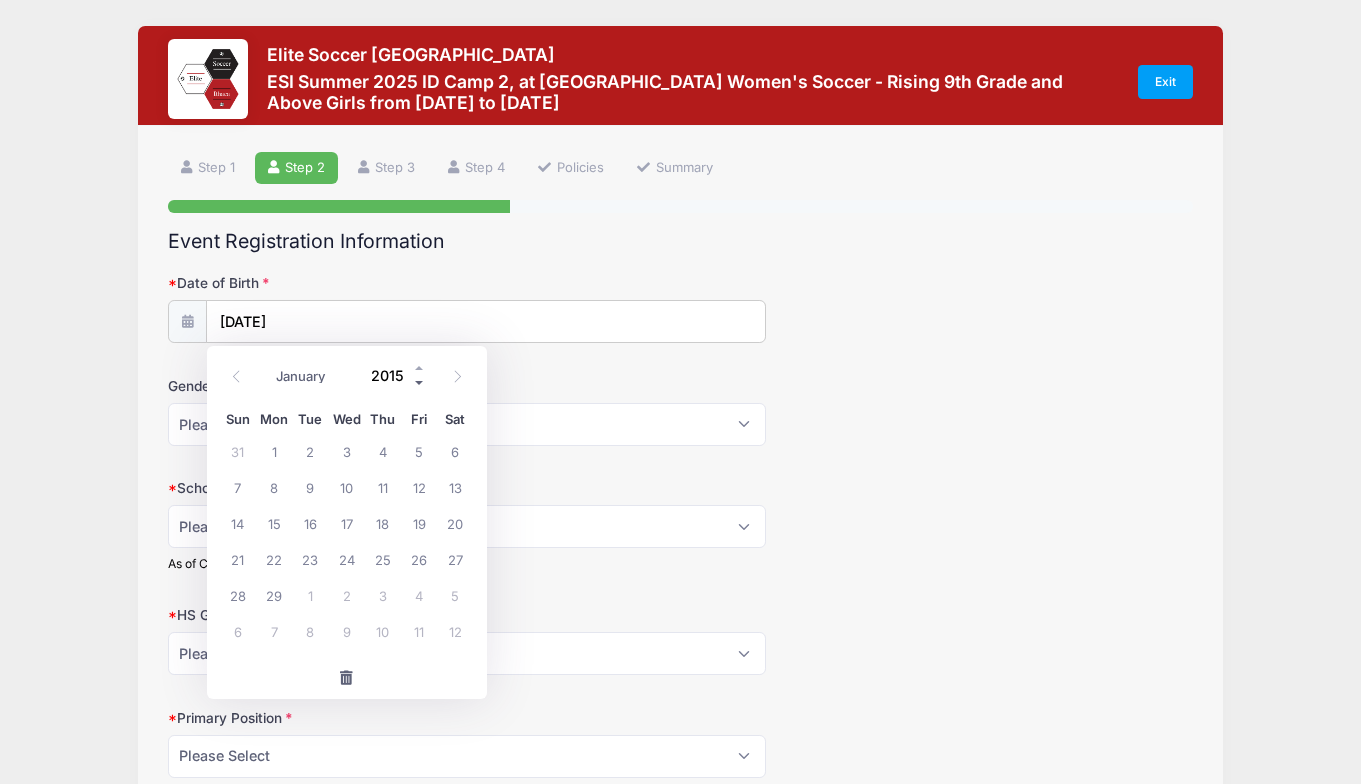 click at bounding box center (420, 382) 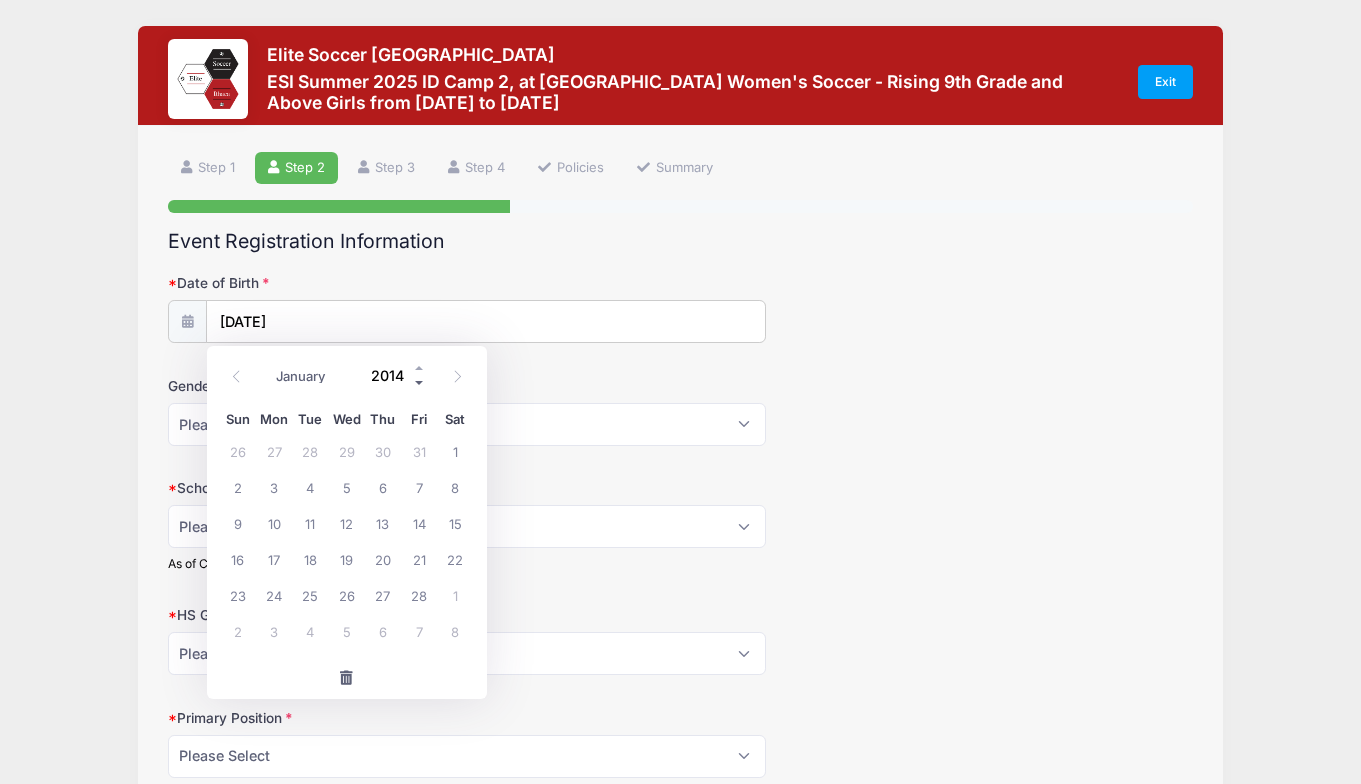 click at bounding box center [420, 382] 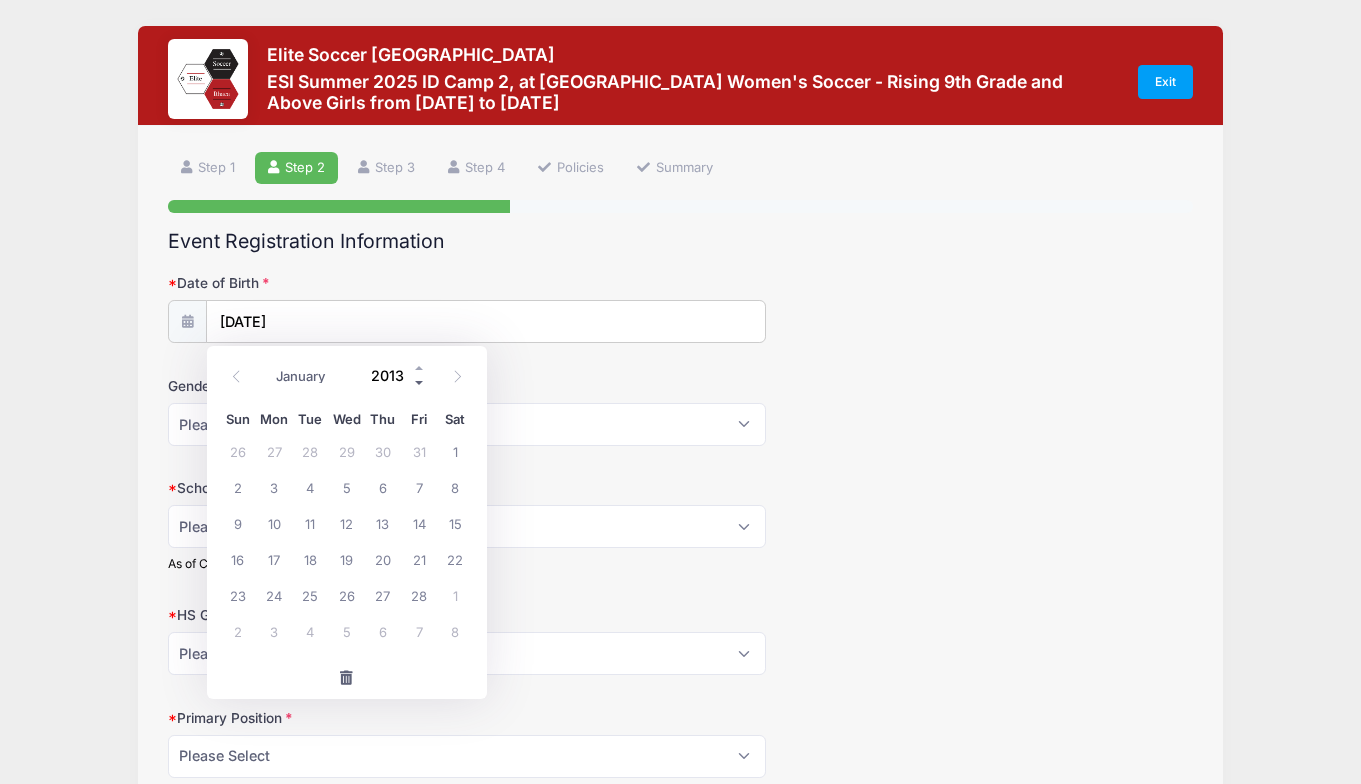 click at bounding box center [420, 382] 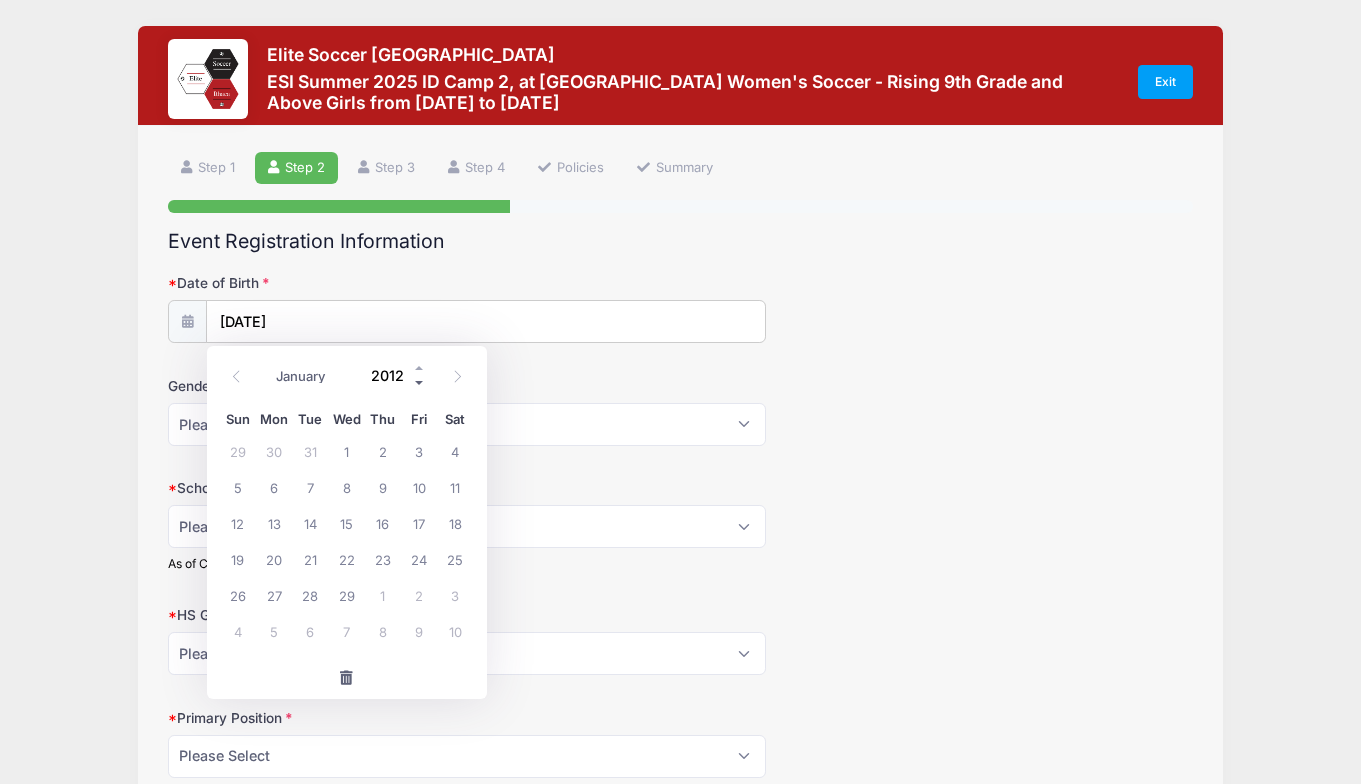 click at bounding box center (420, 382) 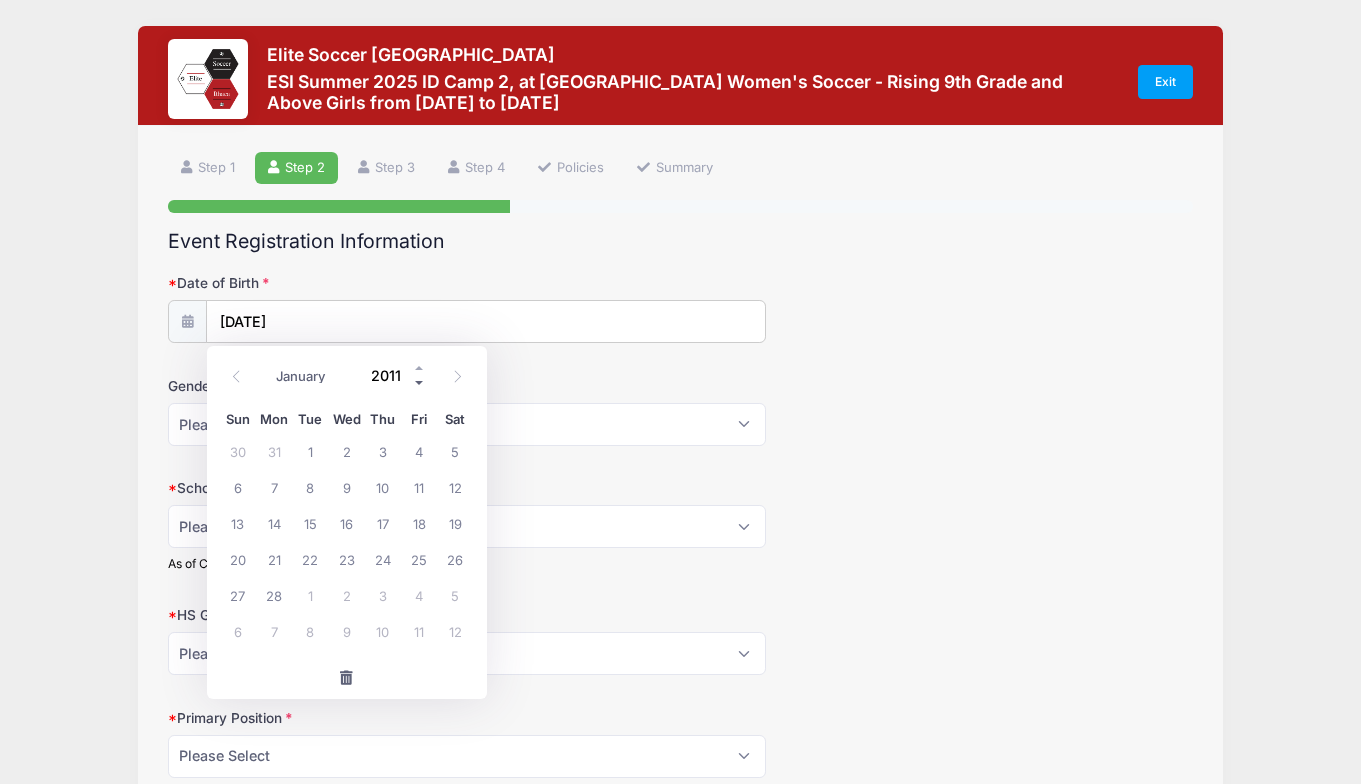 click at bounding box center (420, 382) 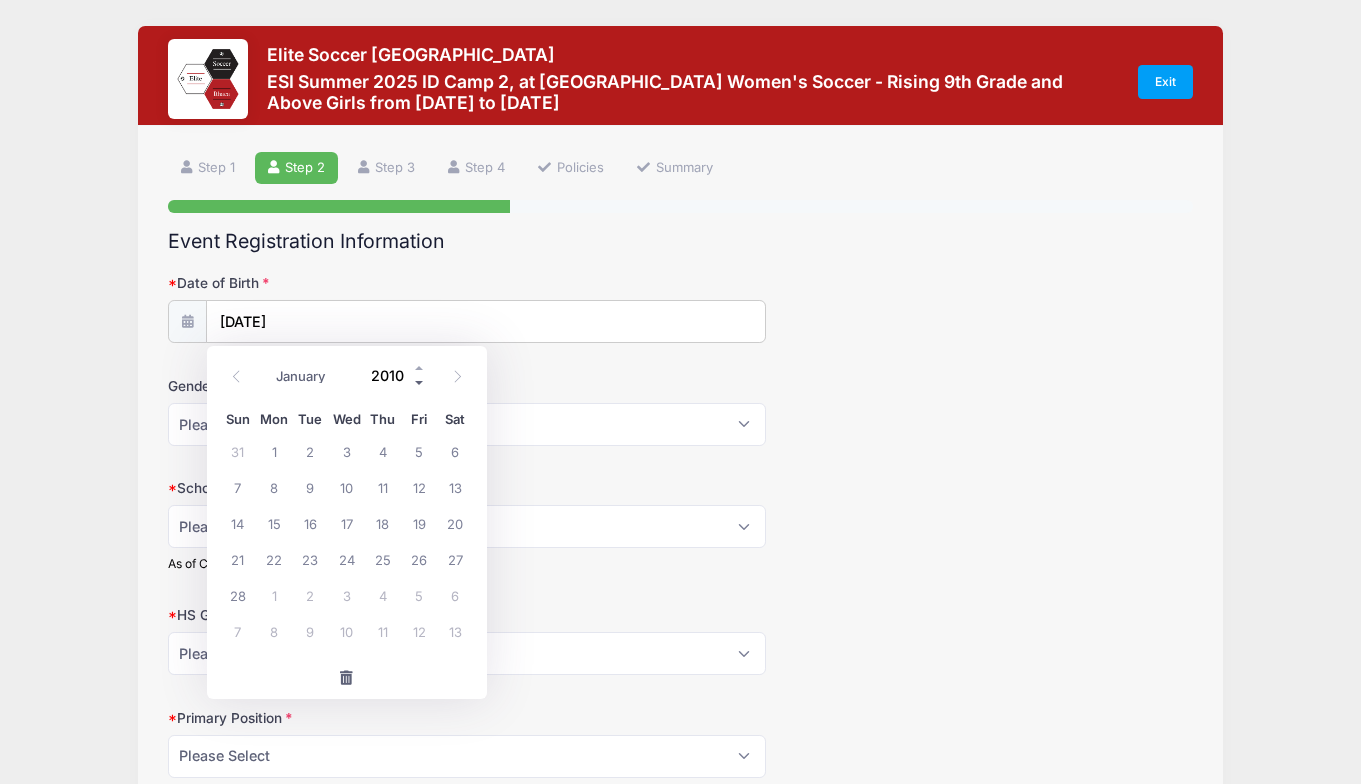 click at bounding box center (420, 382) 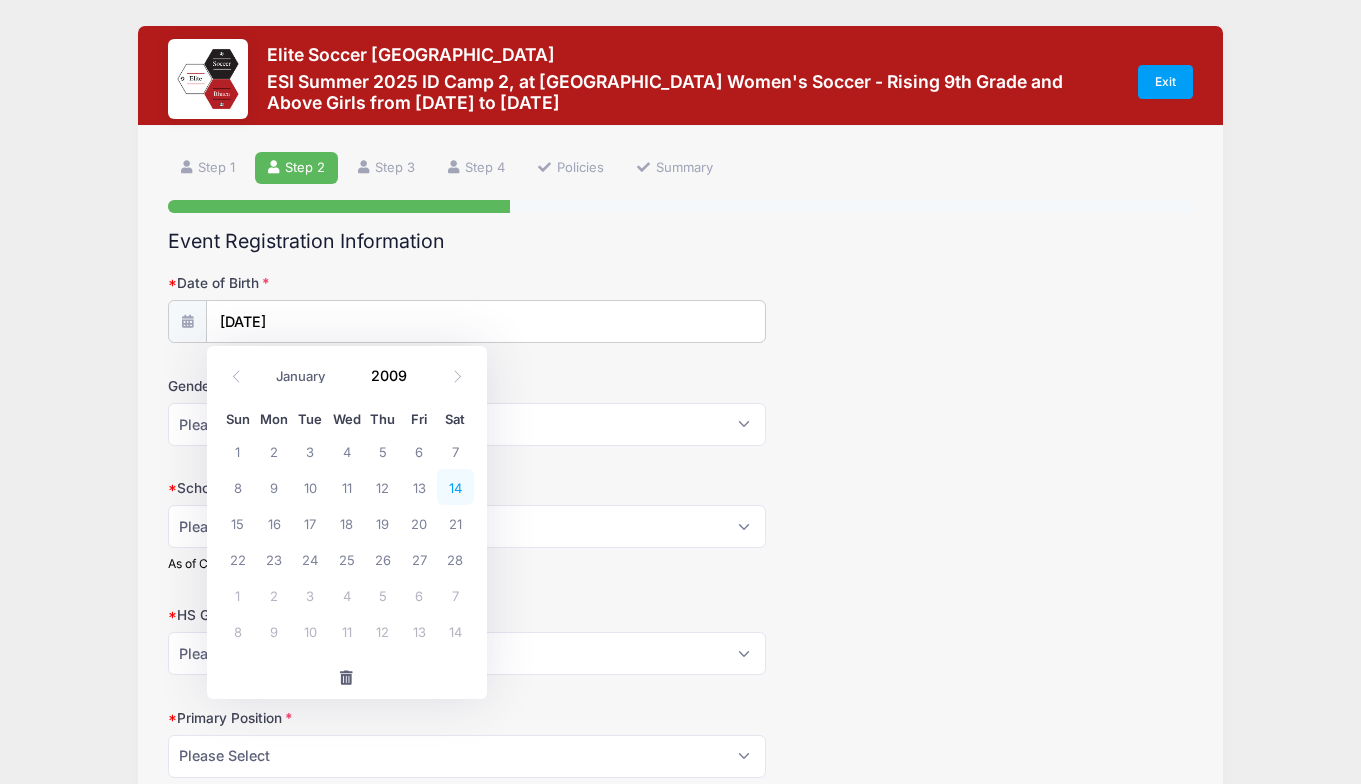 click on "14" at bounding box center (455, 487) 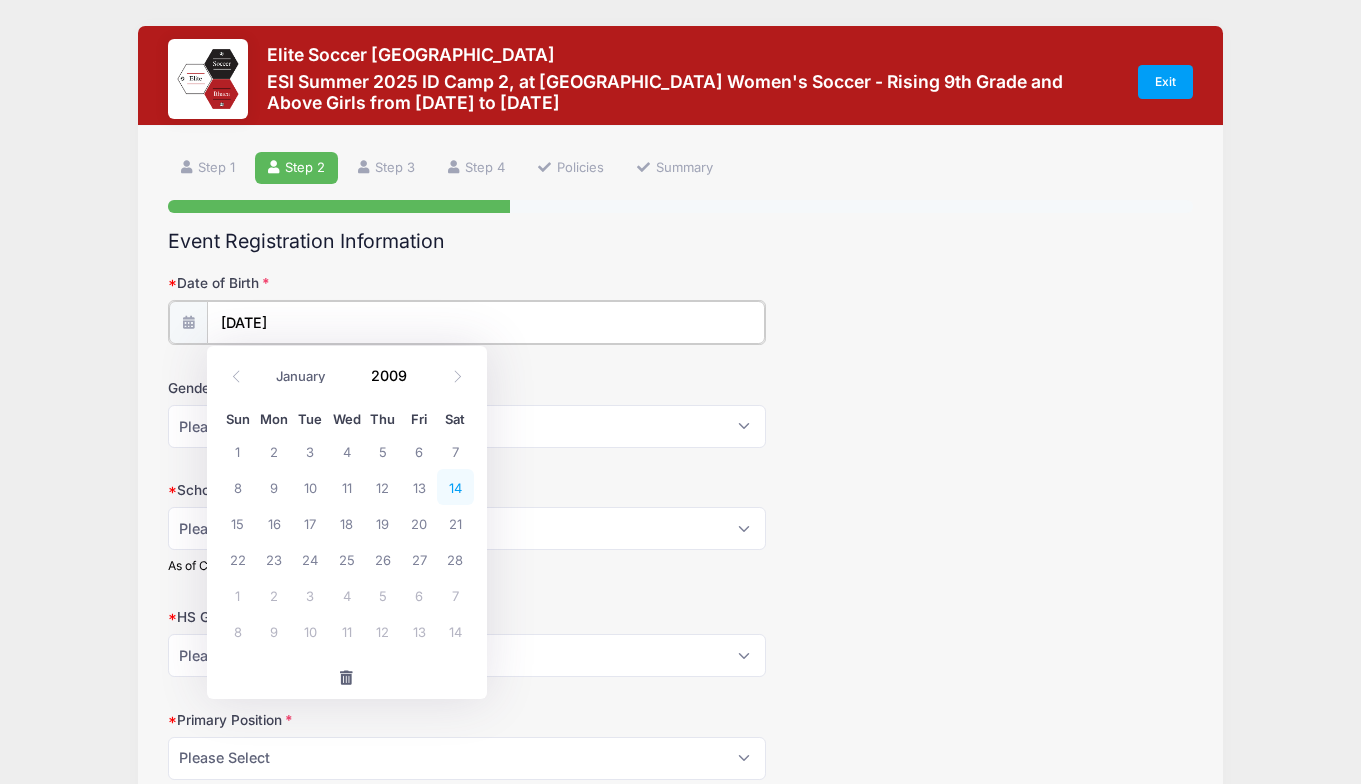 type on "02/14/2009" 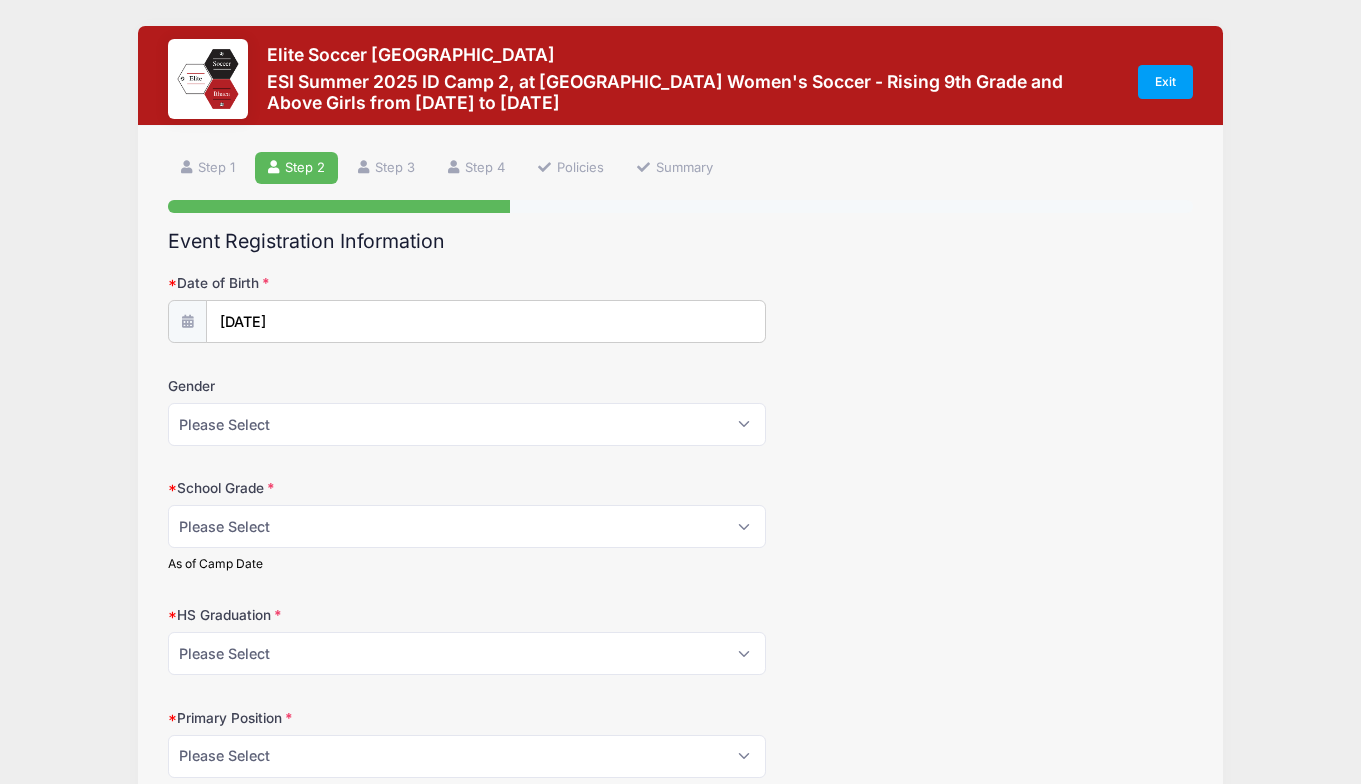 click on "Gender
Please Select Female
Male" at bounding box center [681, 411] 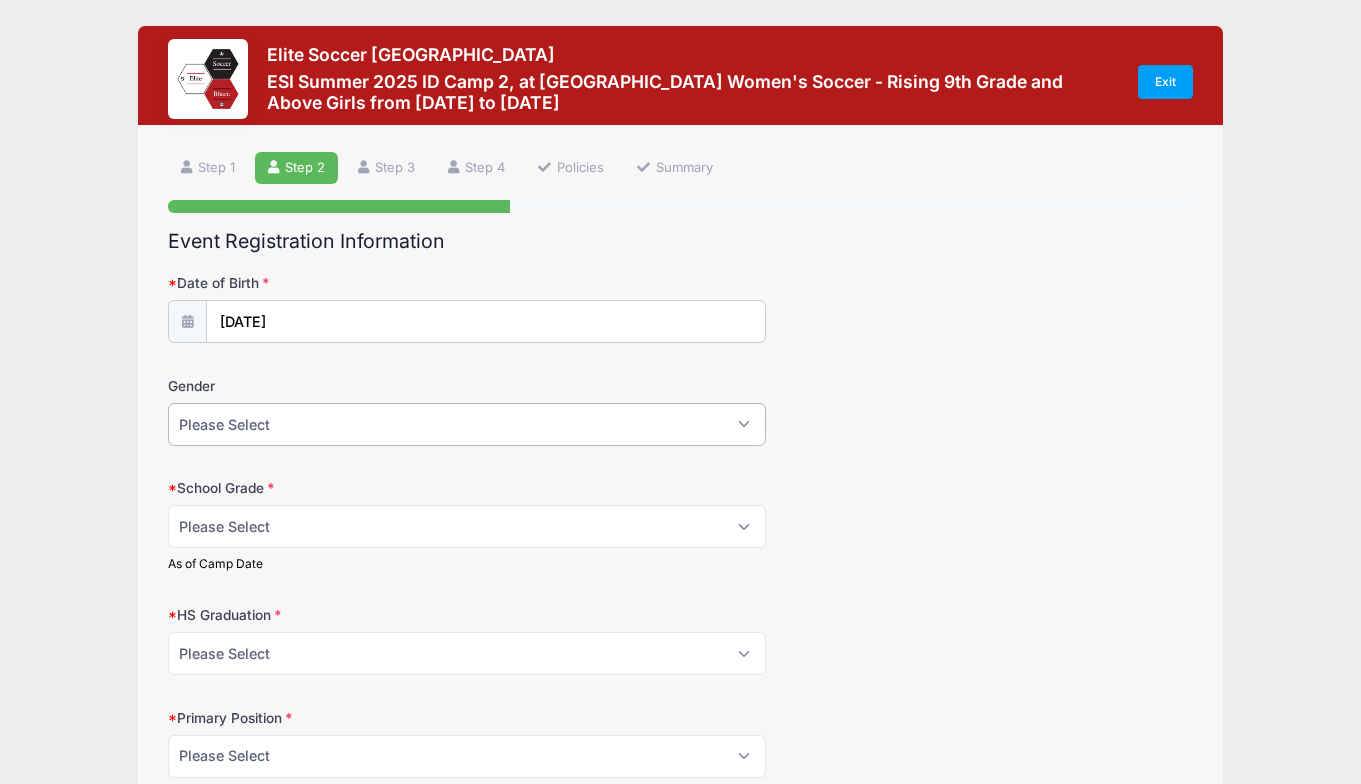 click on "Please Select Female
Male" at bounding box center [467, 424] 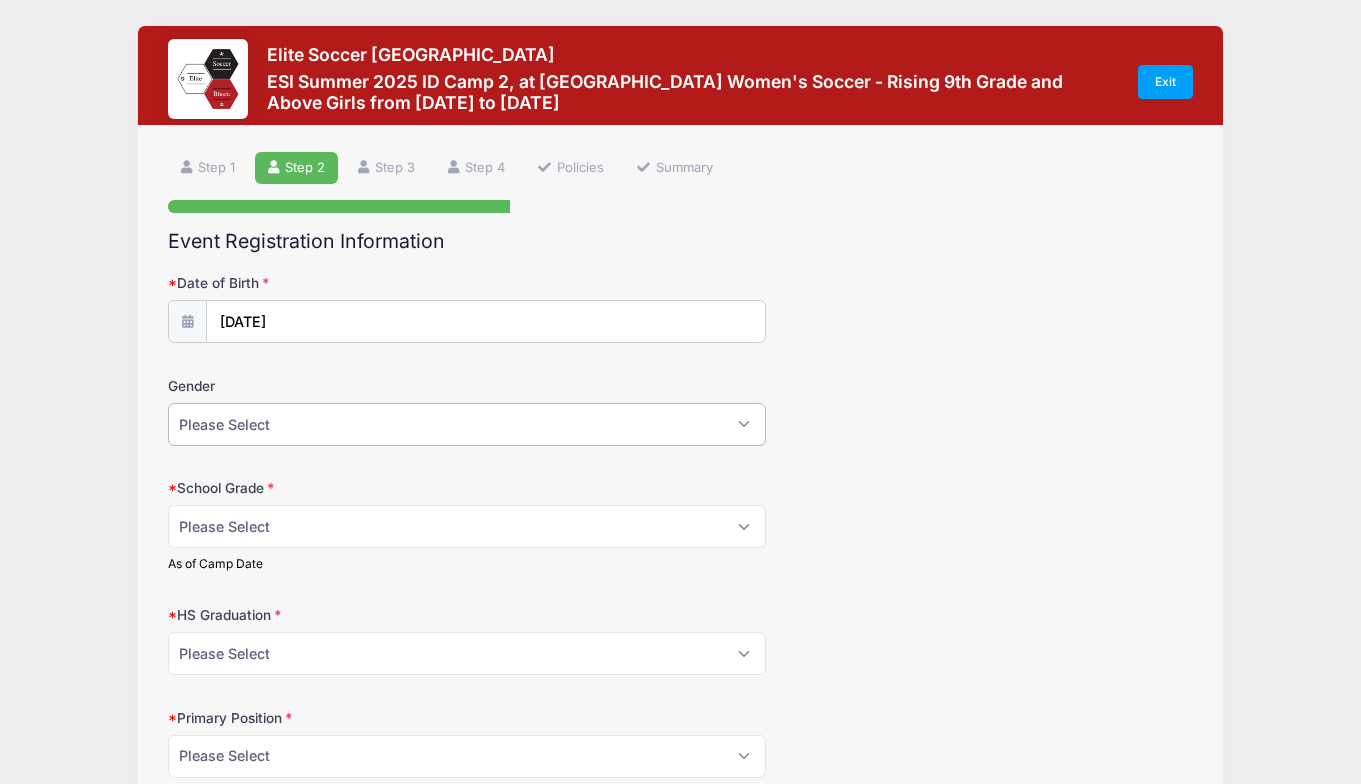 select on "Female" 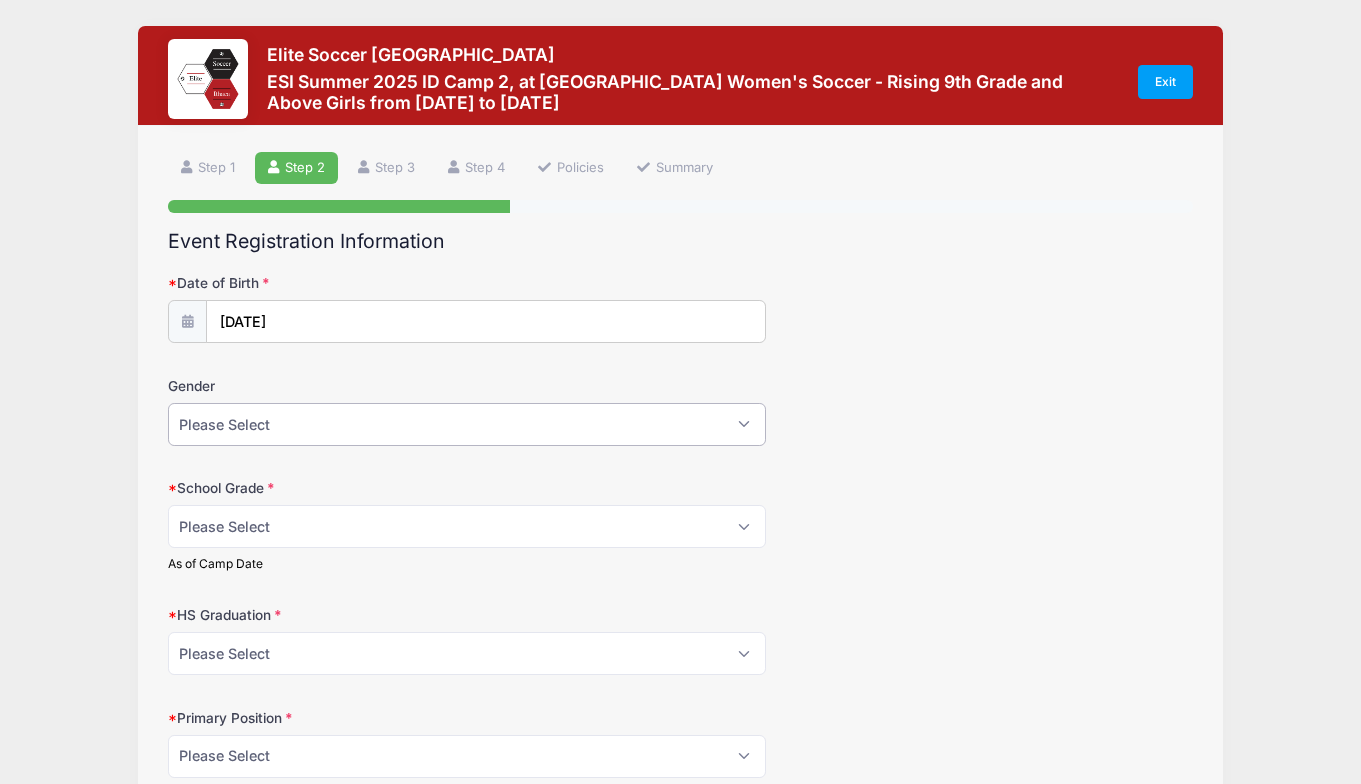 click on "Please Select Female
Male" at bounding box center (467, 424) 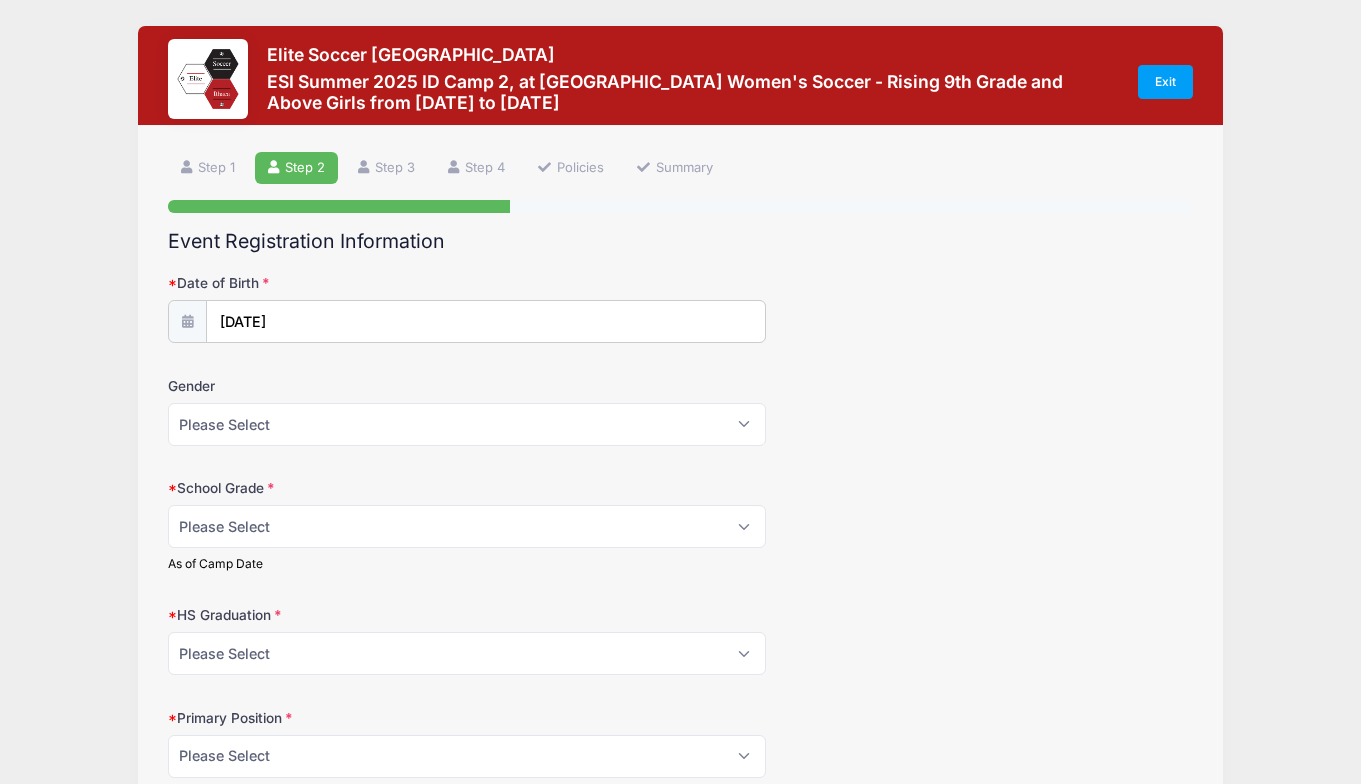 click on "Gender
Please Select Female
Male" at bounding box center (681, 411) 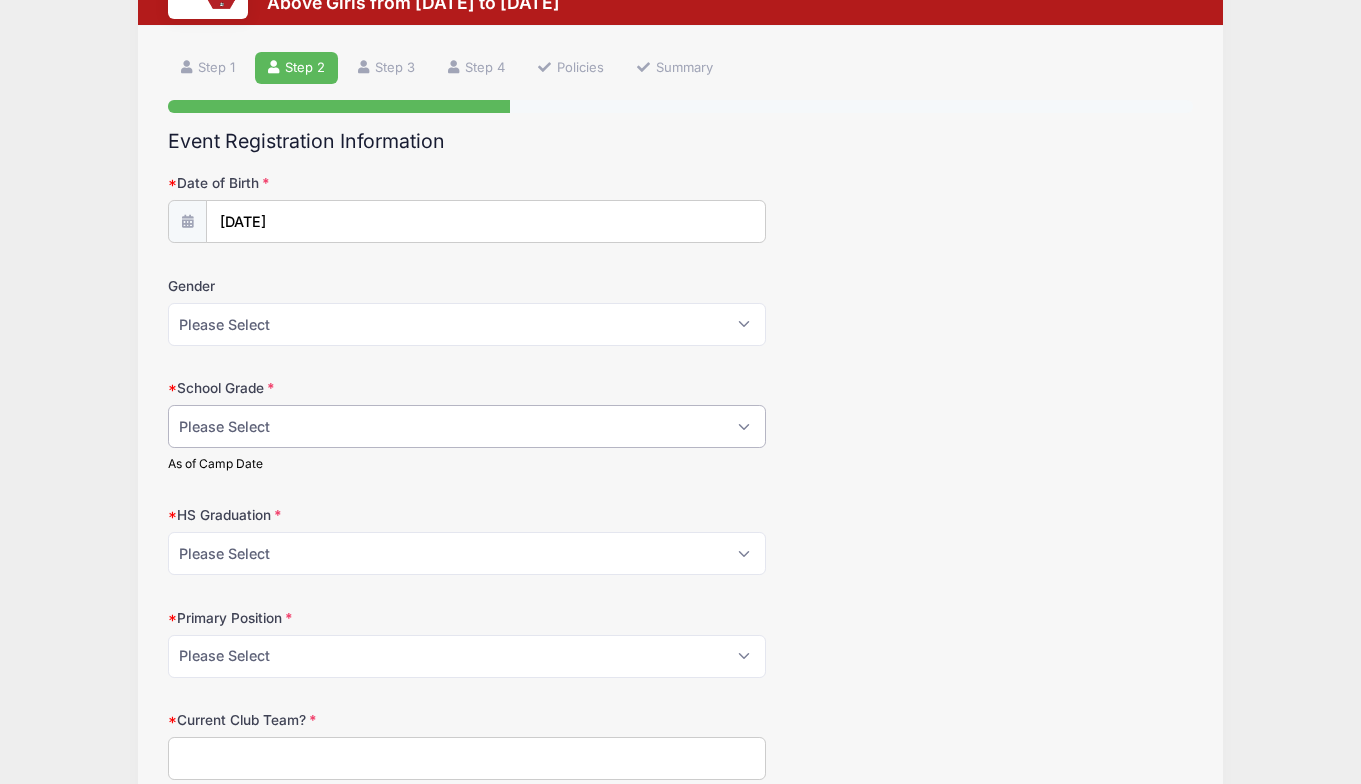 click on "Please Select Freshman
Sophomore
Junior
Senior
Graduated HS" at bounding box center (467, 426) 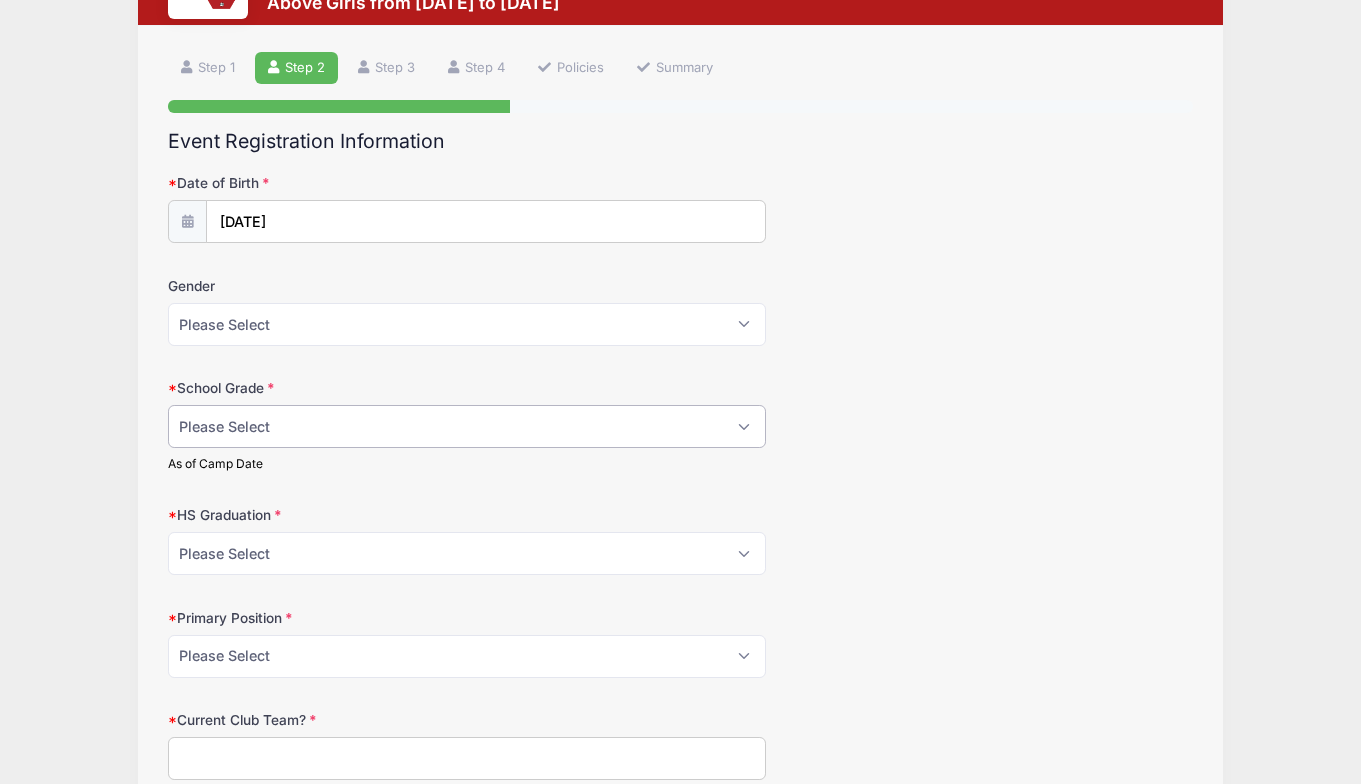 select on "Junior" 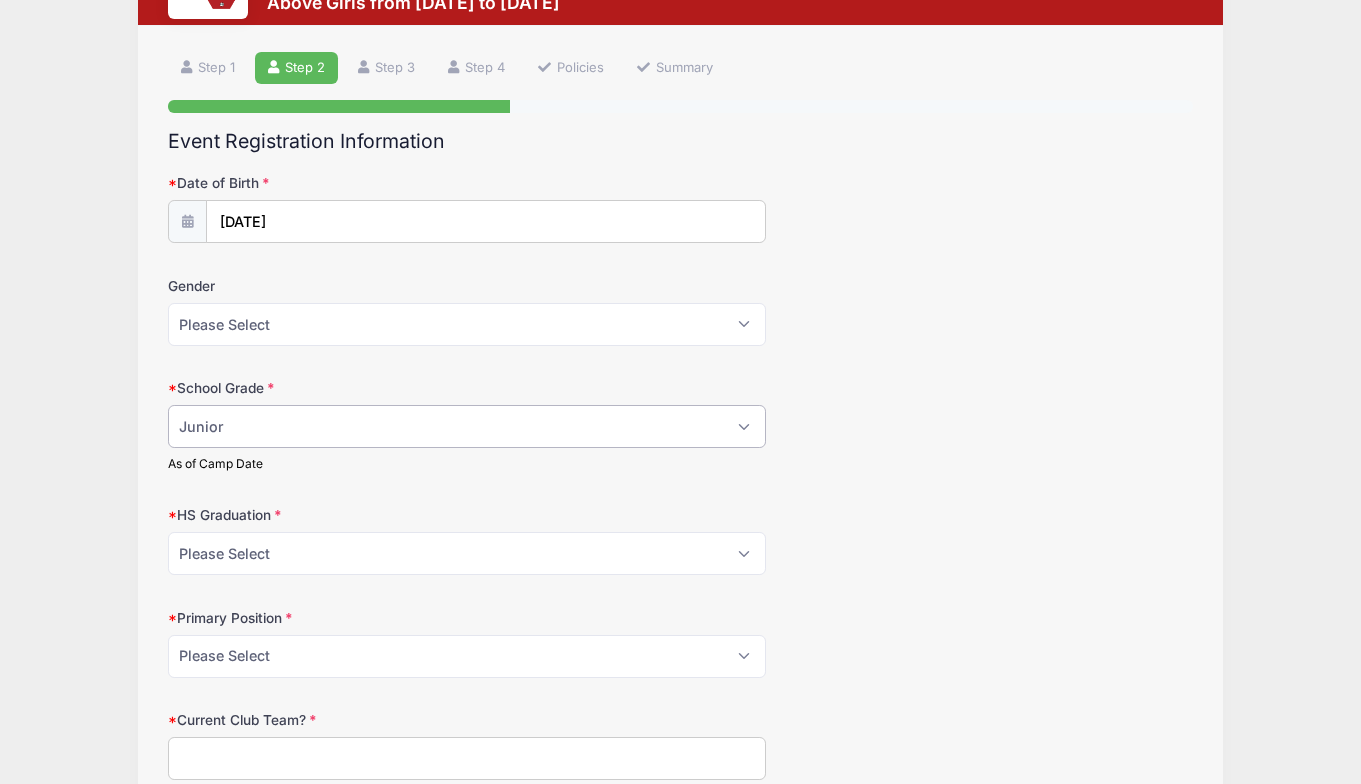 click on "Please Select Freshman
Sophomore
Junior
Senior
Graduated HS" at bounding box center [467, 426] 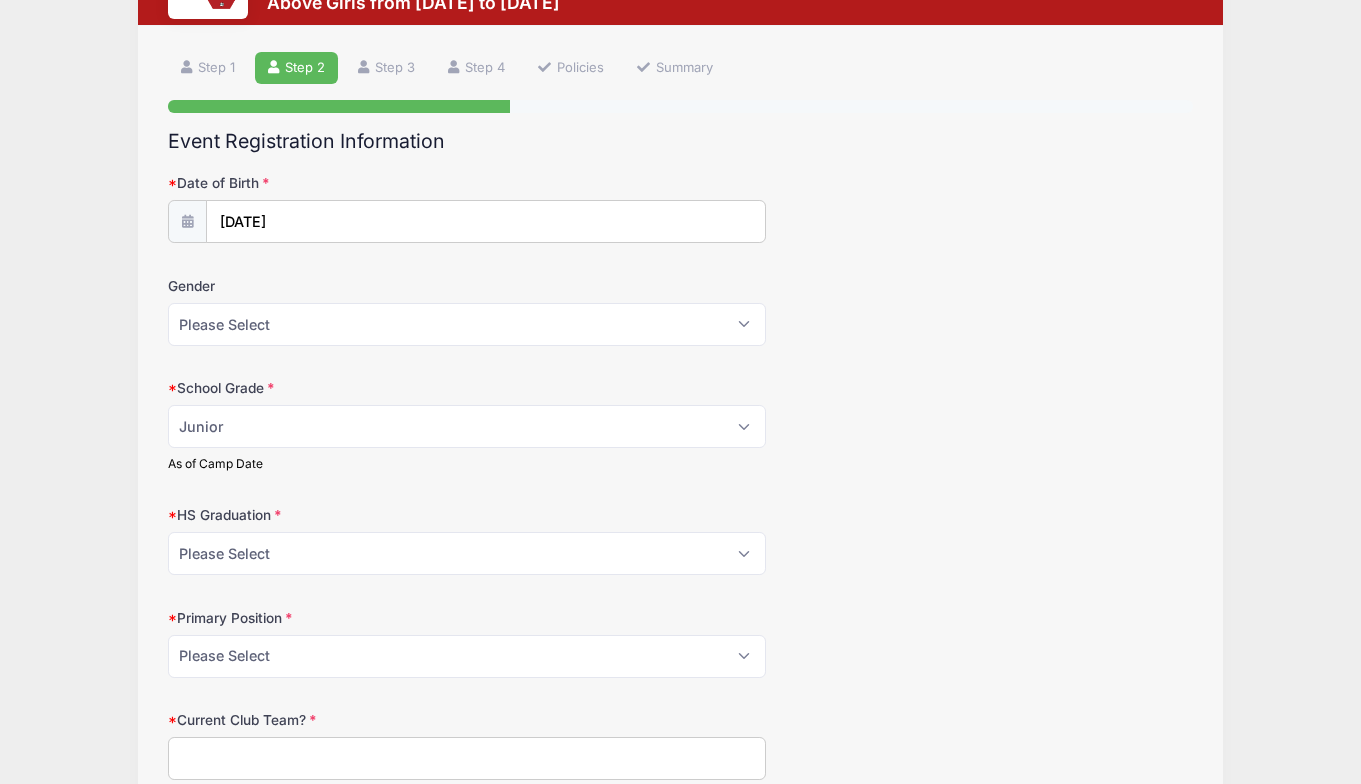 click on "School Grade
Please Select Freshman
Sophomore
Junior
Senior
Graduated HS
As of Camp Date" at bounding box center (681, 425) 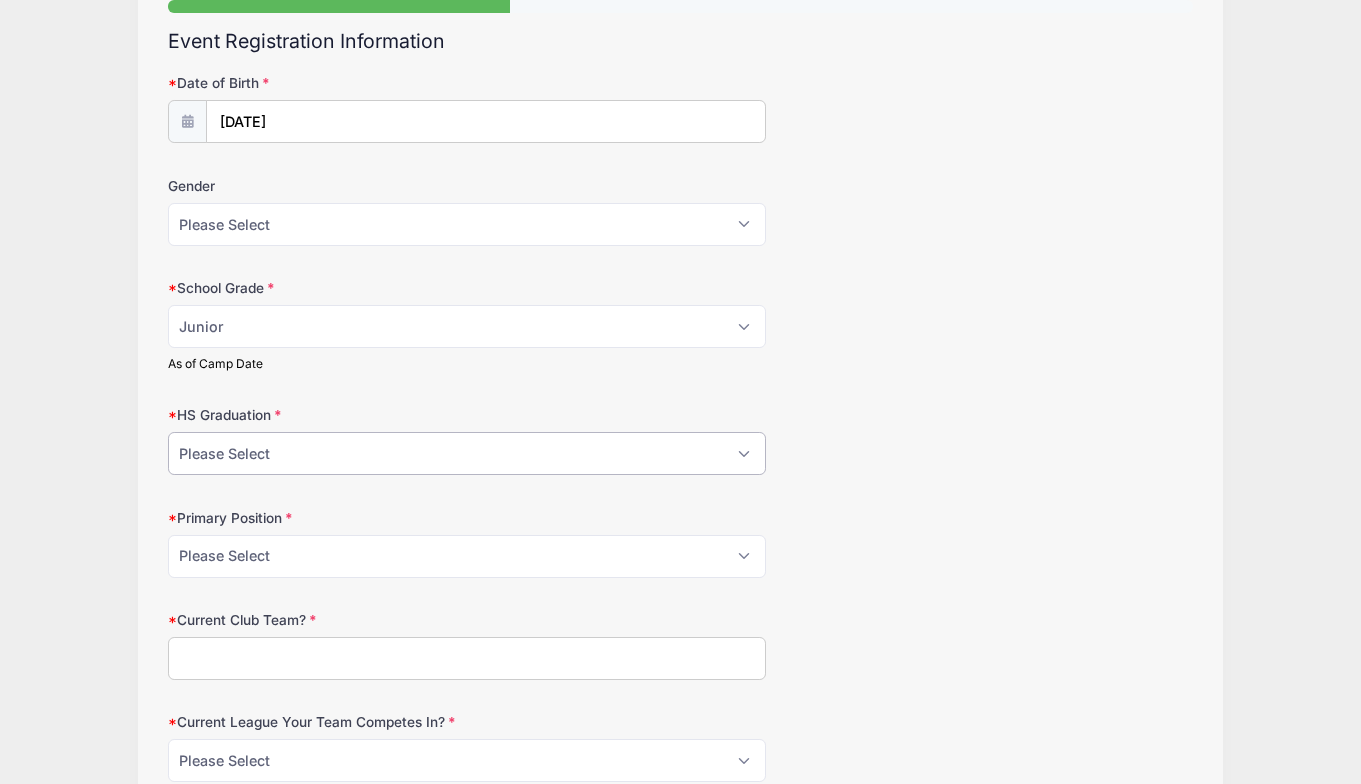 click on "Please Select 2021
2022
2023
2024
2025
2026
2027
2028
2029
2030" at bounding box center (467, 453) 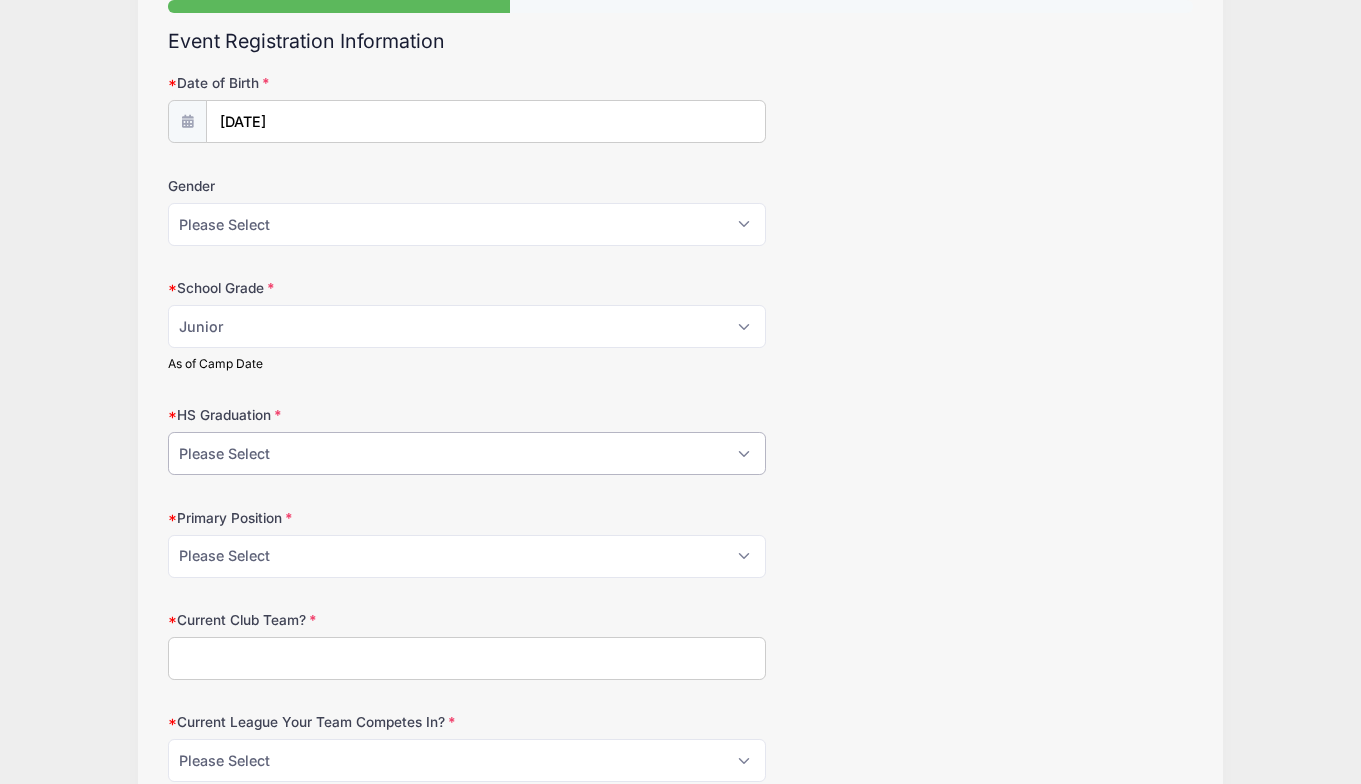 select on "2027" 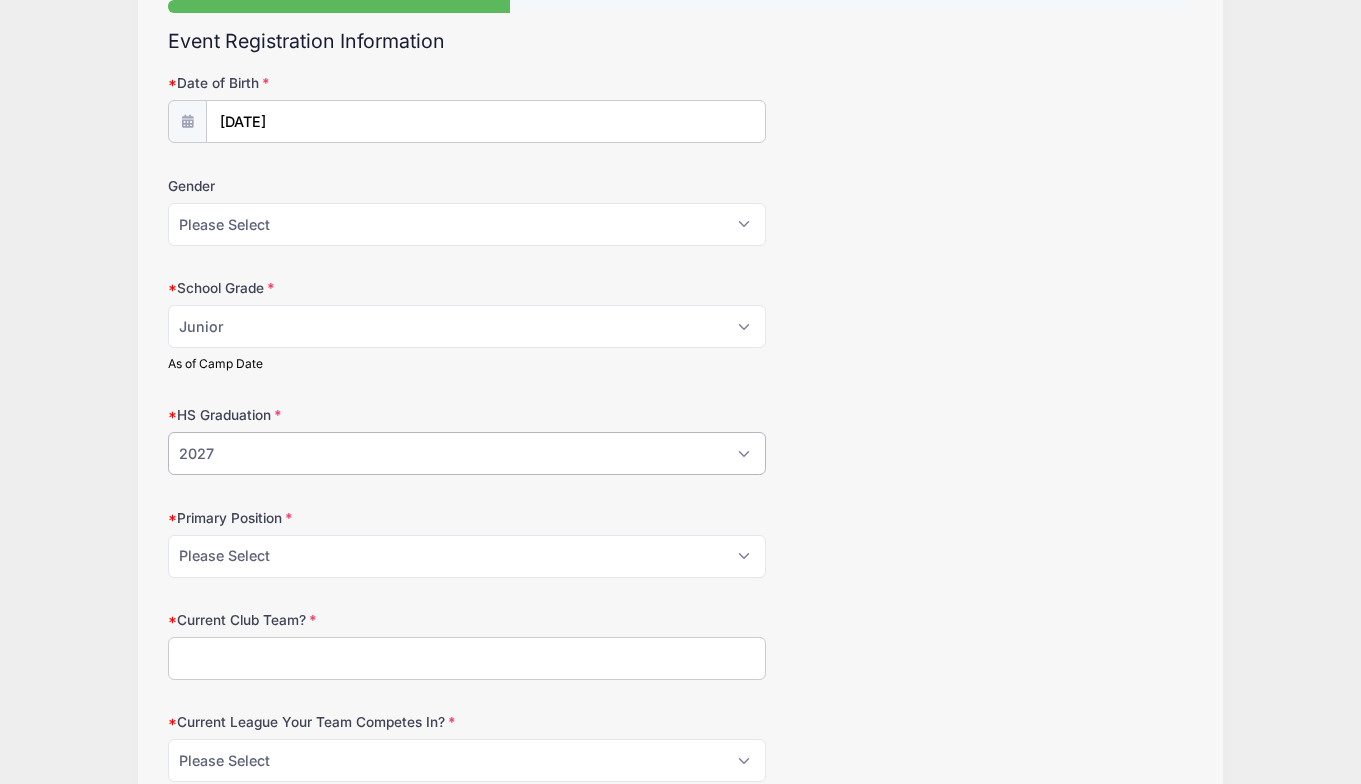 click on "Please Select 2021
2022
2023
2024
2025
2026
2027
2028
2029
2030" at bounding box center [467, 453] 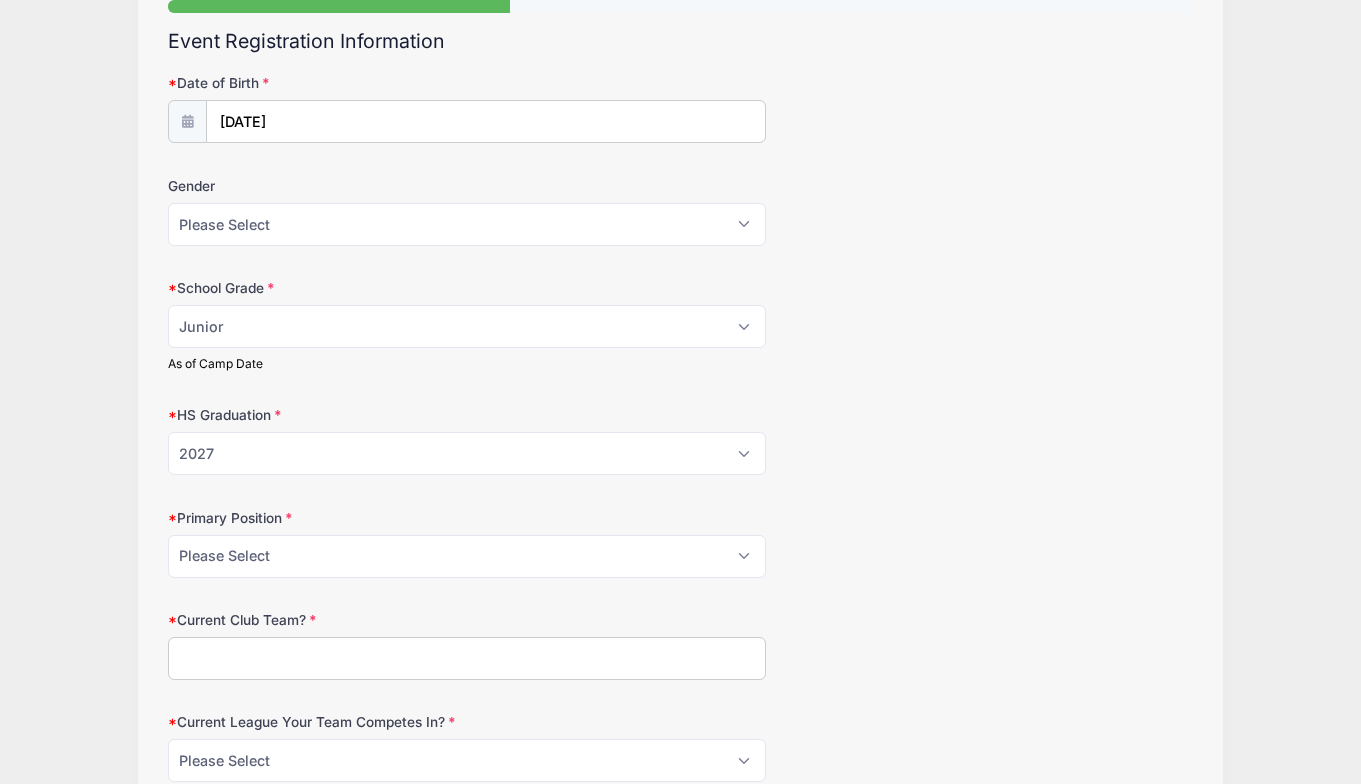 click on "HS Graduation
Please Select 2021
2022
2023
2024
2025
2026
2027
2028
2029
2030" at bounding box center [681, 440] 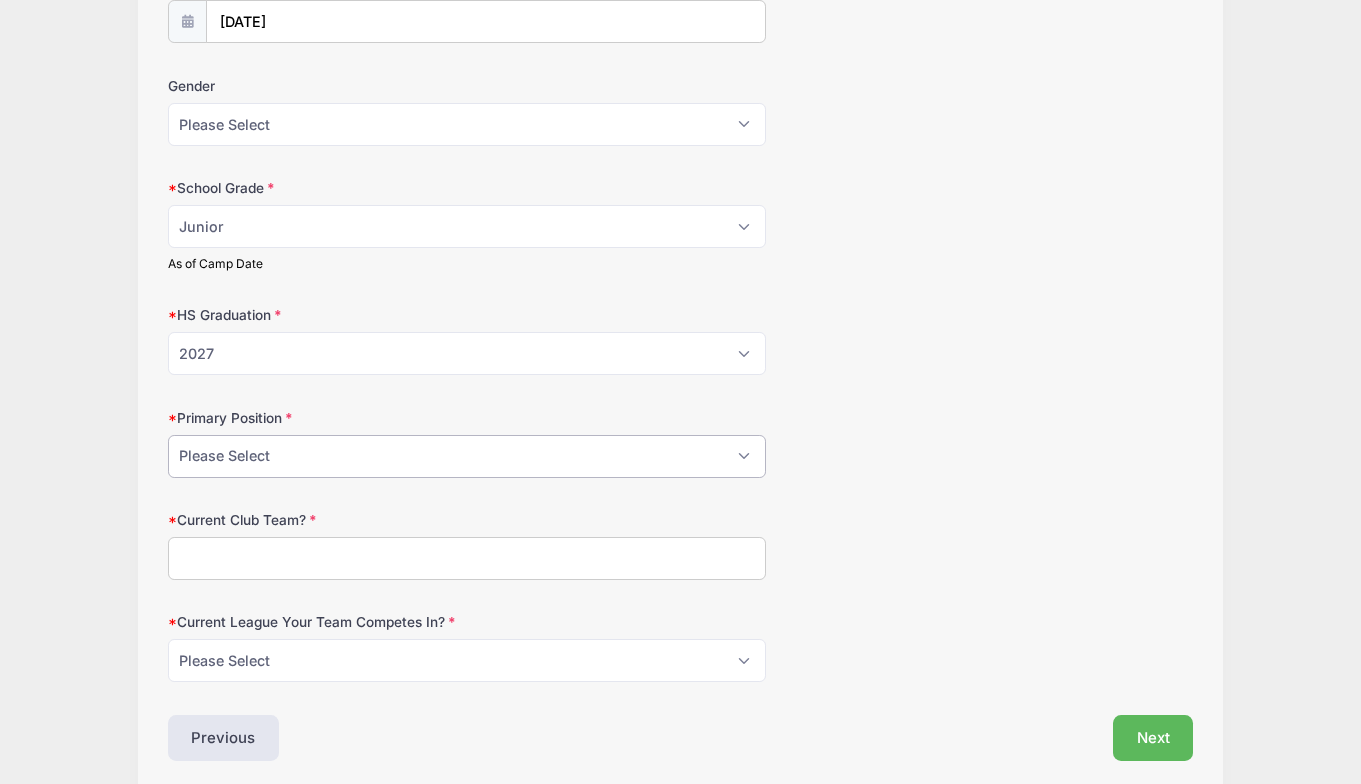 click on "Please Select GK
Center Defender
Wide Defender
Center Midfielder
Wide Forward
Center Forward" at bounding box center [467, 456] 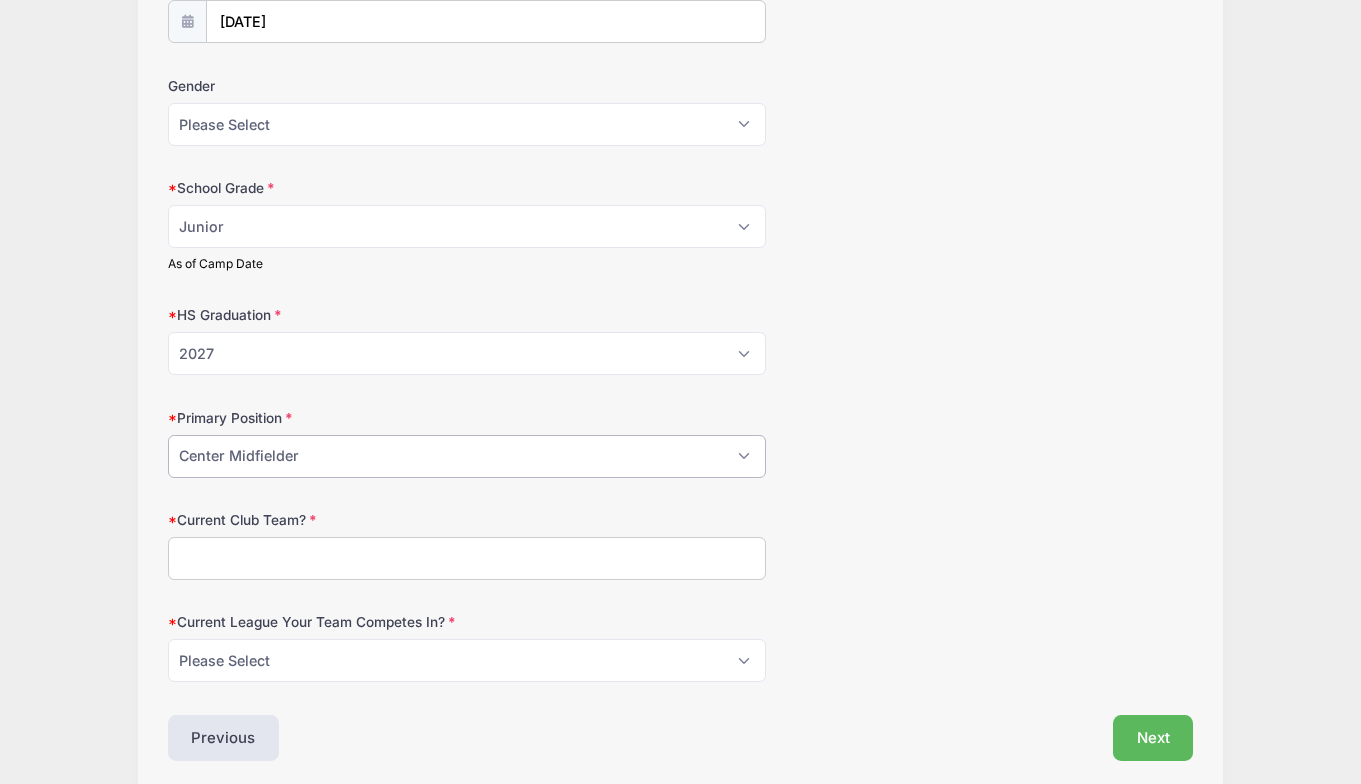 click on "Please Select GK
Center Defender
Wide Defender
Center Midfielder
Wide Forward
Center Forward" at bounding box center [467, 456] 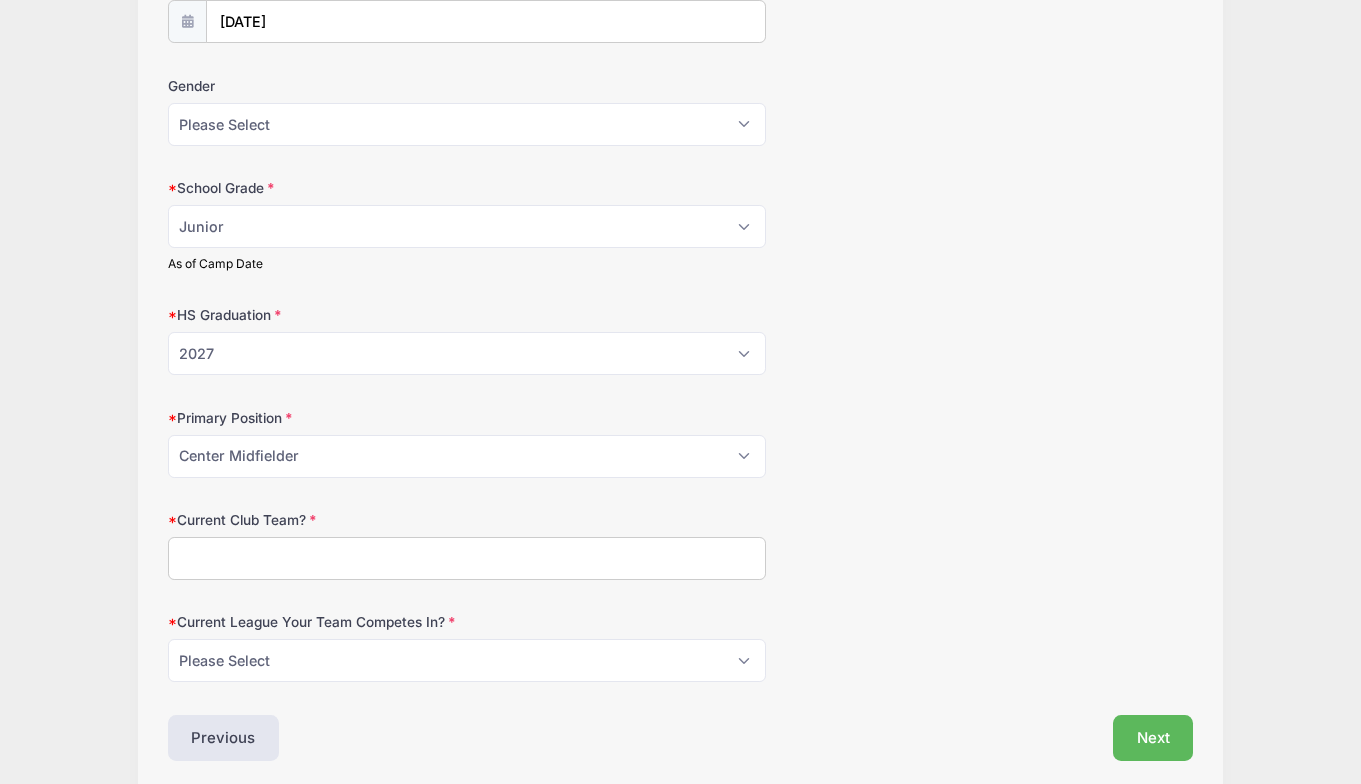 click on "Primary Position
Please Select GK
Center Defender
Wide Defender
Center Midfielder
Wide Forward
Center Forward" at bounding box center (681, 443) 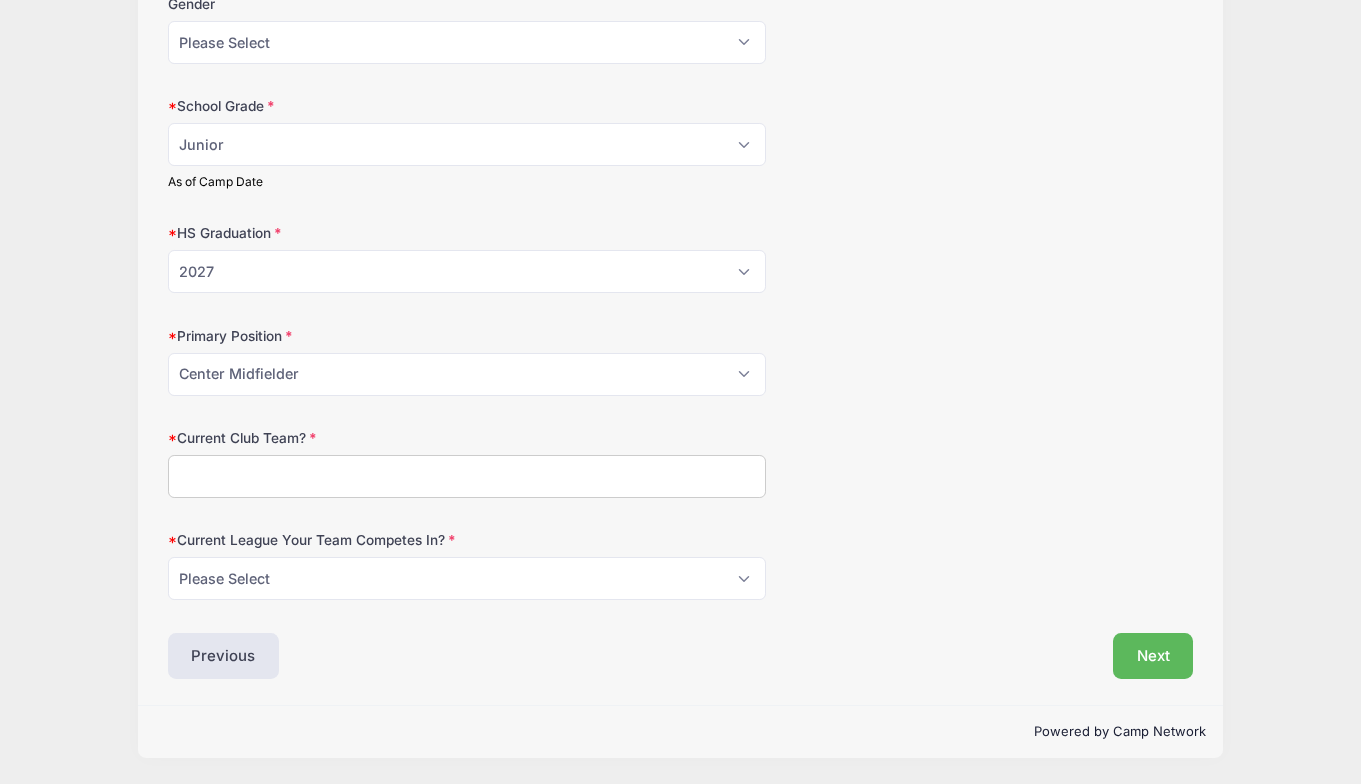 click on "Current Club Team?" at bounding box center [467, 476] 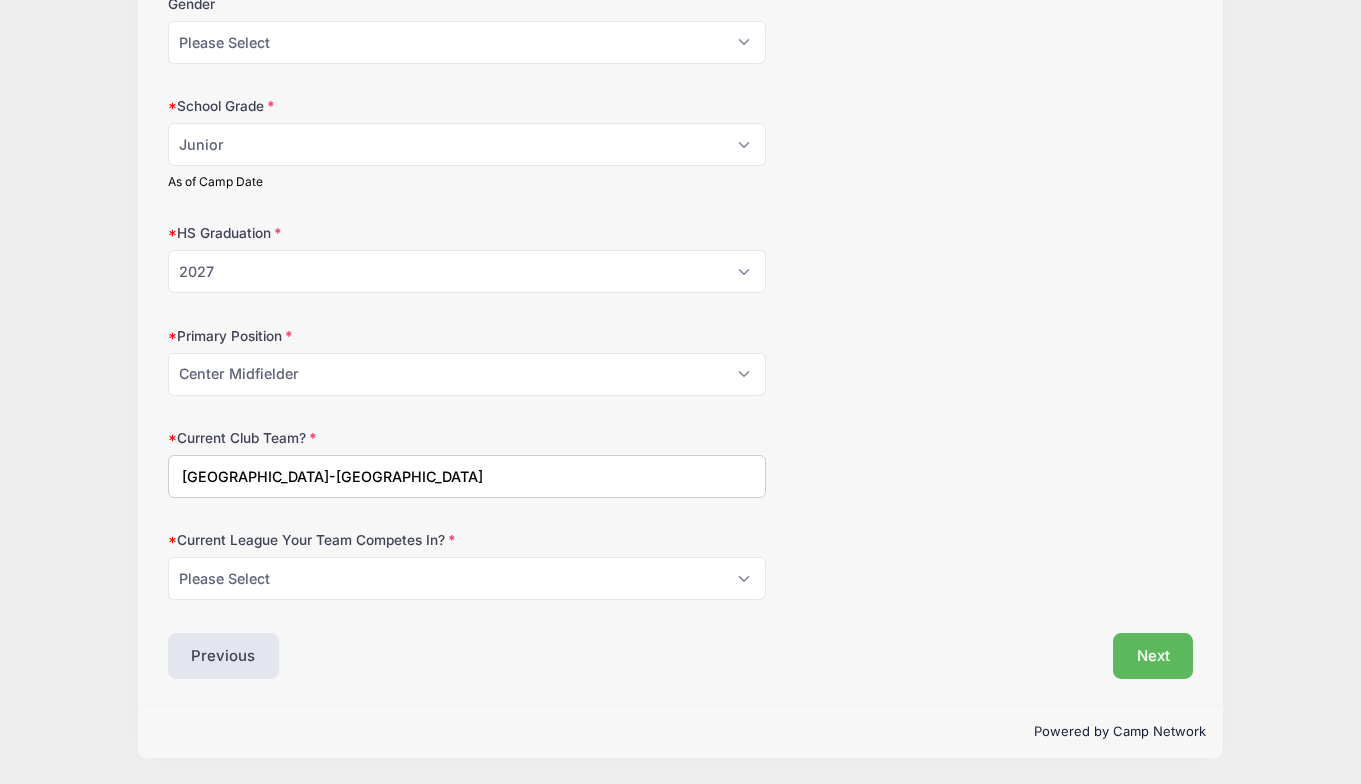 type on "Cedar Stars Academy-Monmouth" 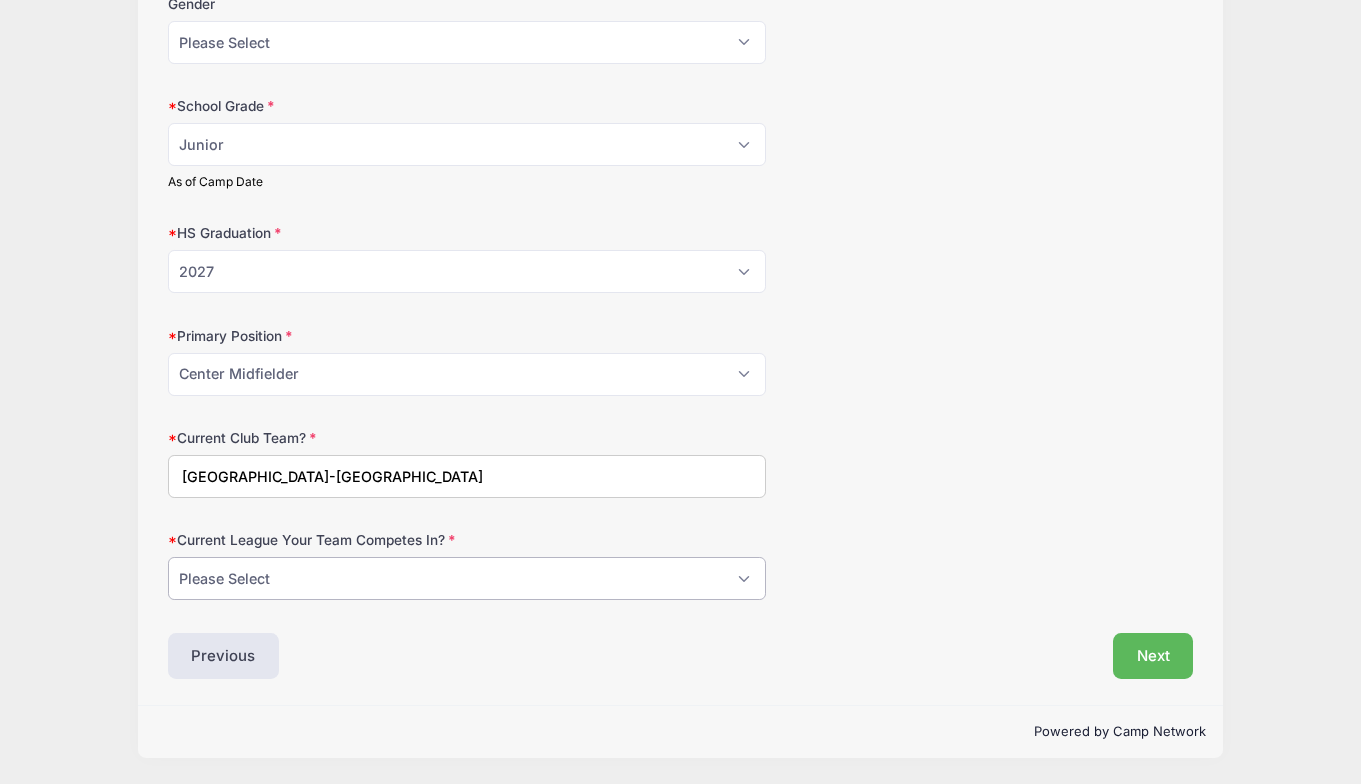 click on "Please Select ECNL
ECRL
GA
Other" at bounding box center [467, 578] 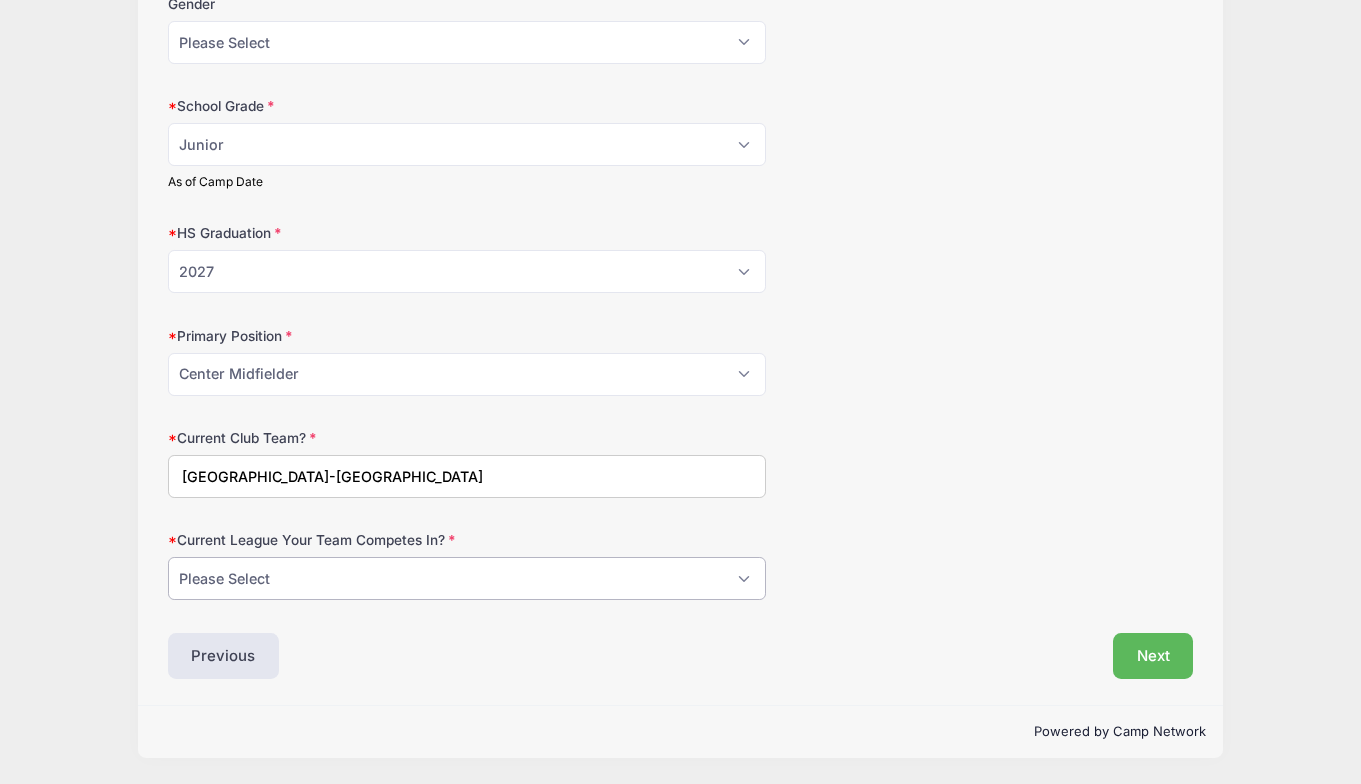 select on "GA" 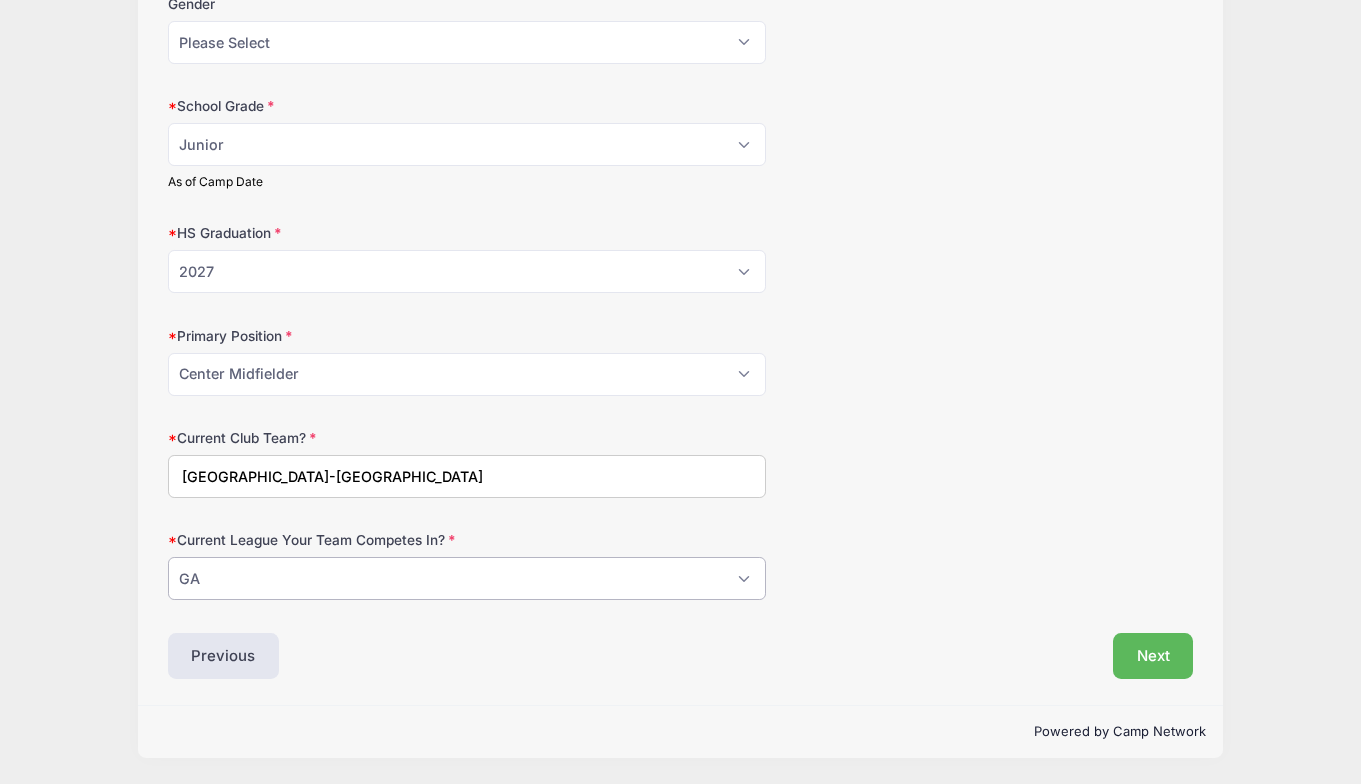 click on "Please Select ECNL
ECRL
GA
Other" at bounding box center (467, 578) 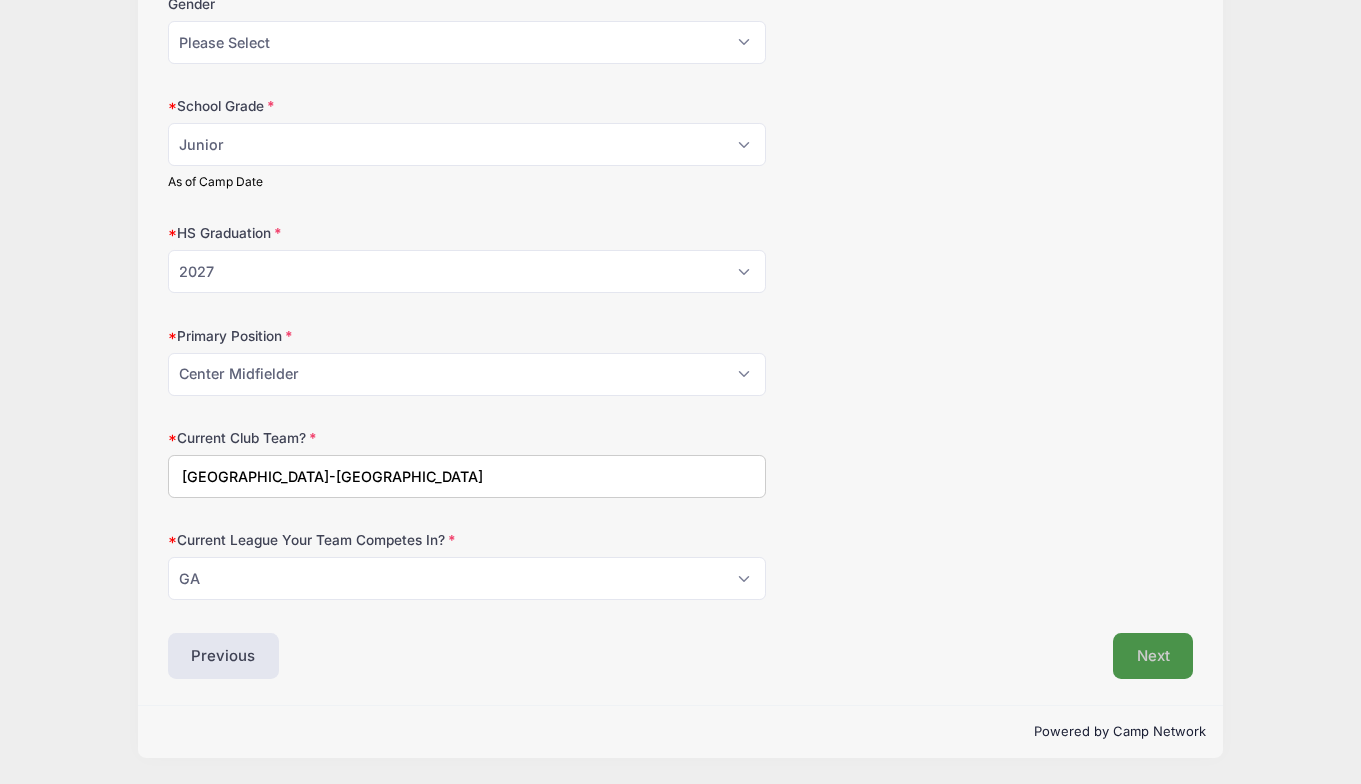 click on "Next" at bounding box center (1153, 656) 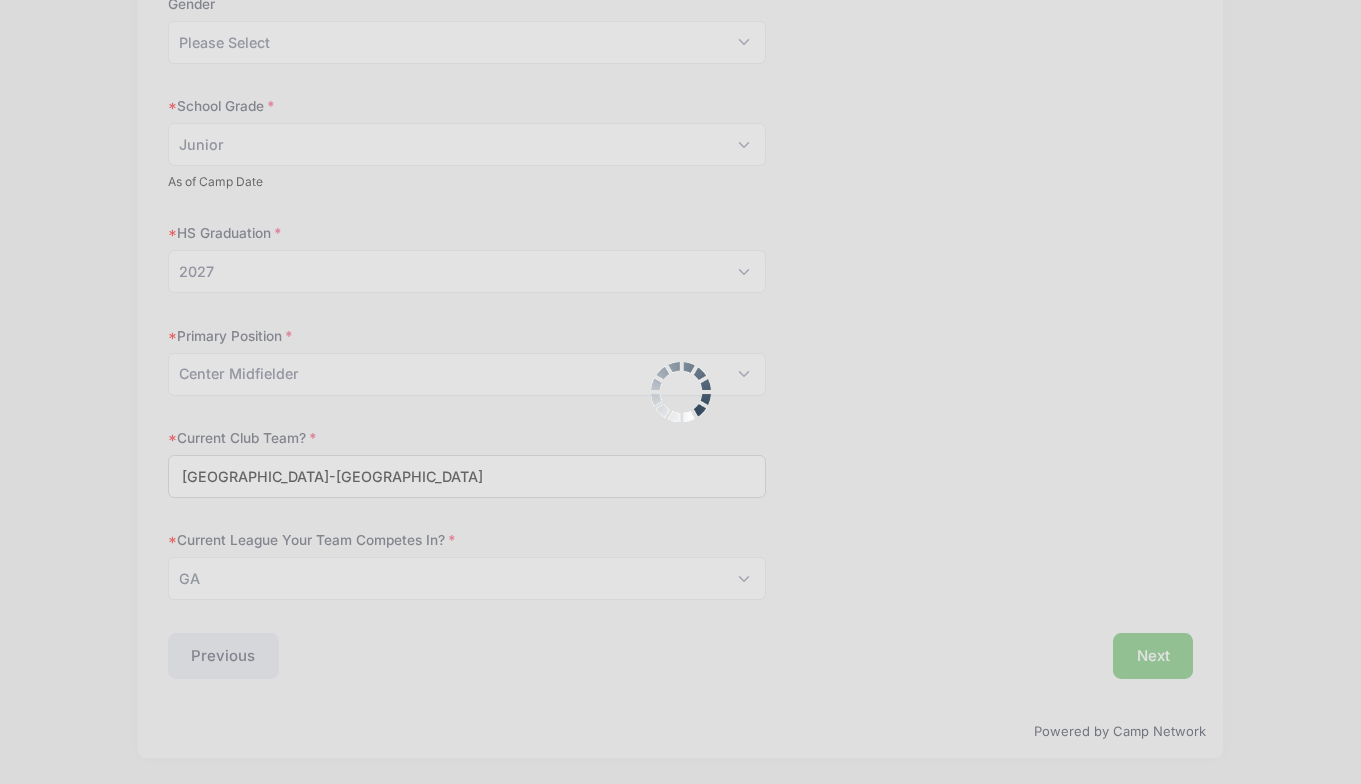 scroll, scrollTop: 0, scrollLeft: 0, axis: both 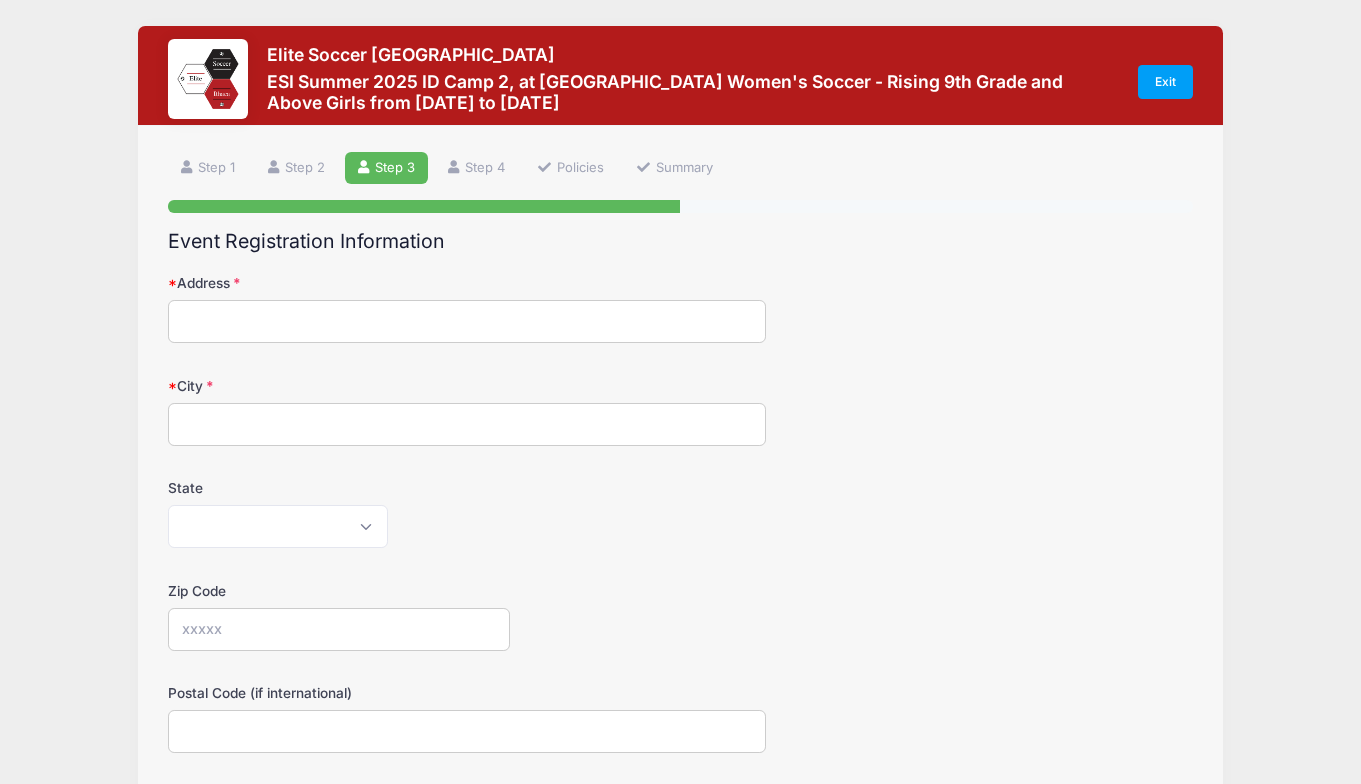 click on "Address" at bounding box center [467, 321] 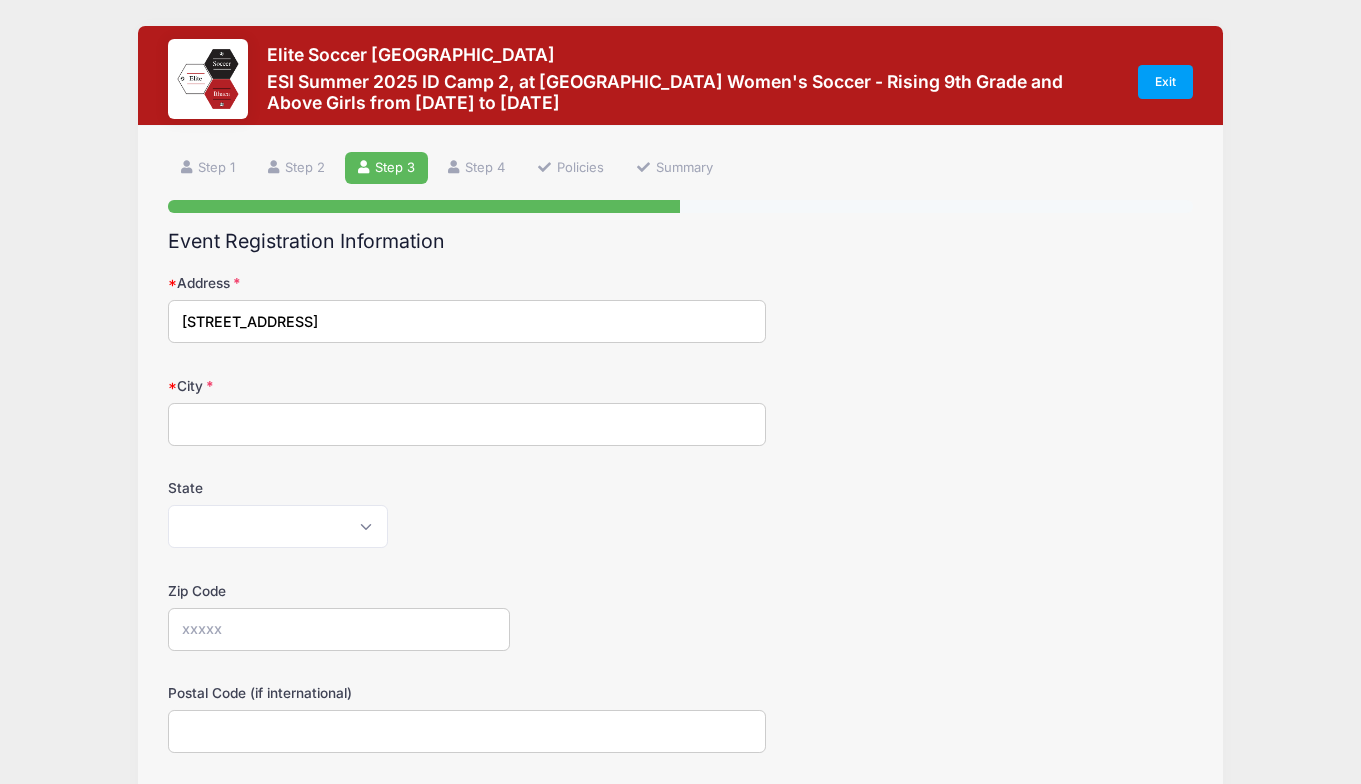 type on "shrewsbury" 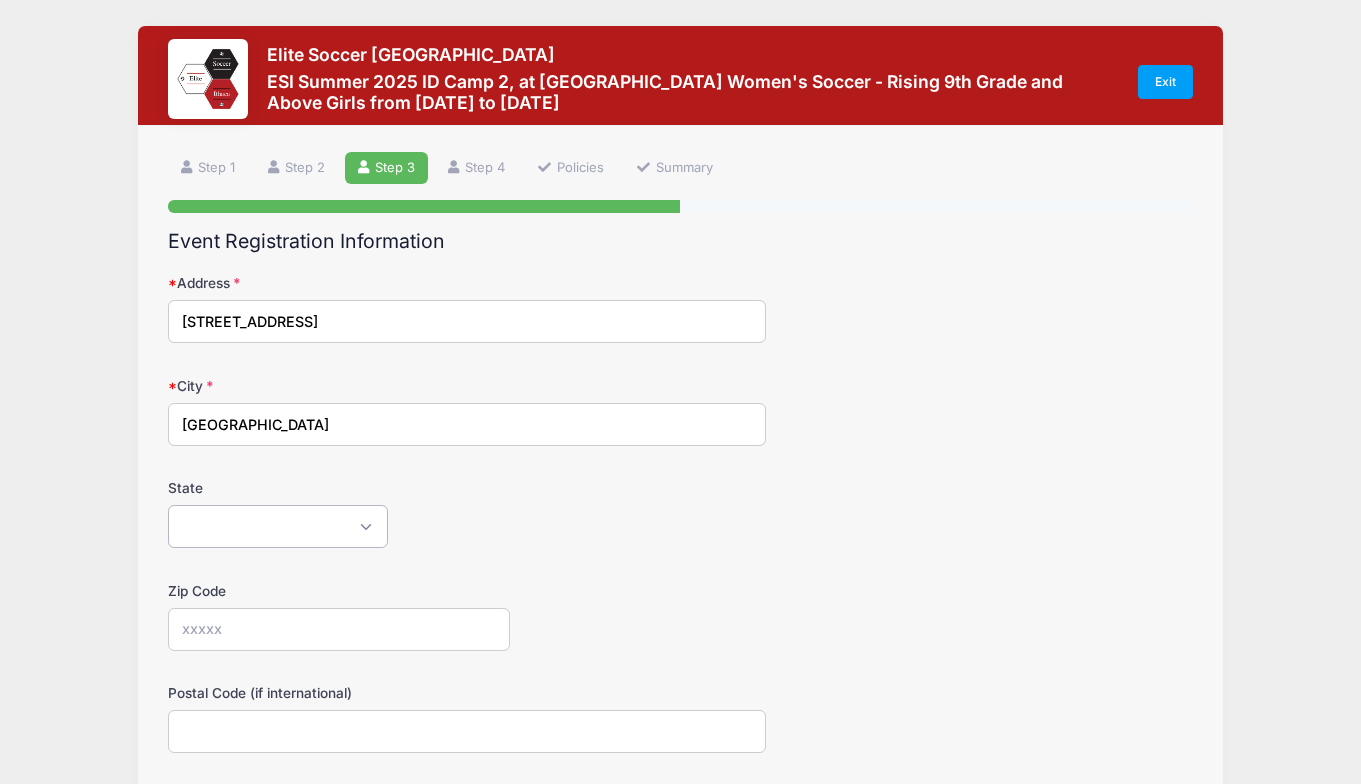 select on "NJ" 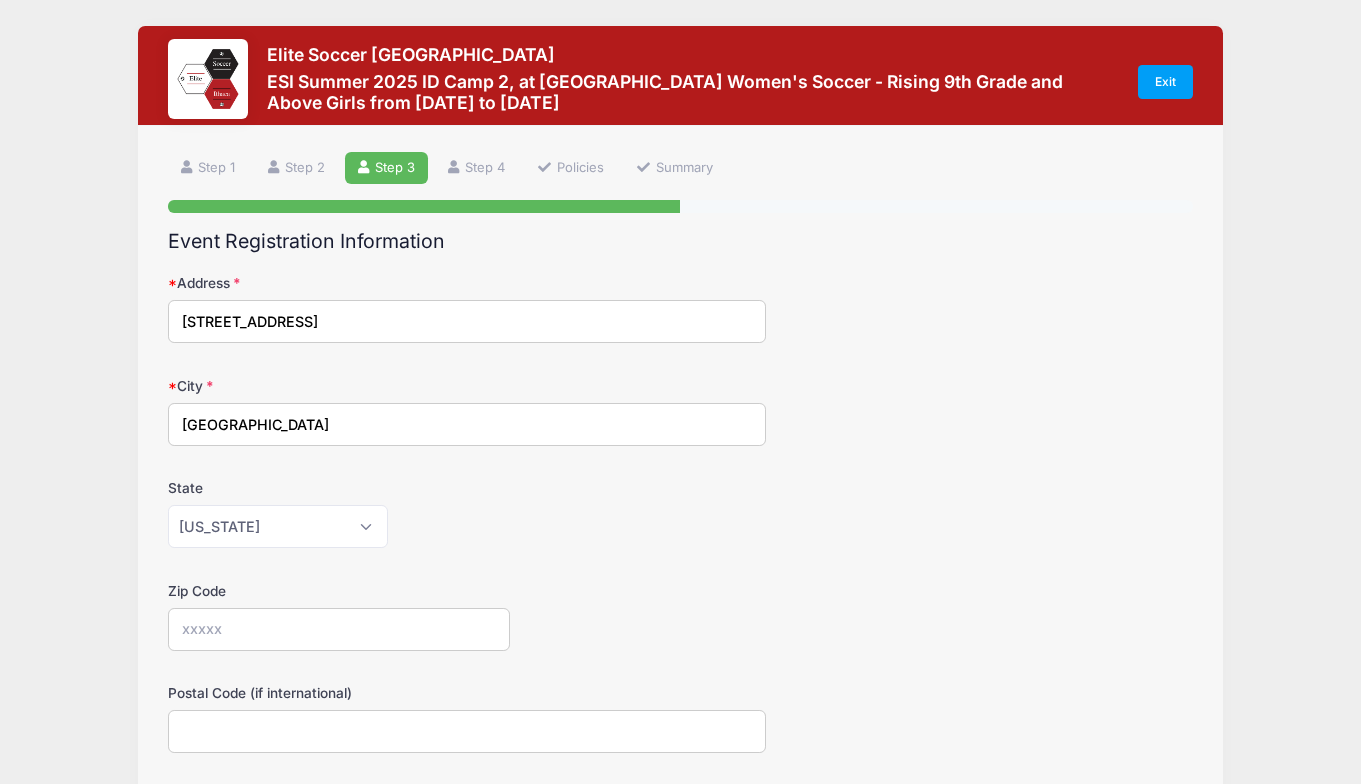 type on "07702" 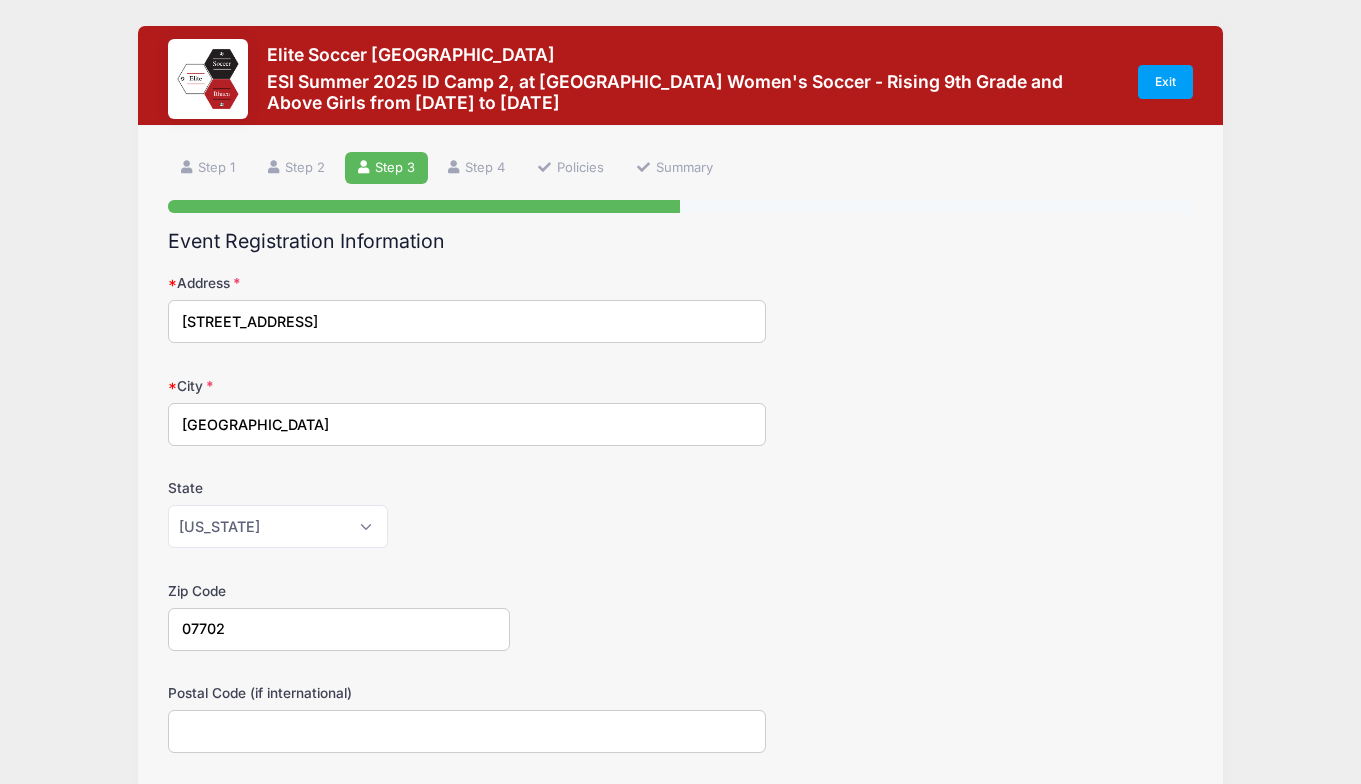 type on "07702" 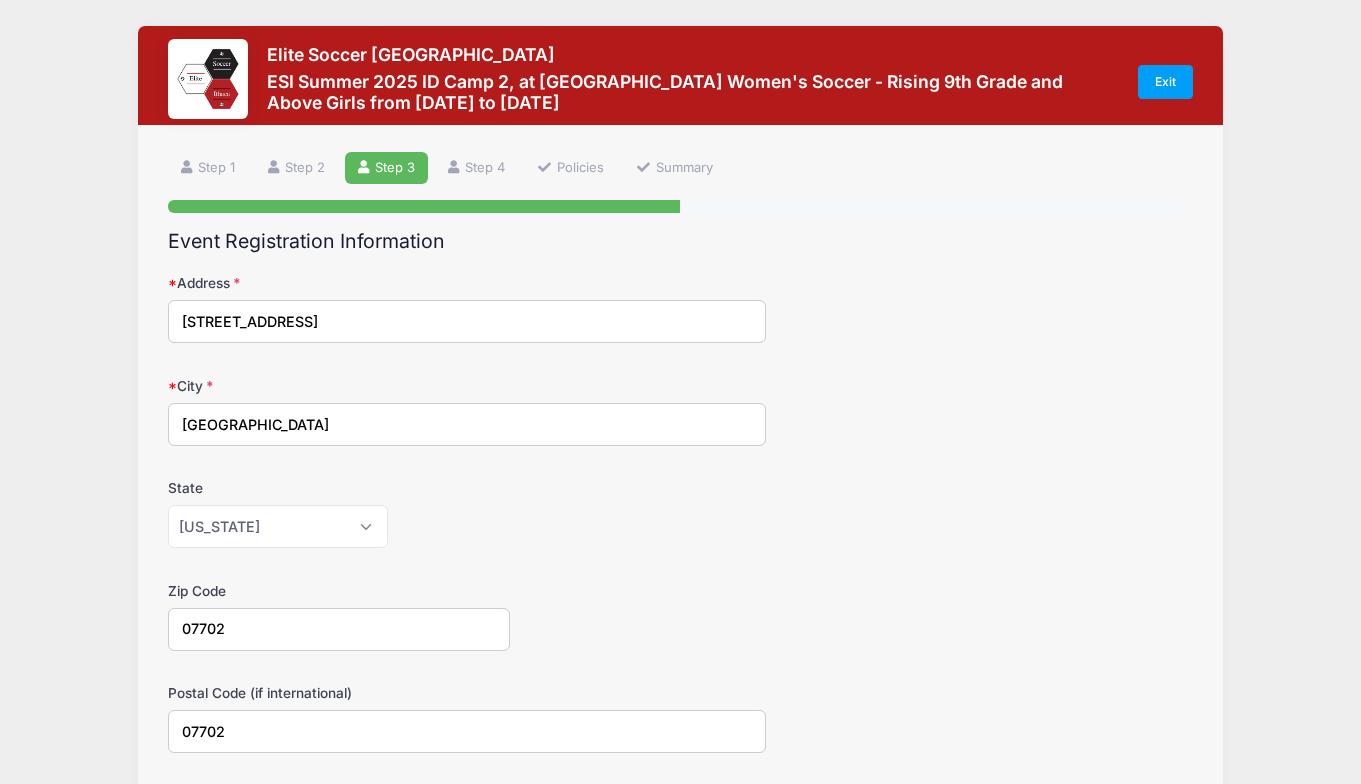 type on "Robert Lynch" 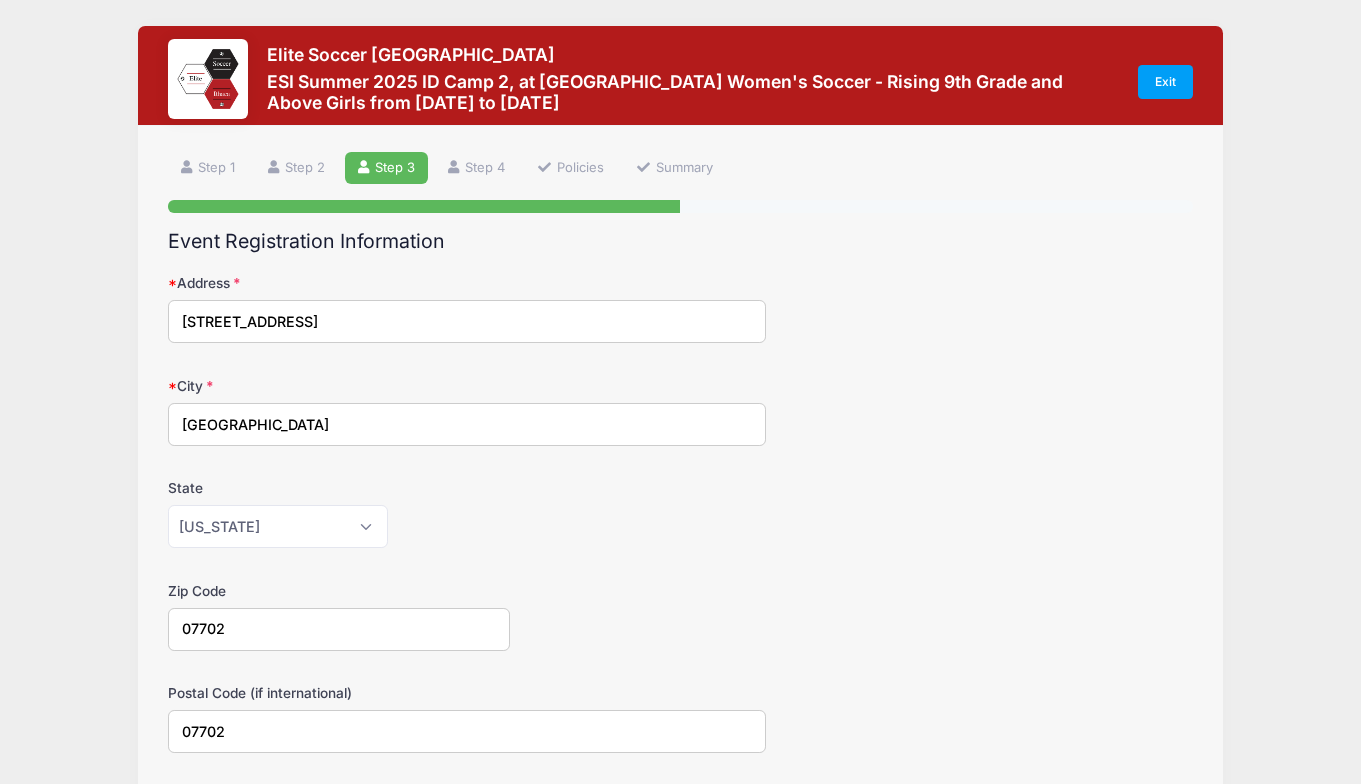 type on "robdlynch2@gmail.com" 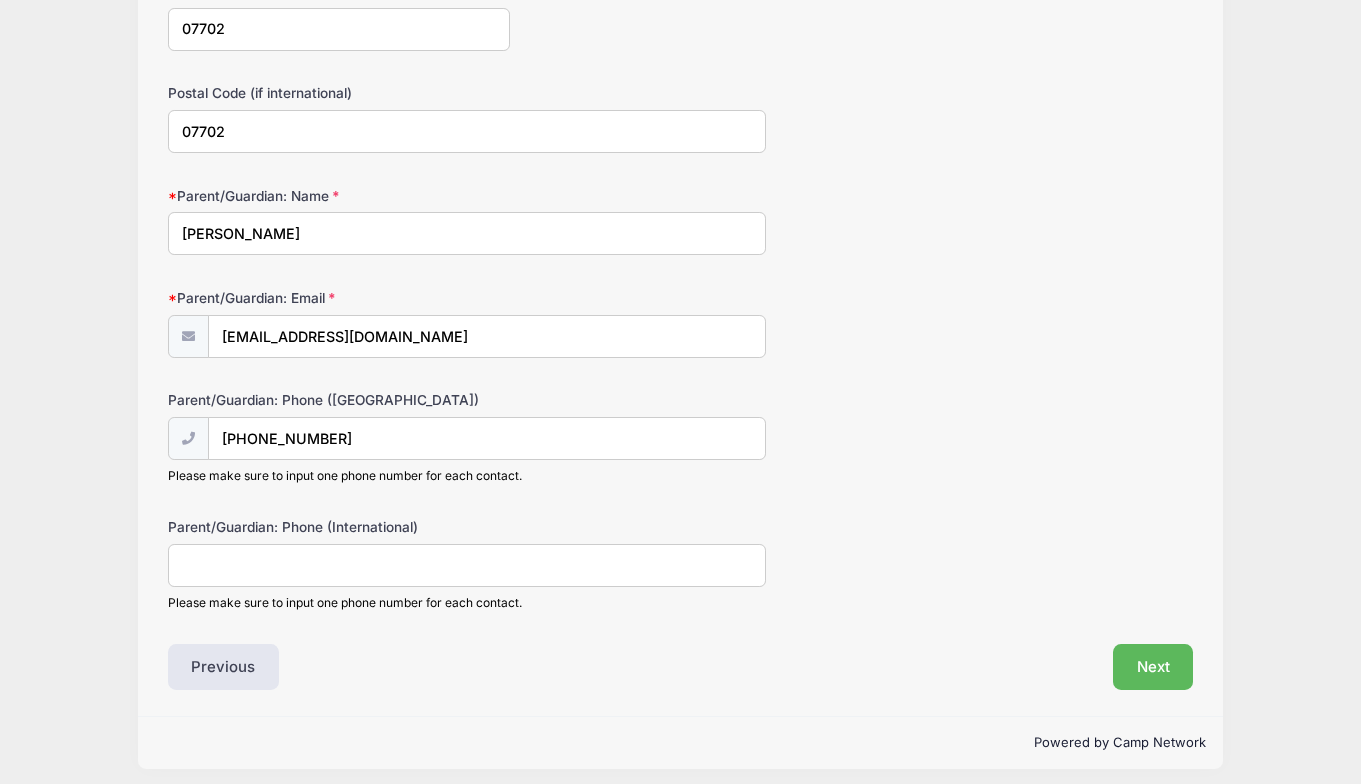 scroll, scrollTop: 611, scrollLeft: 0, axis: vertical 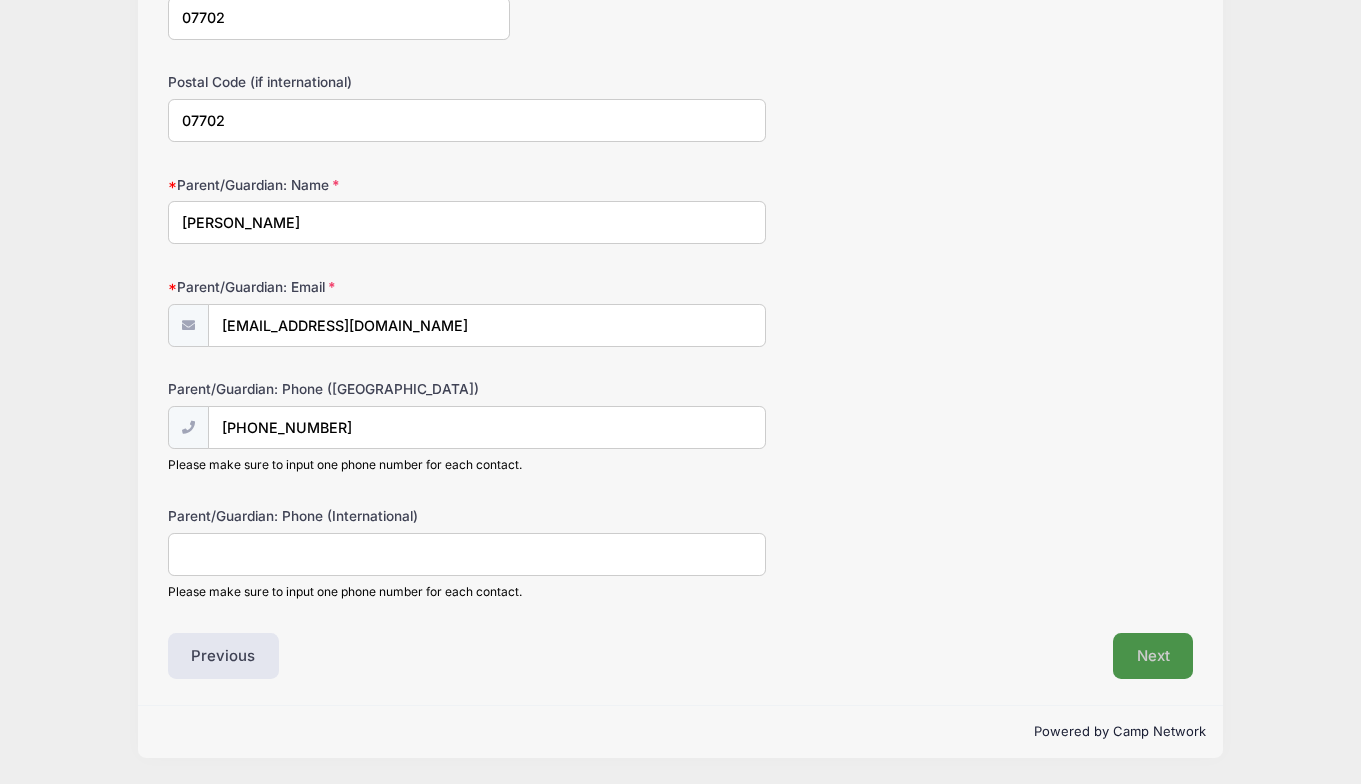 click on "Next" at bounding box center [1153, 656] 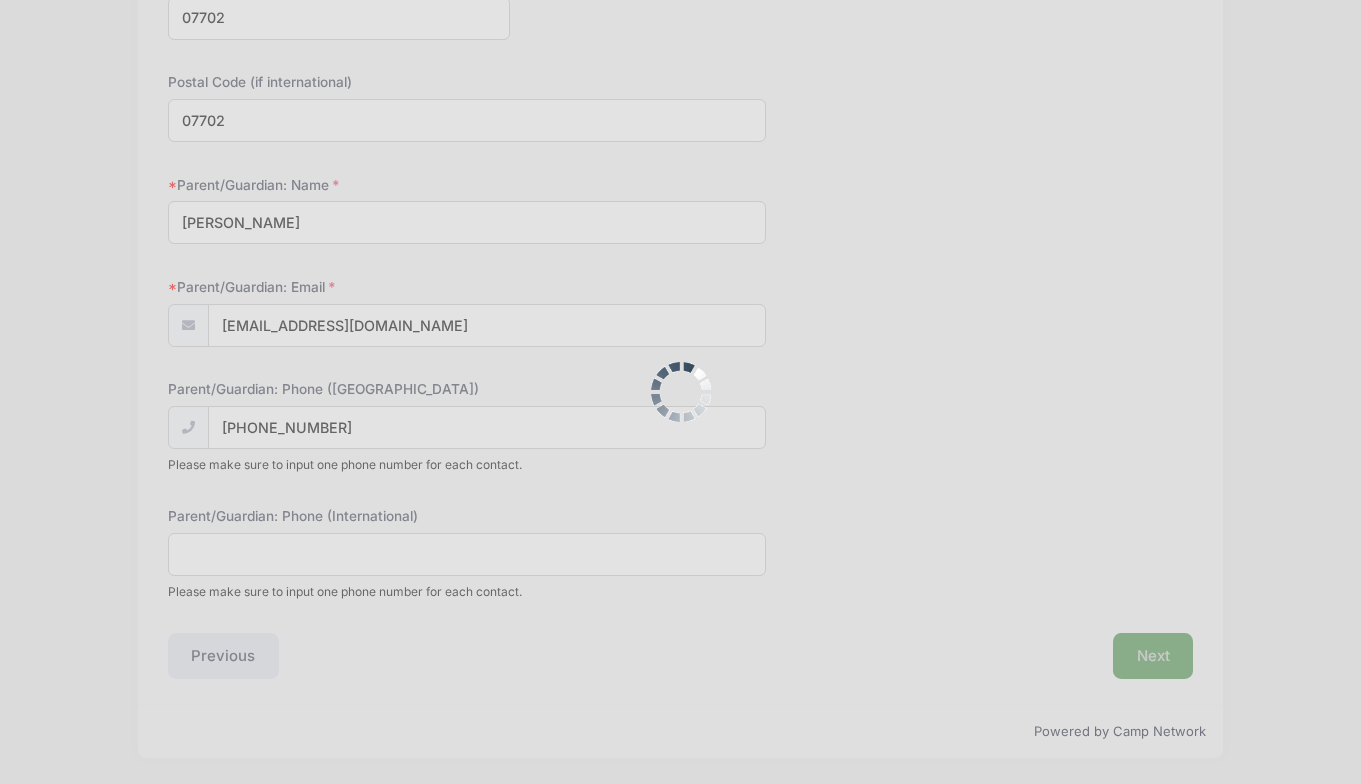 scroll, scrollTop: 0, scrollLeft: 0, axis: both 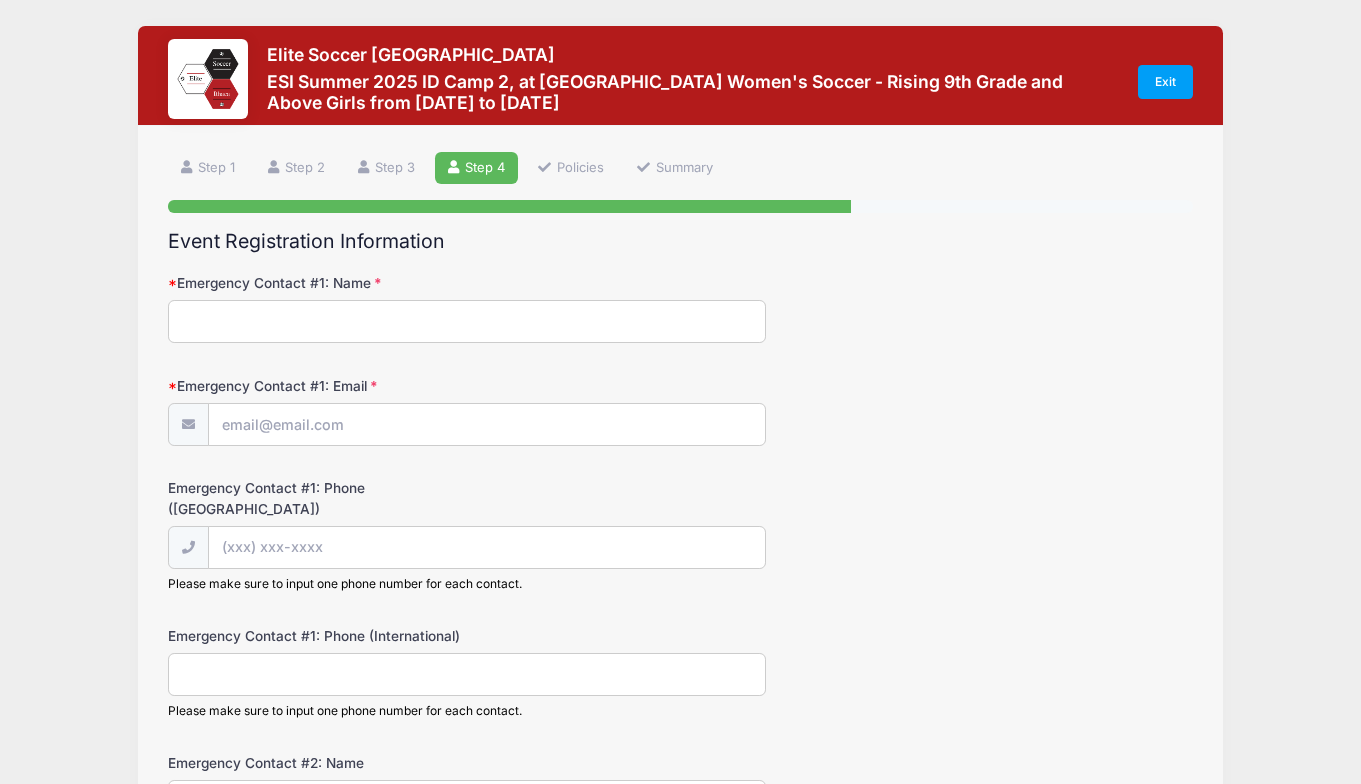 click on "Emergency Contact #1: Name" at bounding box center [467, 321] 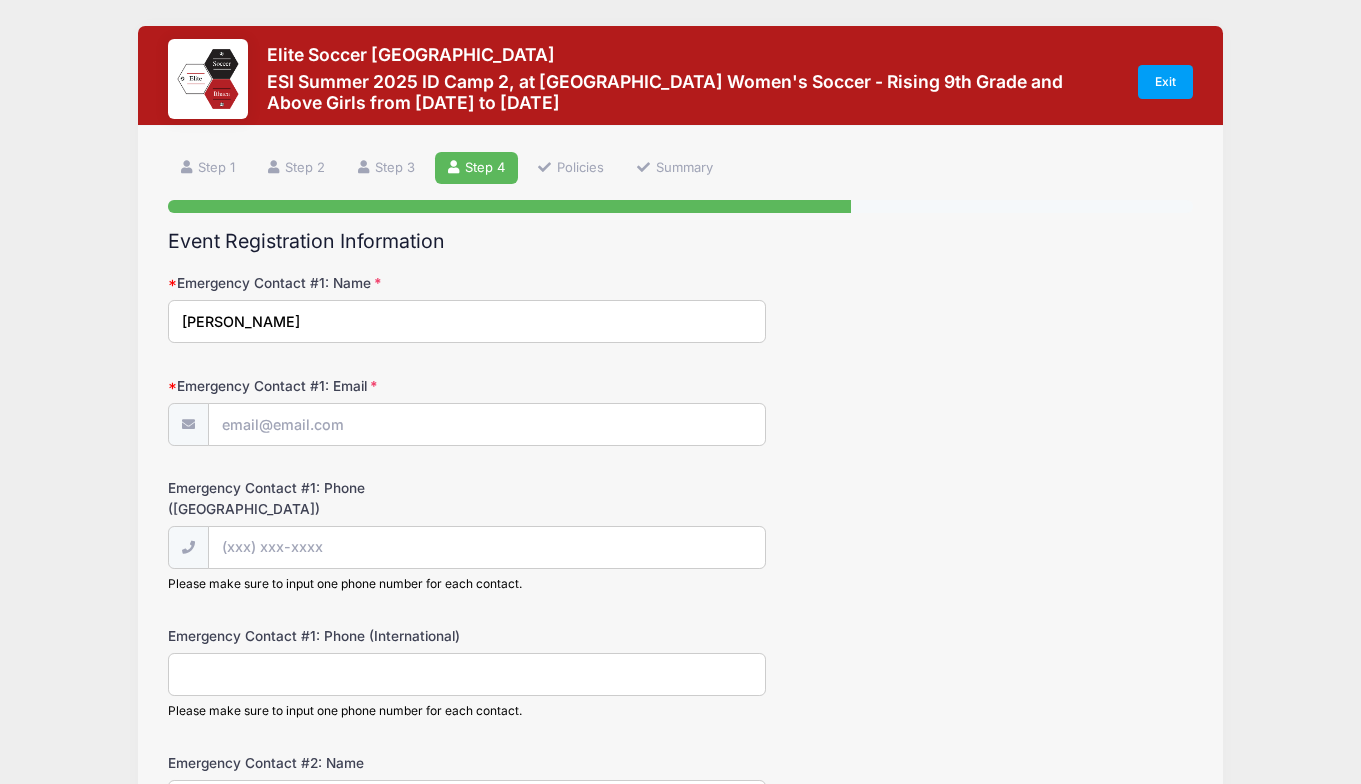 type on "julia lynch" 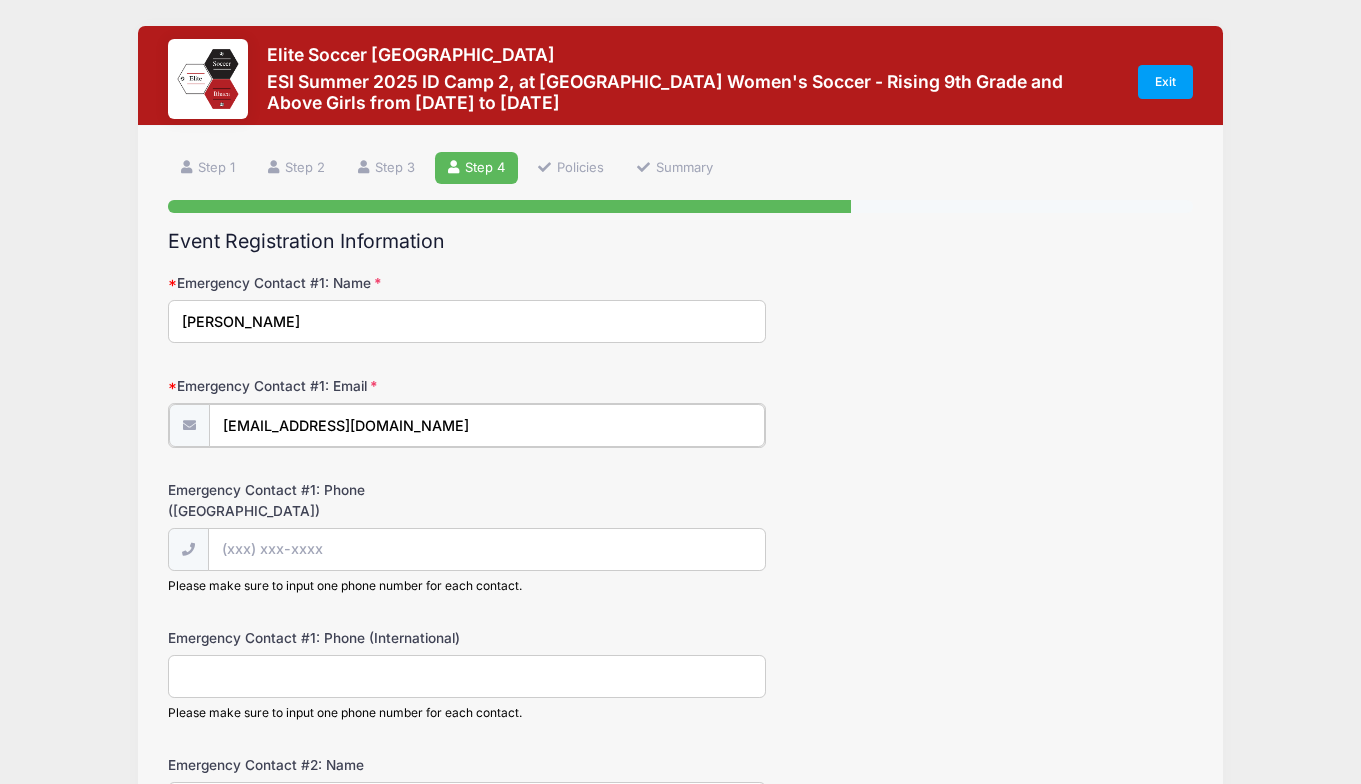 type on "jdubinlynch@hotmail.com" 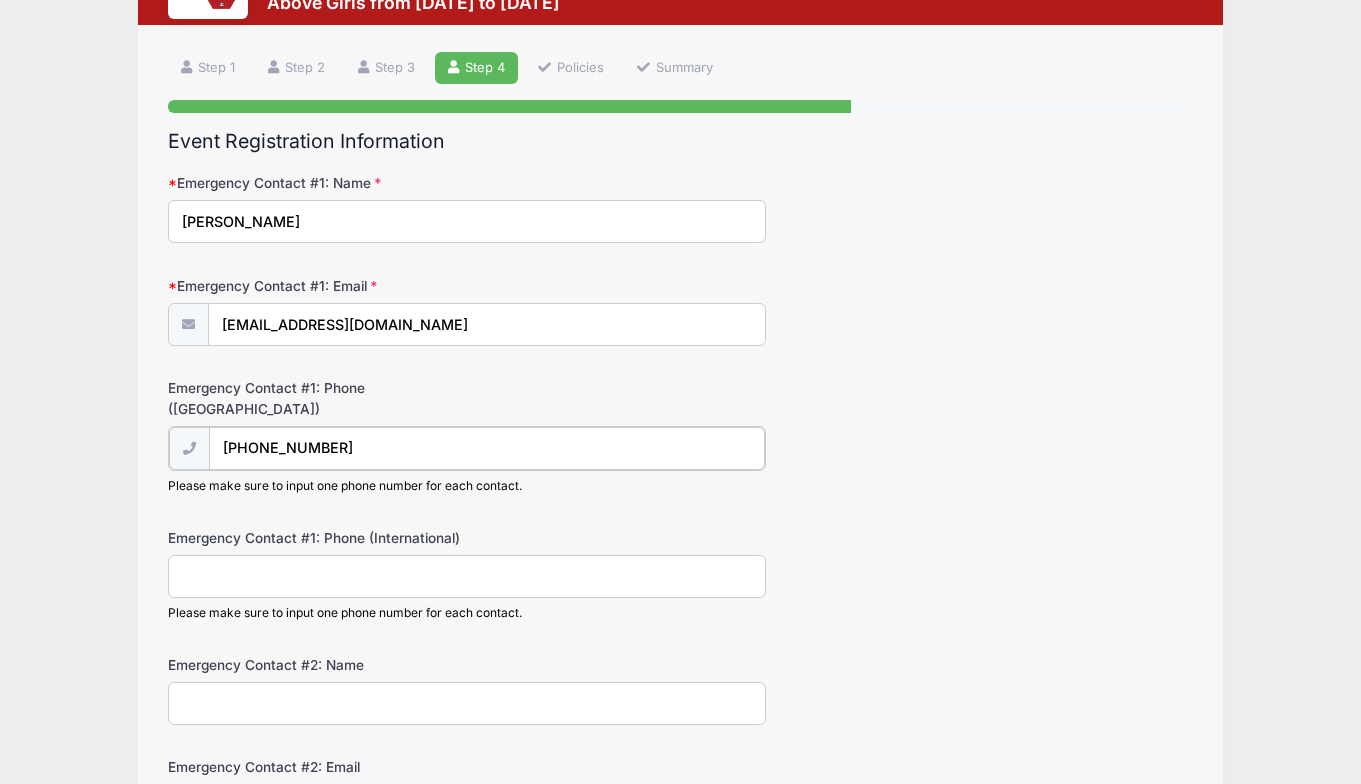 scroll, scrollTop: 200, scrollLeft: 0, axis: vertical 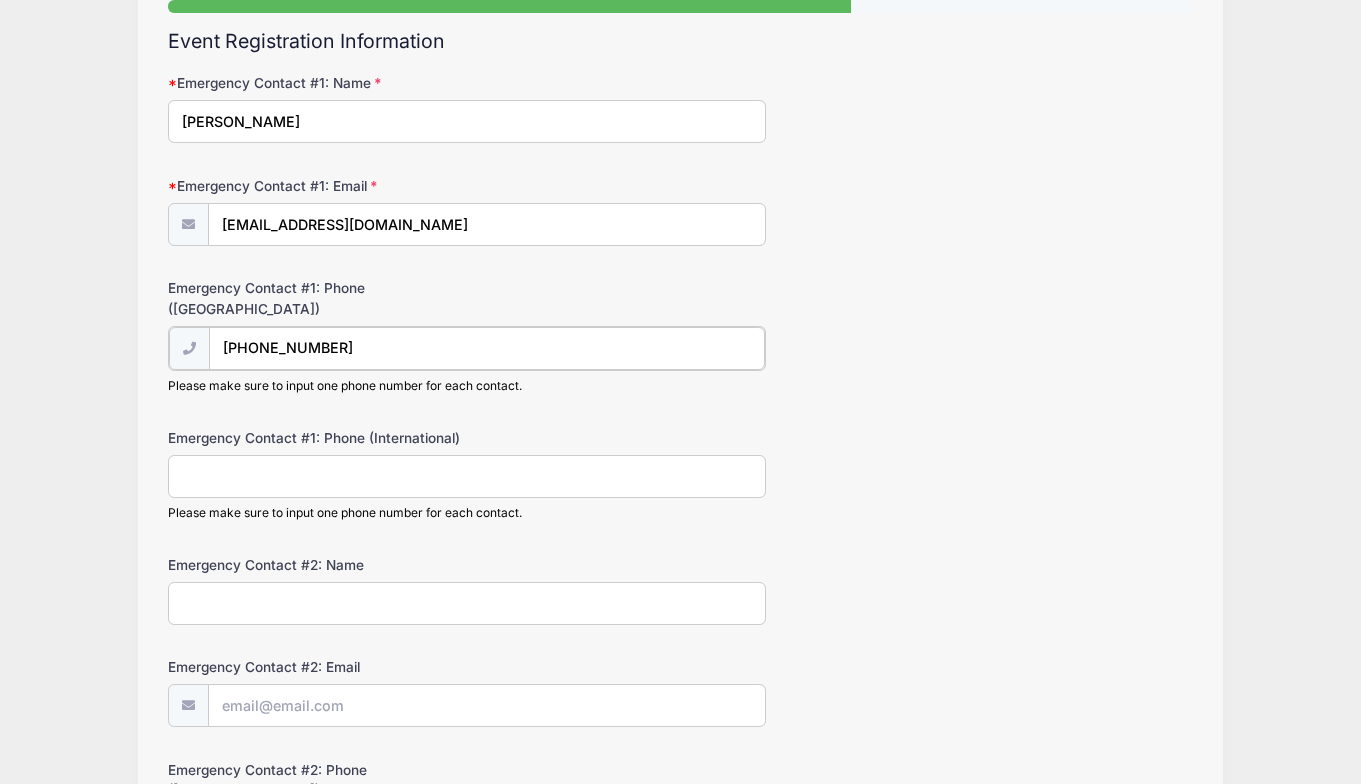 type on "(732) 403-5961" 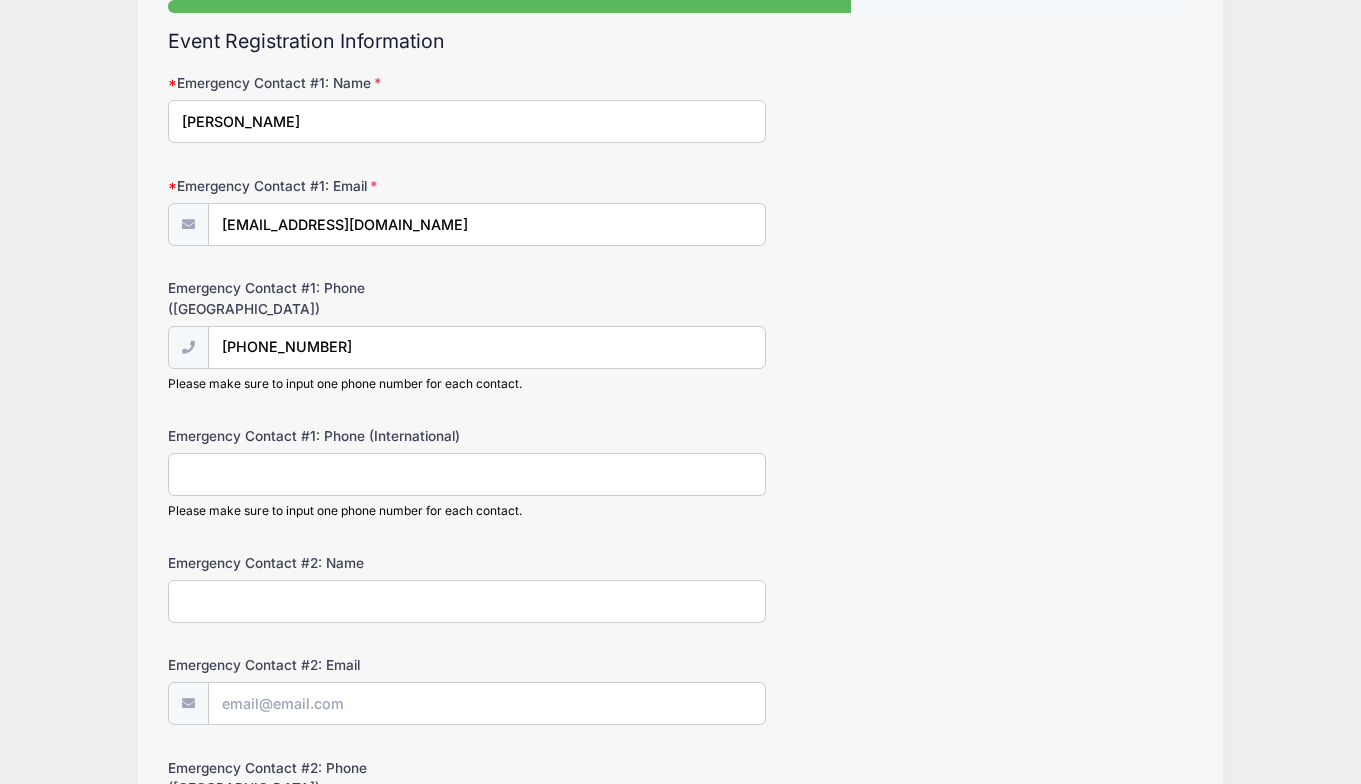 click on "Emergency Contact #2: Name" at bounding box center (467, 601) 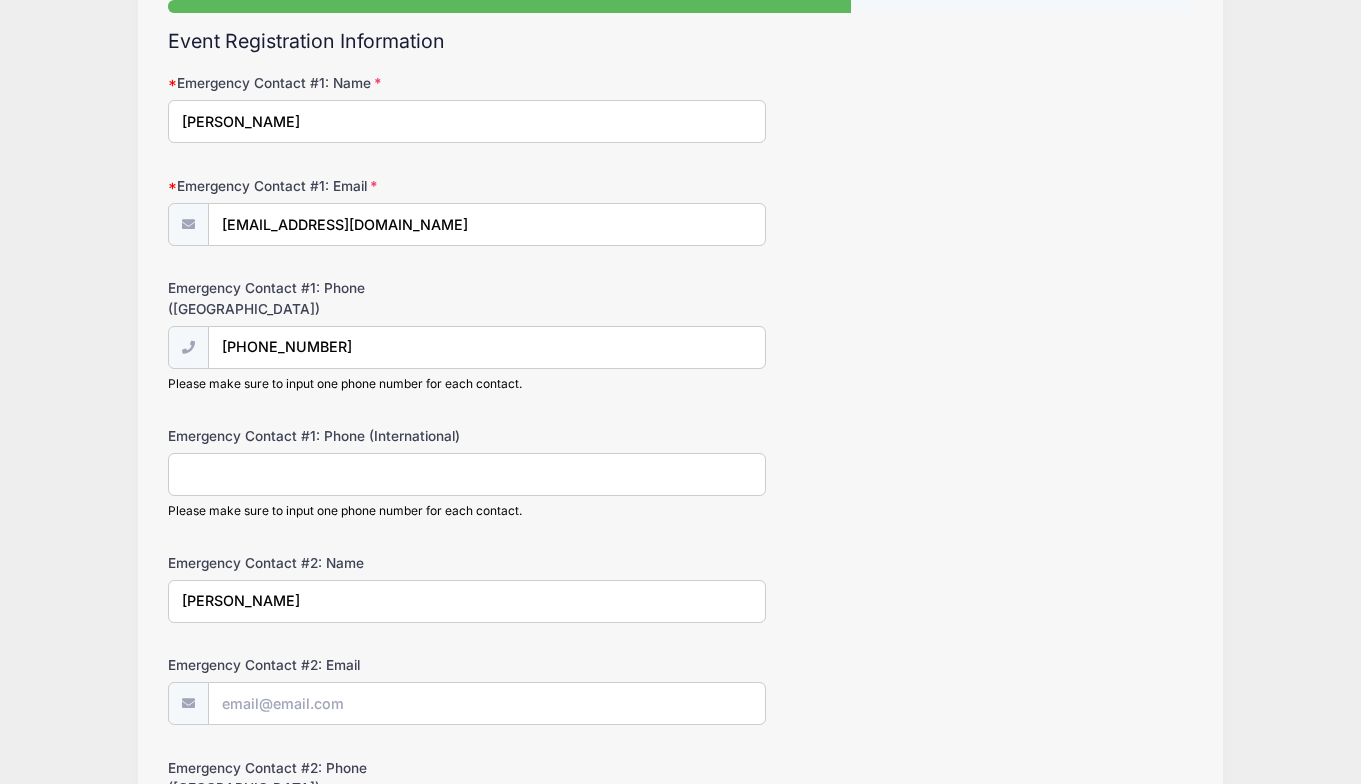 type on "Robert Lynch" 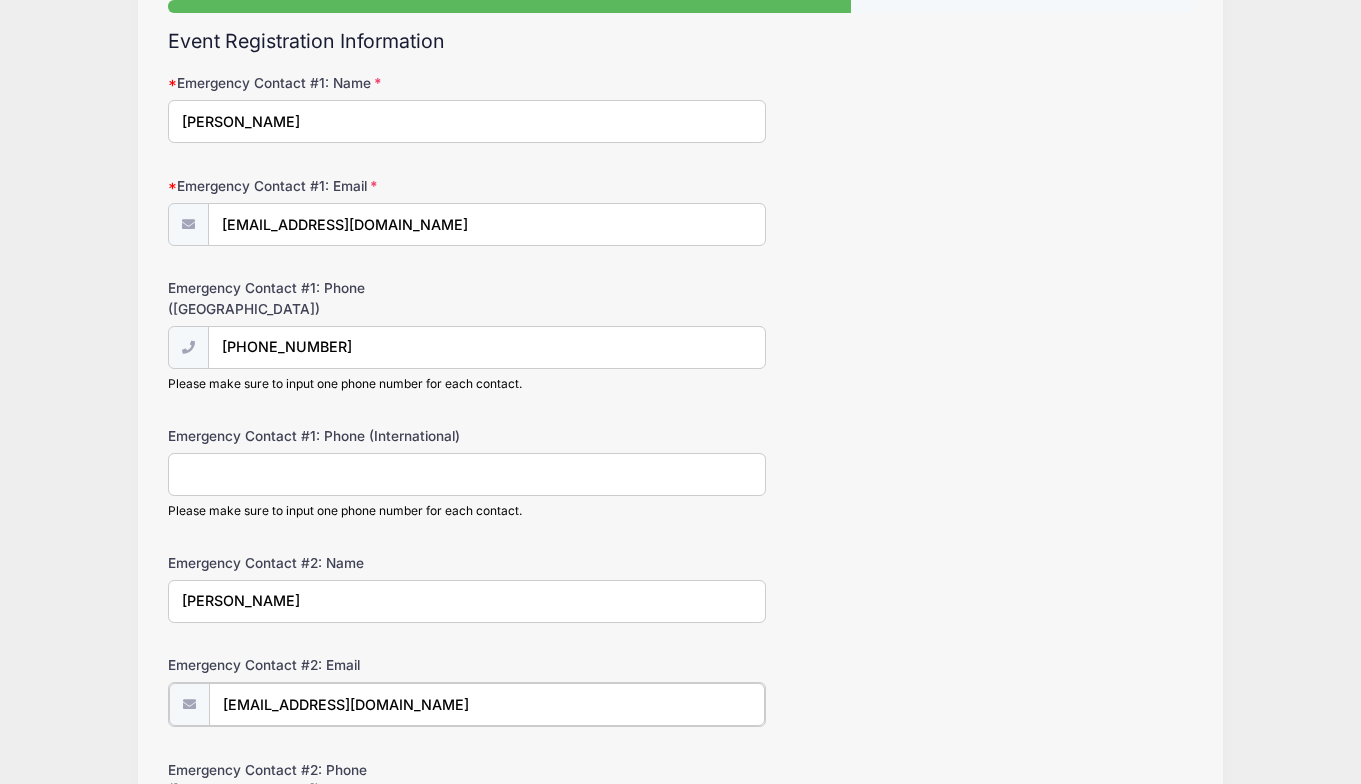 type on "robdlynch2@gmail.com" 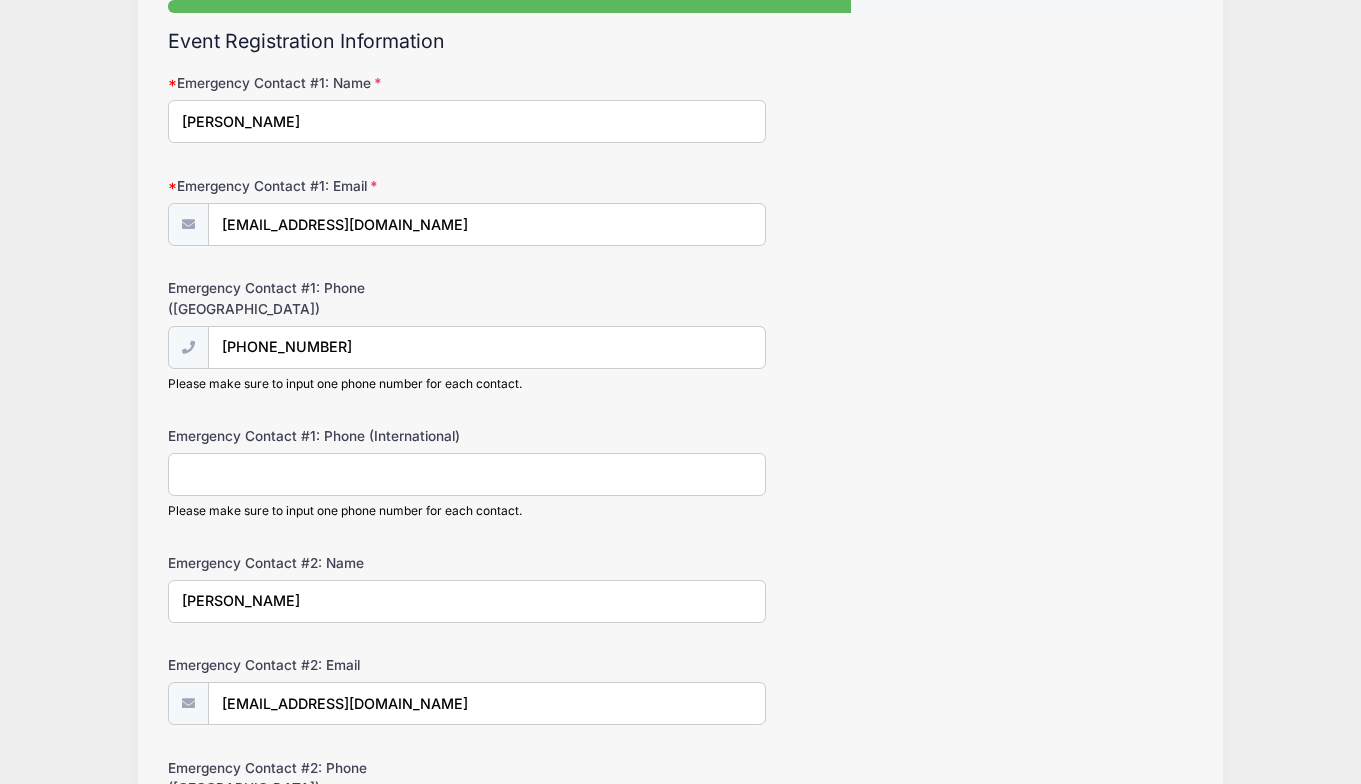 click on "Emergency Contact #1: Phone (International)
Please make sure to input one phone number for each contact." at bounding box center [681, 473] 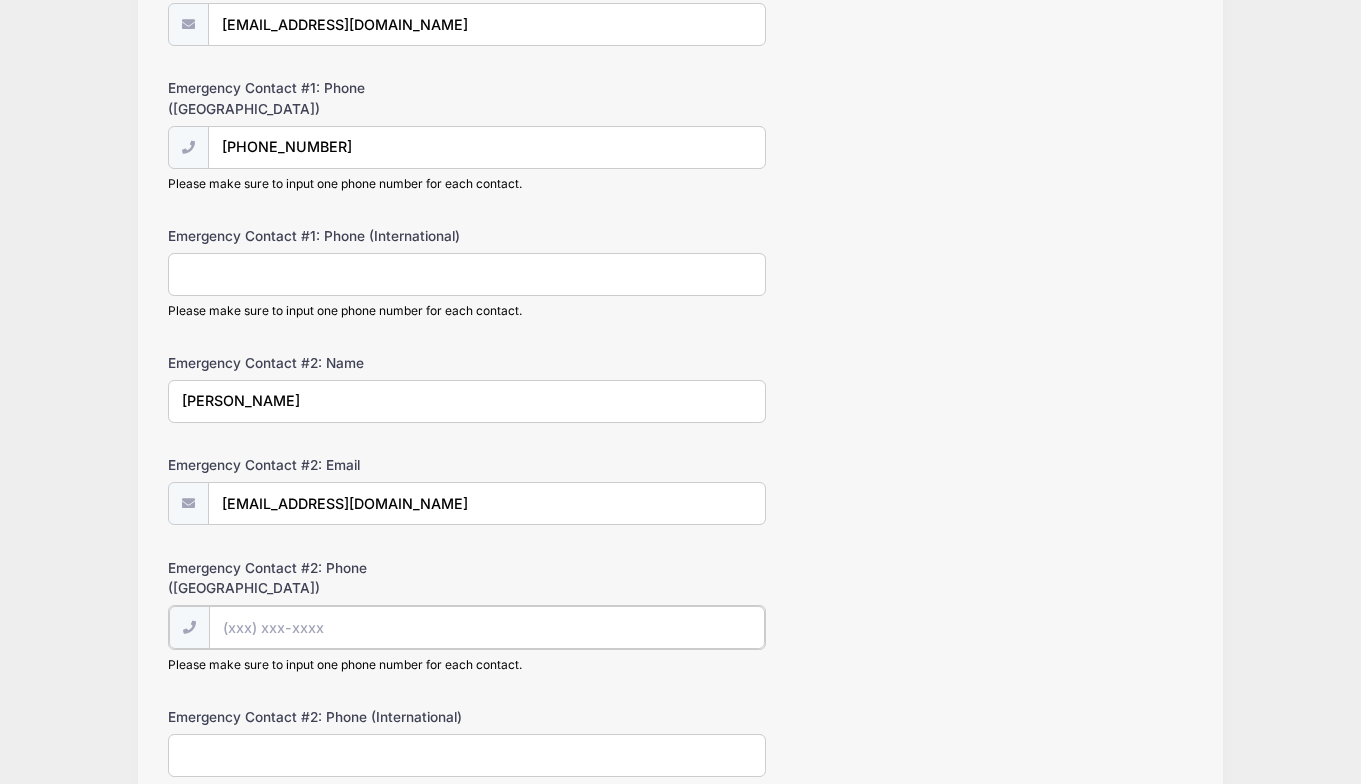 click on "Emergency Contact #2: Phone (United States)" at bounding box center (487, 627) 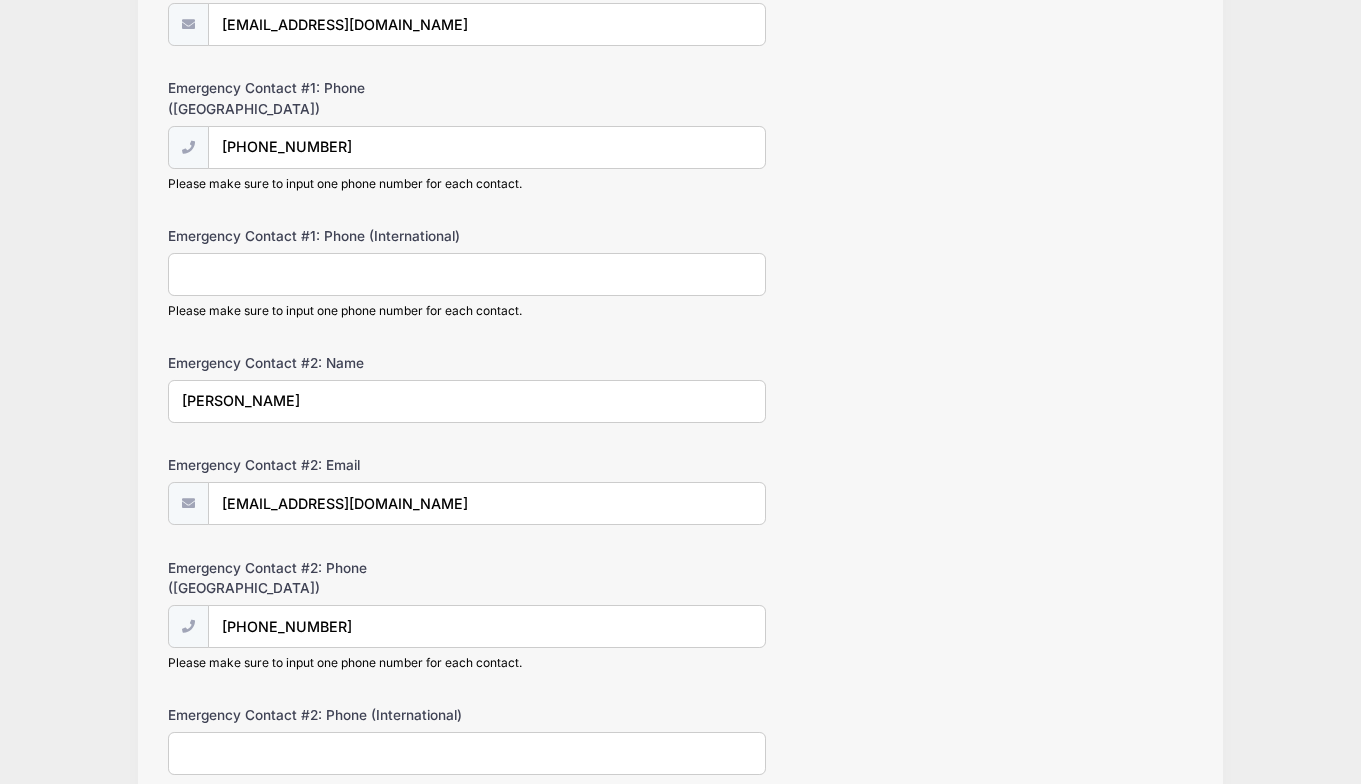 click on "Emergency Contact #2: Email
robdlynch2@gmail.com" at bounding box center (681, 490) 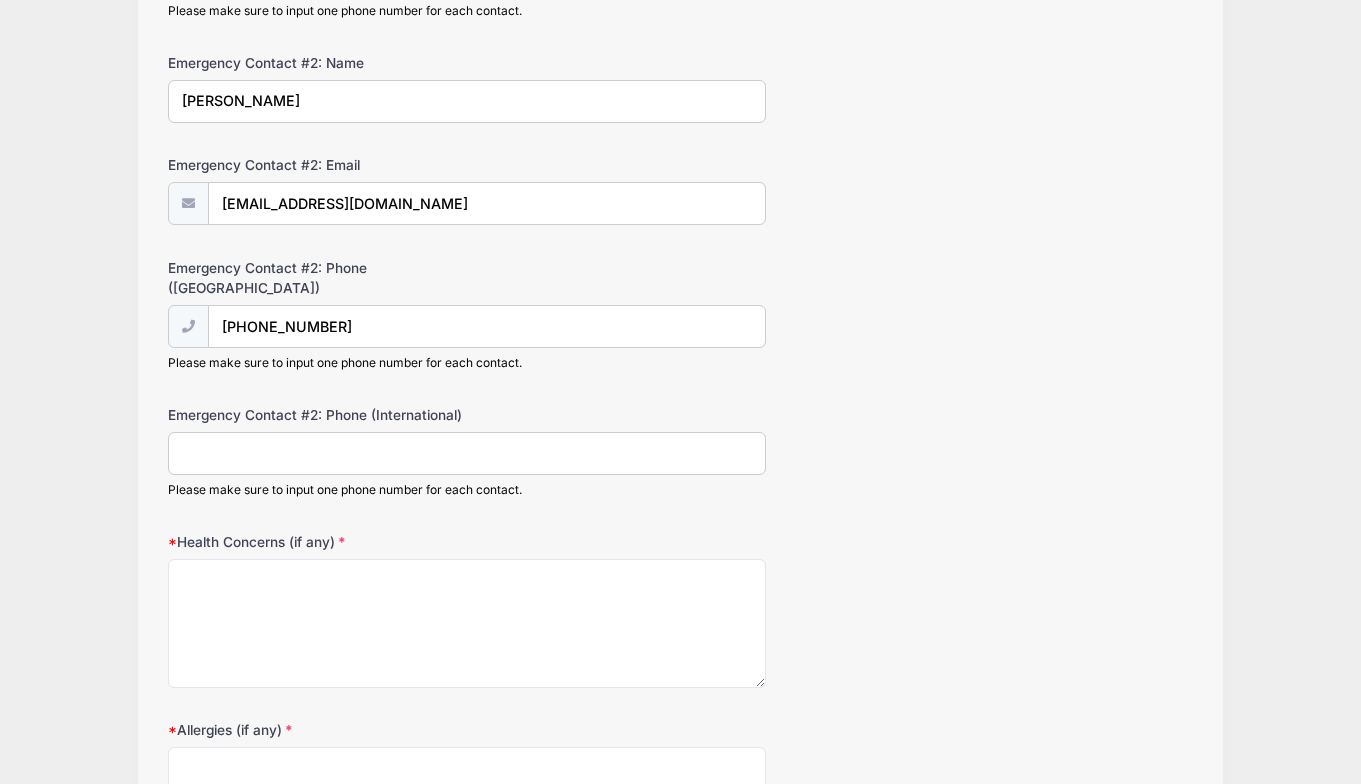 scroll, scrollTop: 934, scrollLeft: 0, axis: vertical 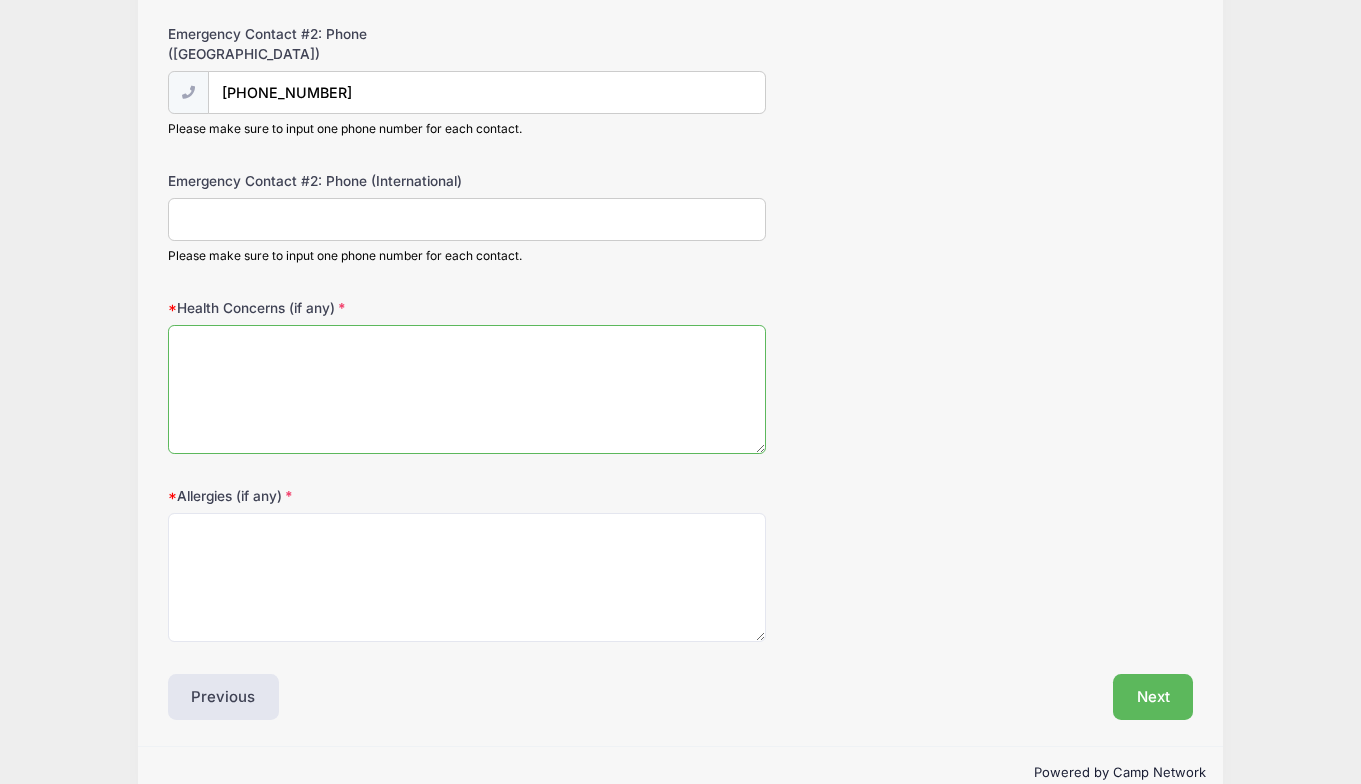 click on "Health Concerns (if any)" at bounding box center (467, 389) 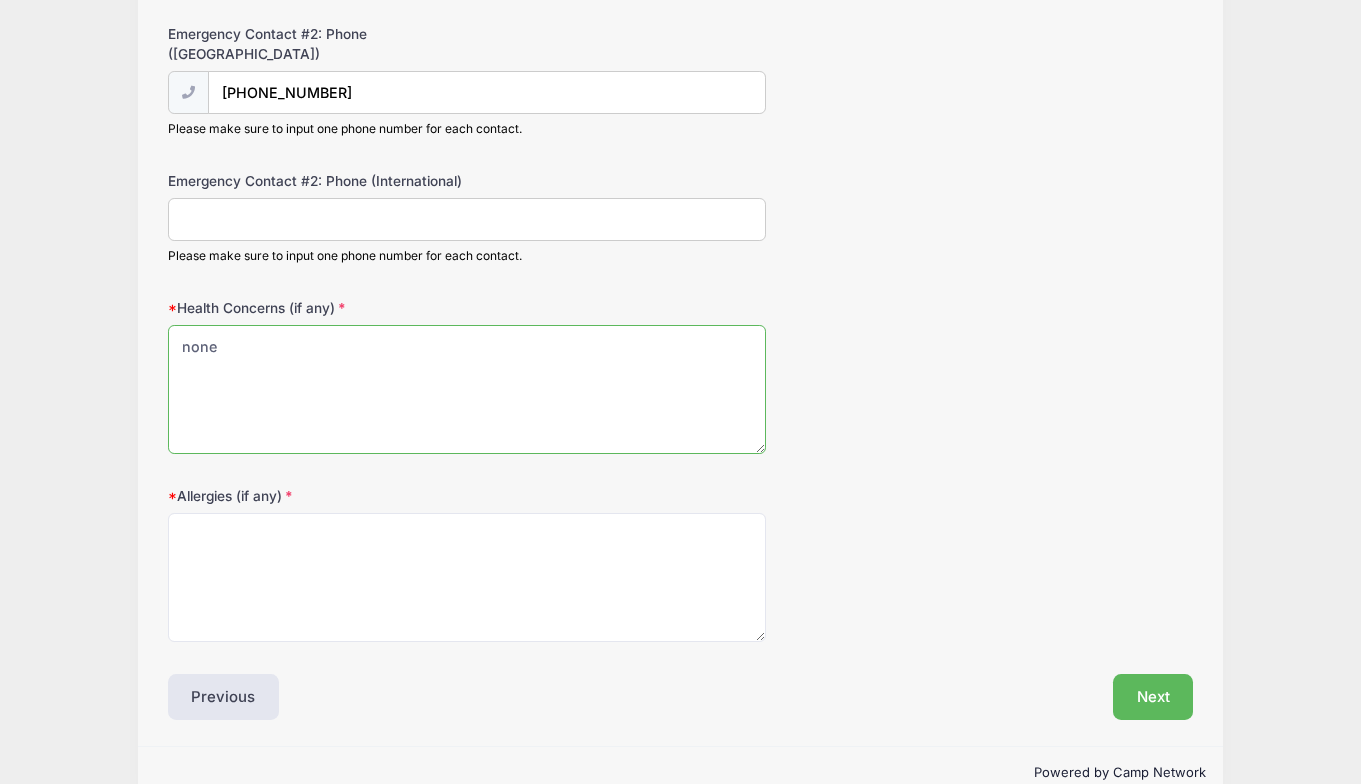 type on "none" 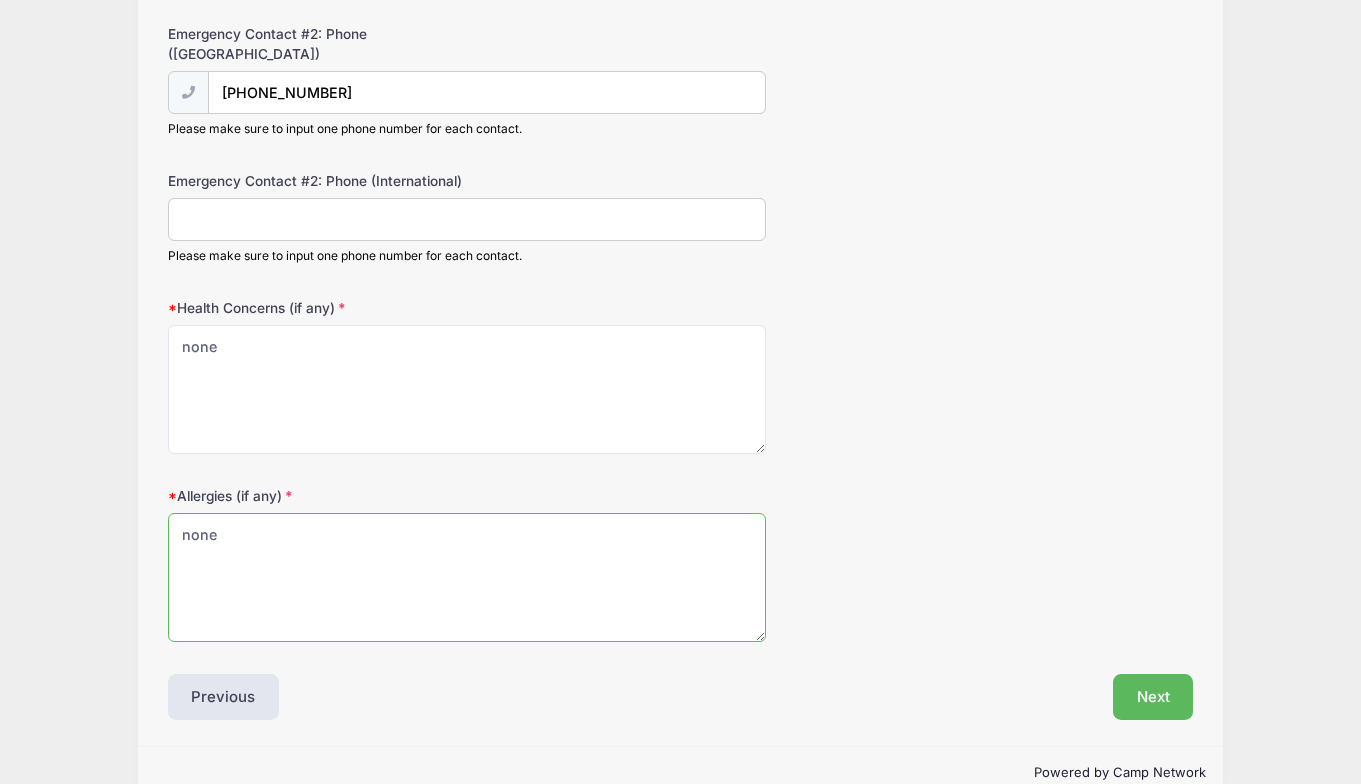 type on "none" 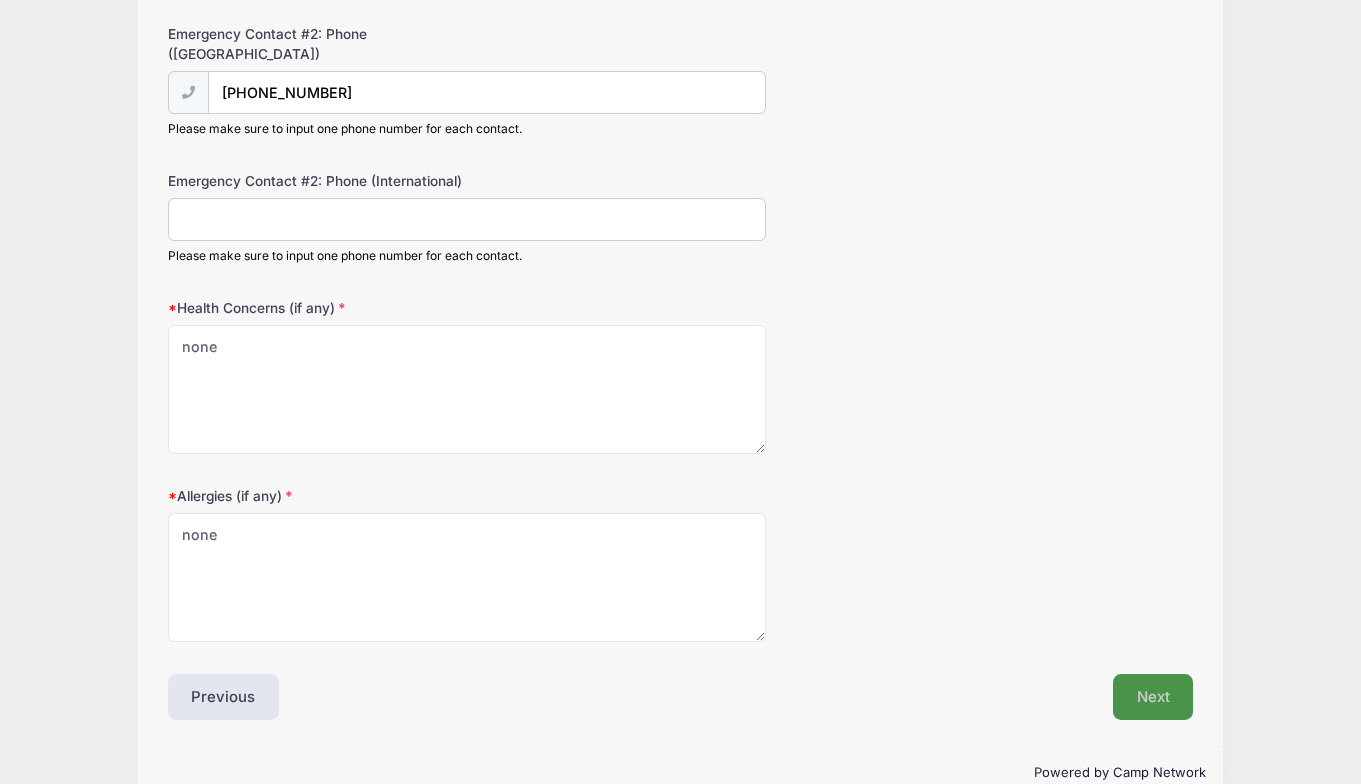 type 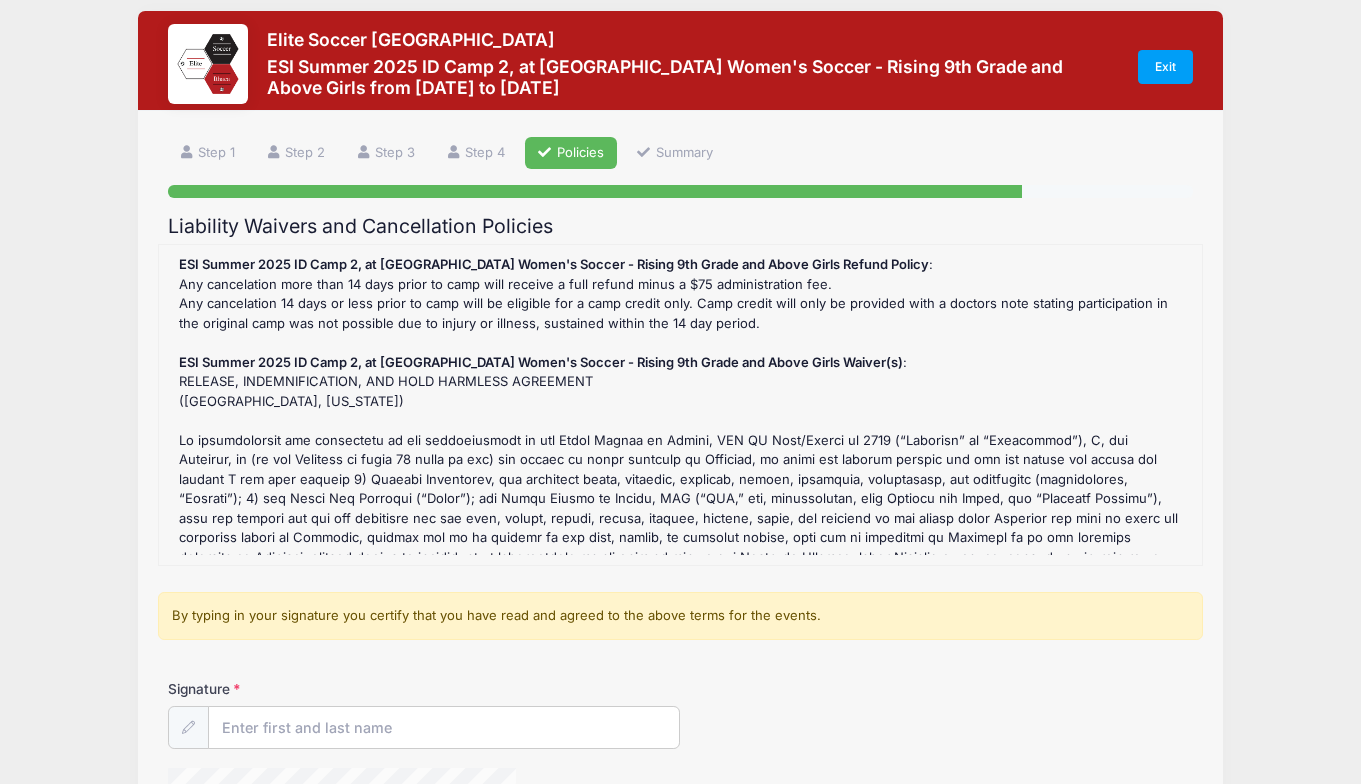 scroll, scrollTop: 0, scrollLeft: 0, axis: both 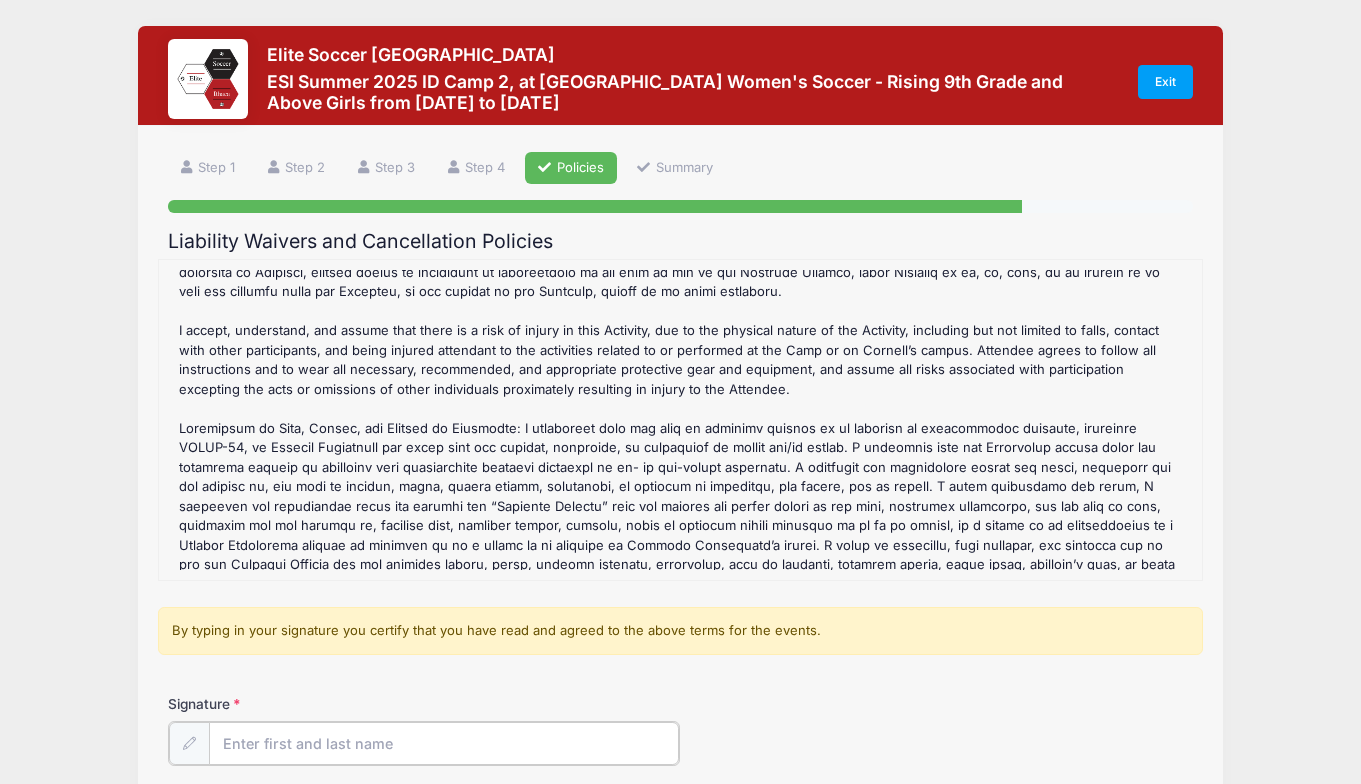 click on "Signature" at bounding box center [444, 743] 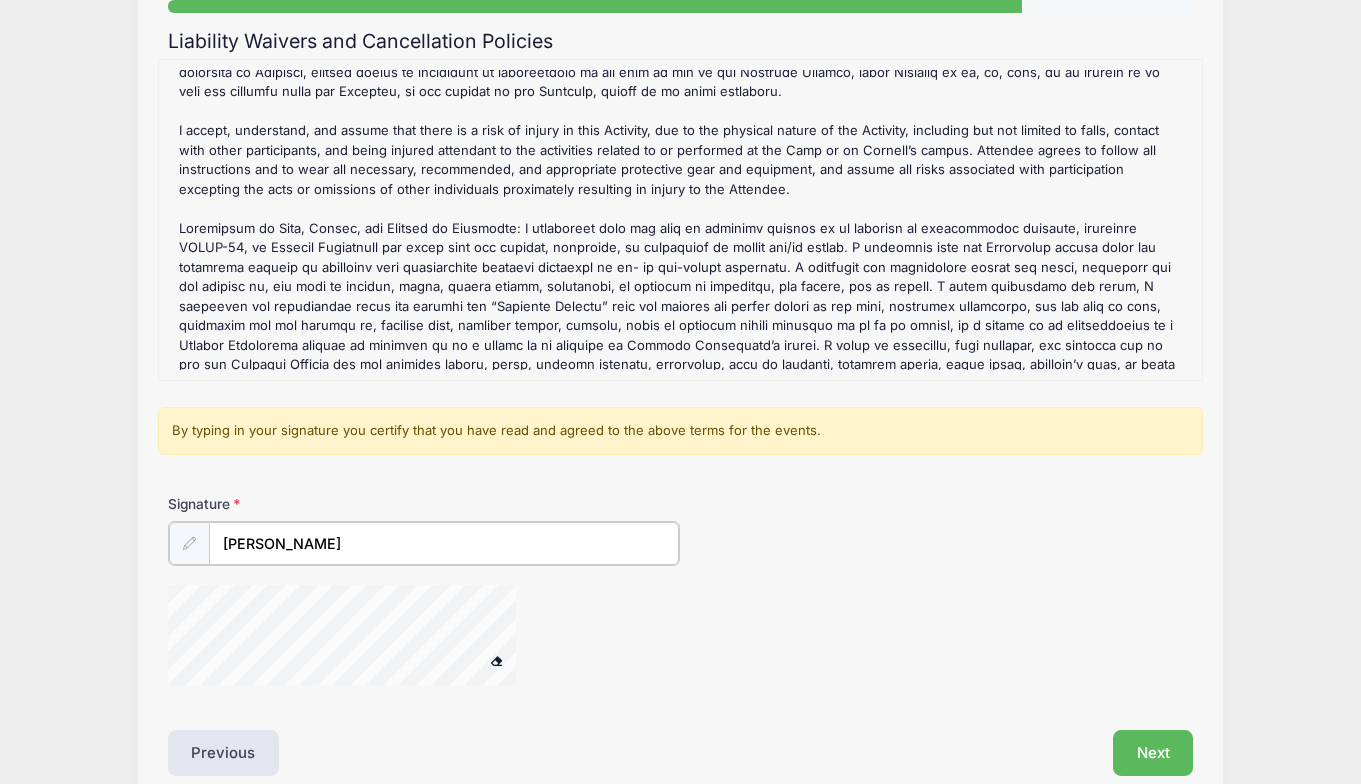 type on "robert lynch" 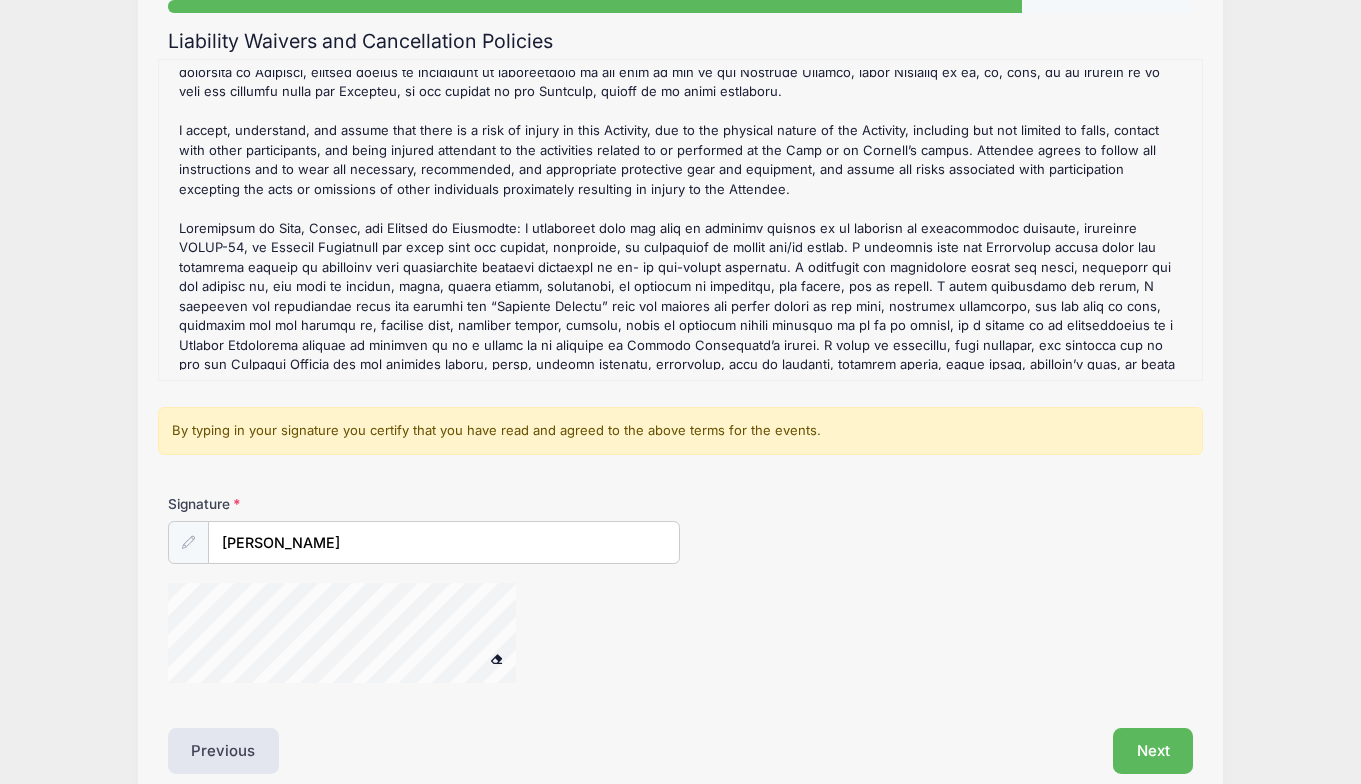 type 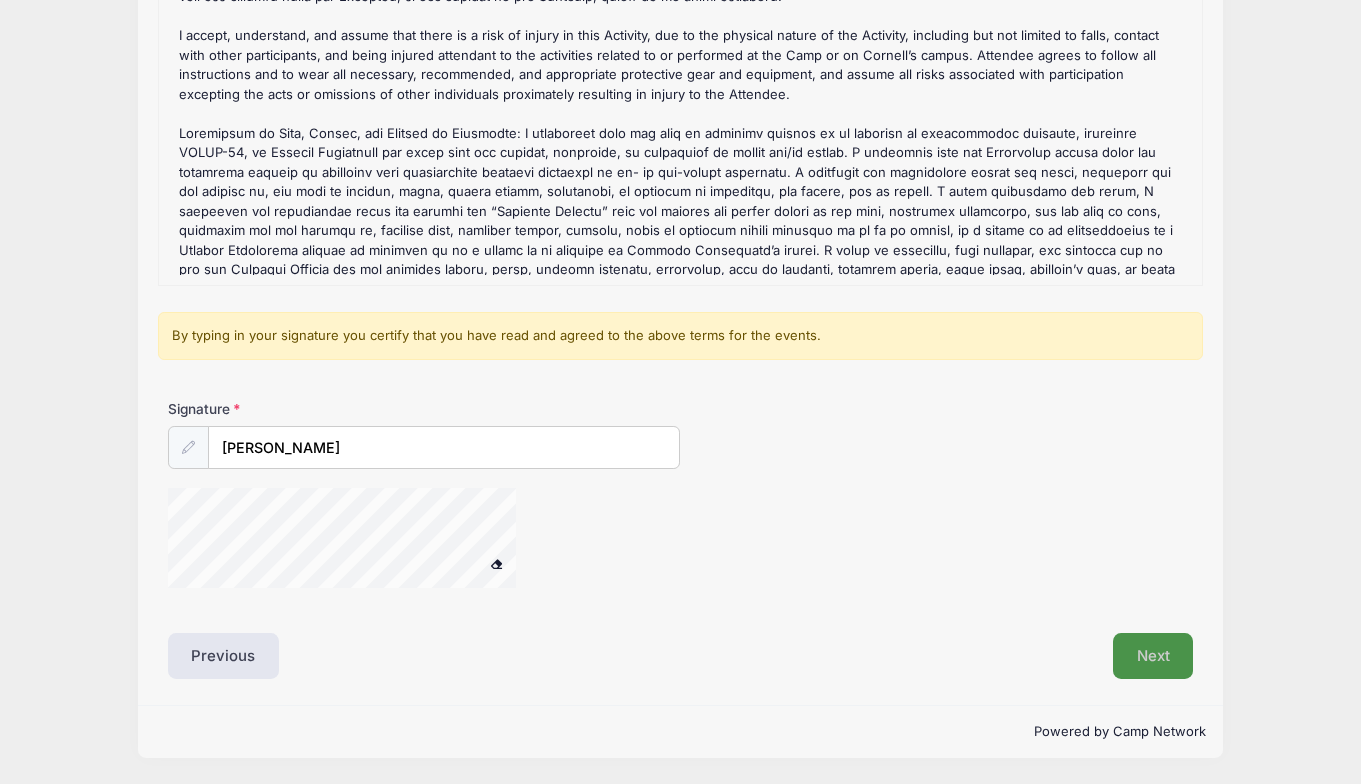click on "Next" at bounding box center [1153, 656] 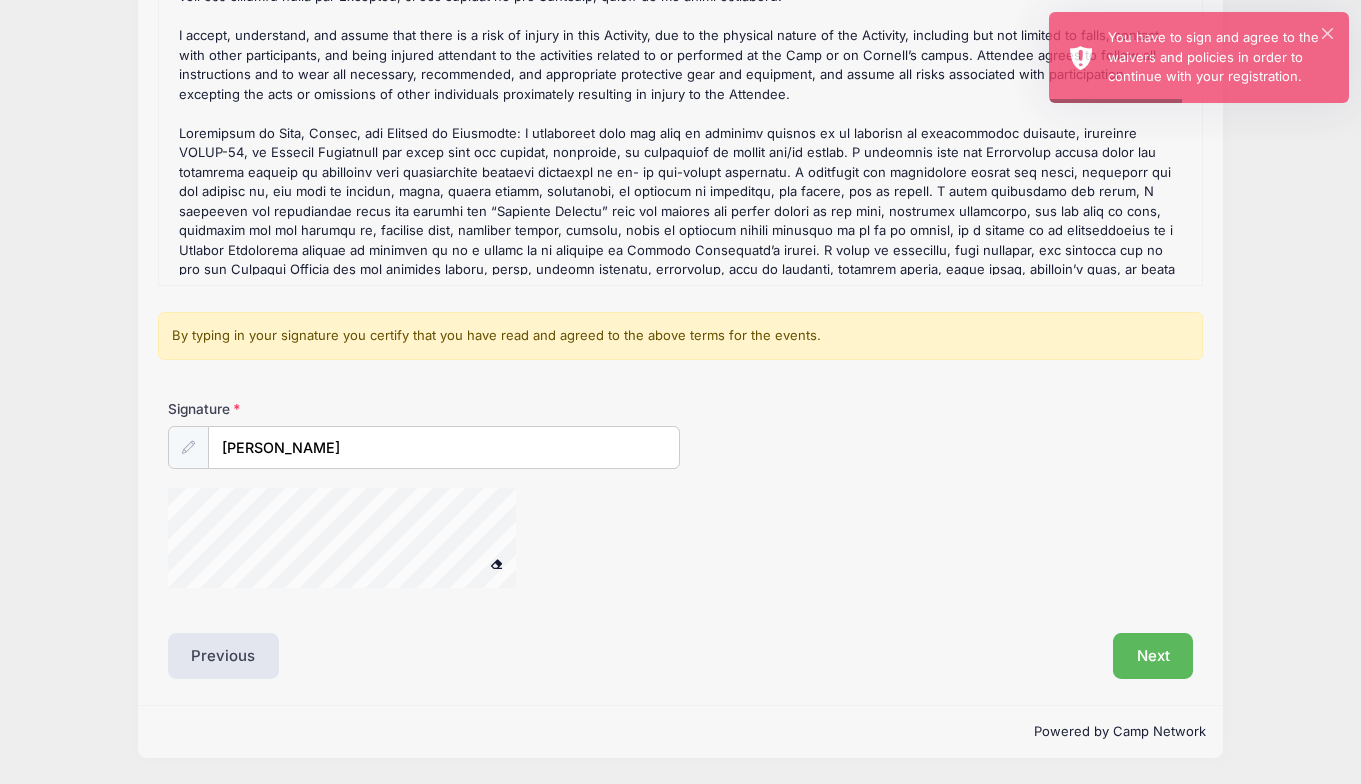 click at bounding box center [188, 447] 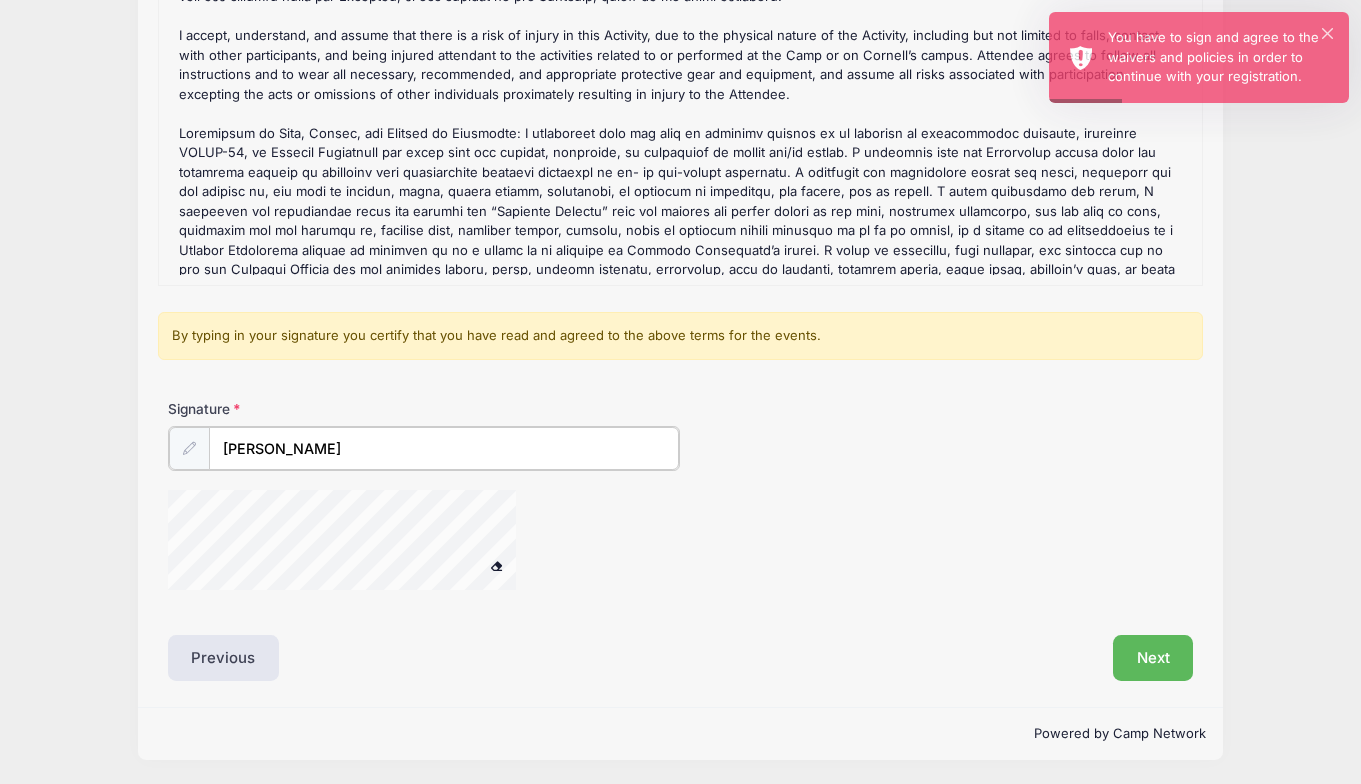drag, startPoint x: 332, startPoint y: 449, endPoint x: -58, endPoint y: 443, distance: 390.04614 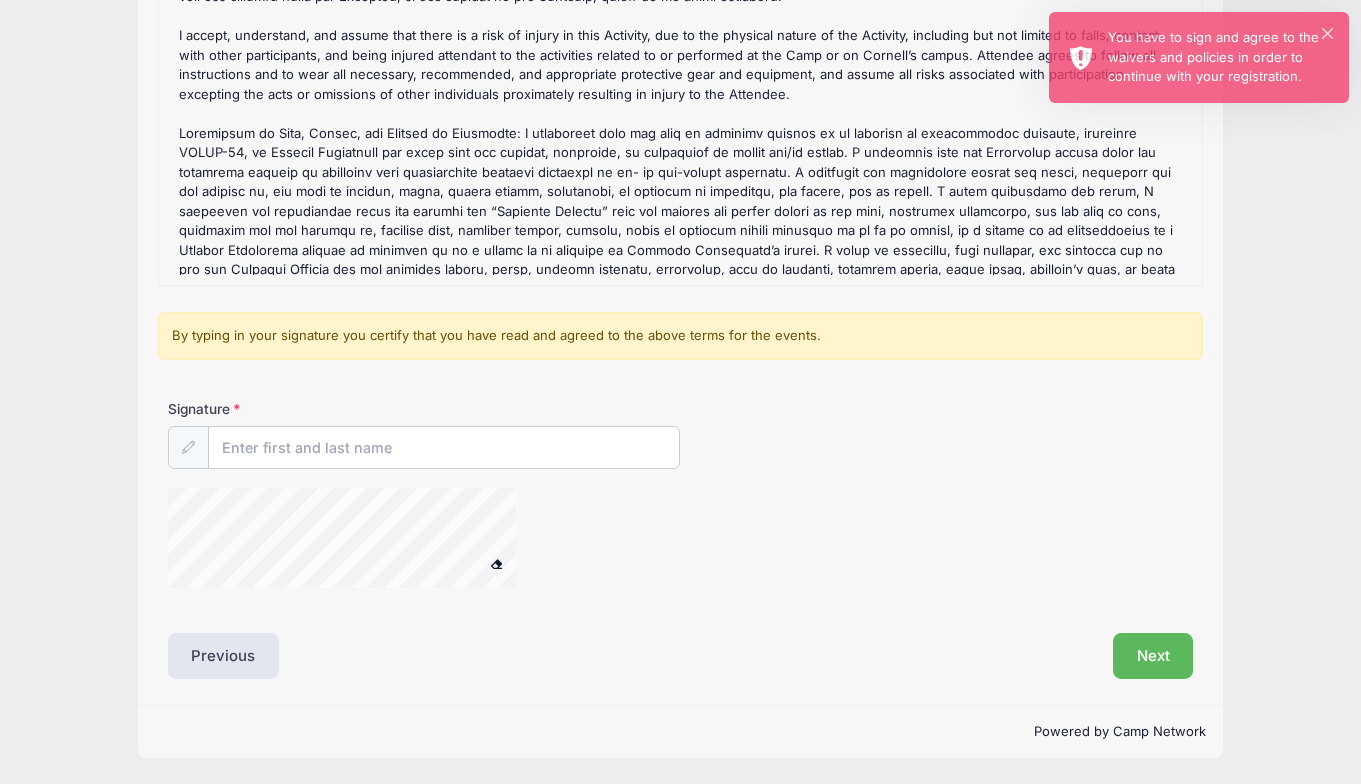 drag, startPoint x: 653, startPoint y: 566, endPoint x: 69, endPoint y: 489, distance: 589.0543 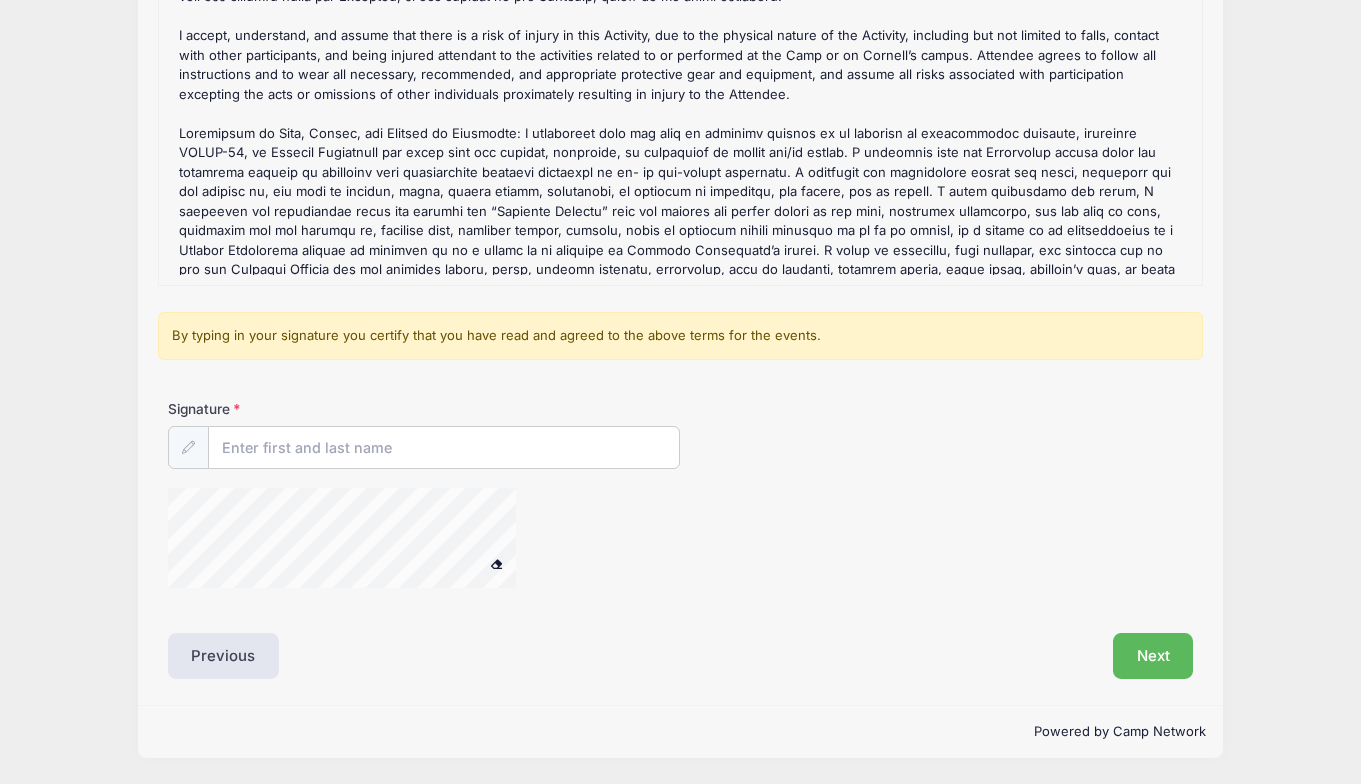 click at bounding box center (188, 447) 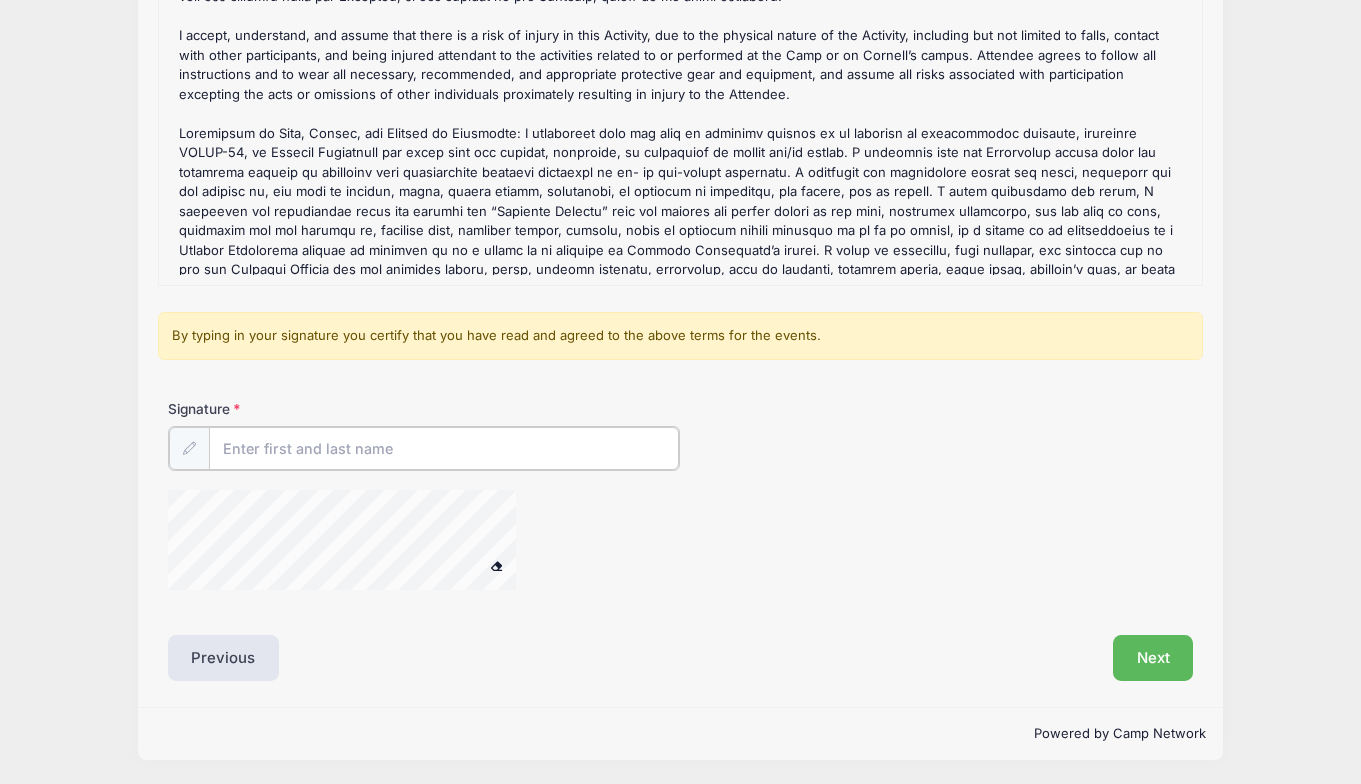 click on "Signature" at bounding box center [444, 448] 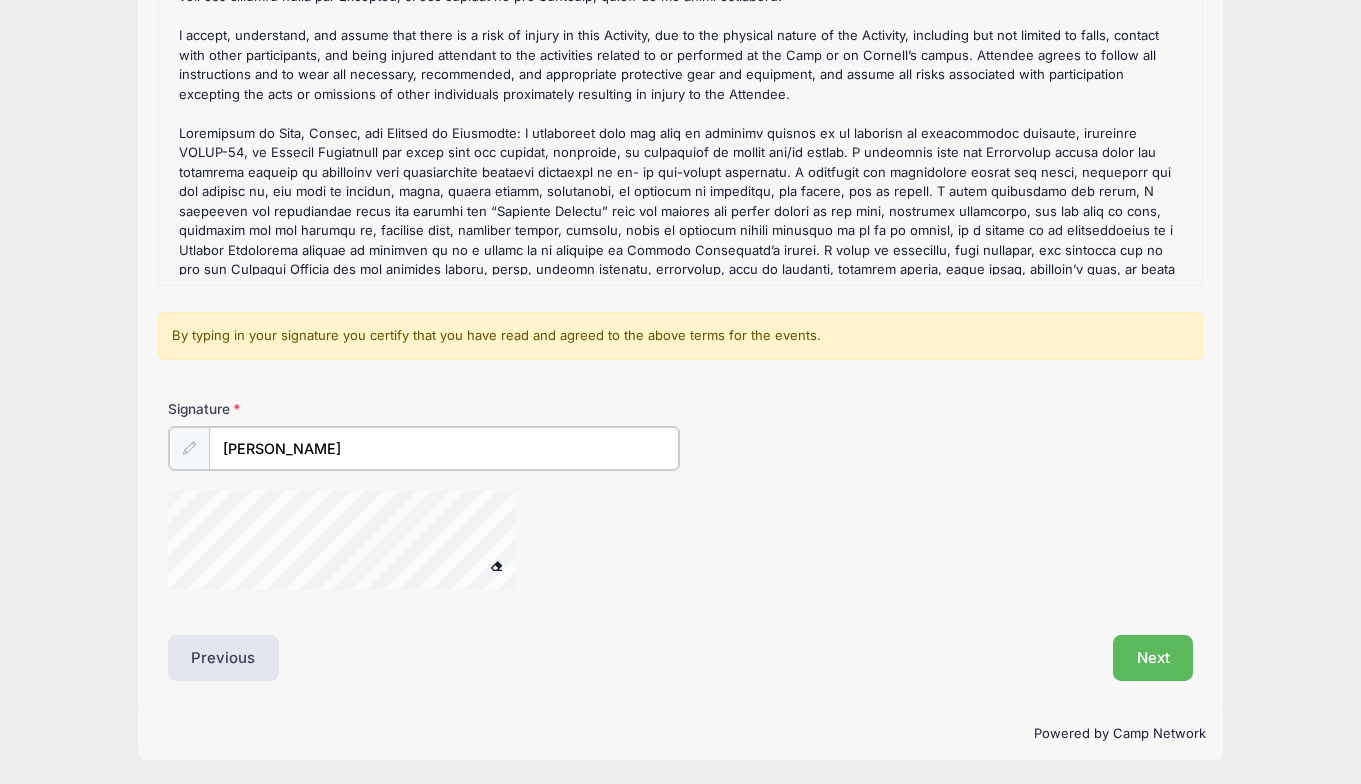 click at bounding box center (368, 543) 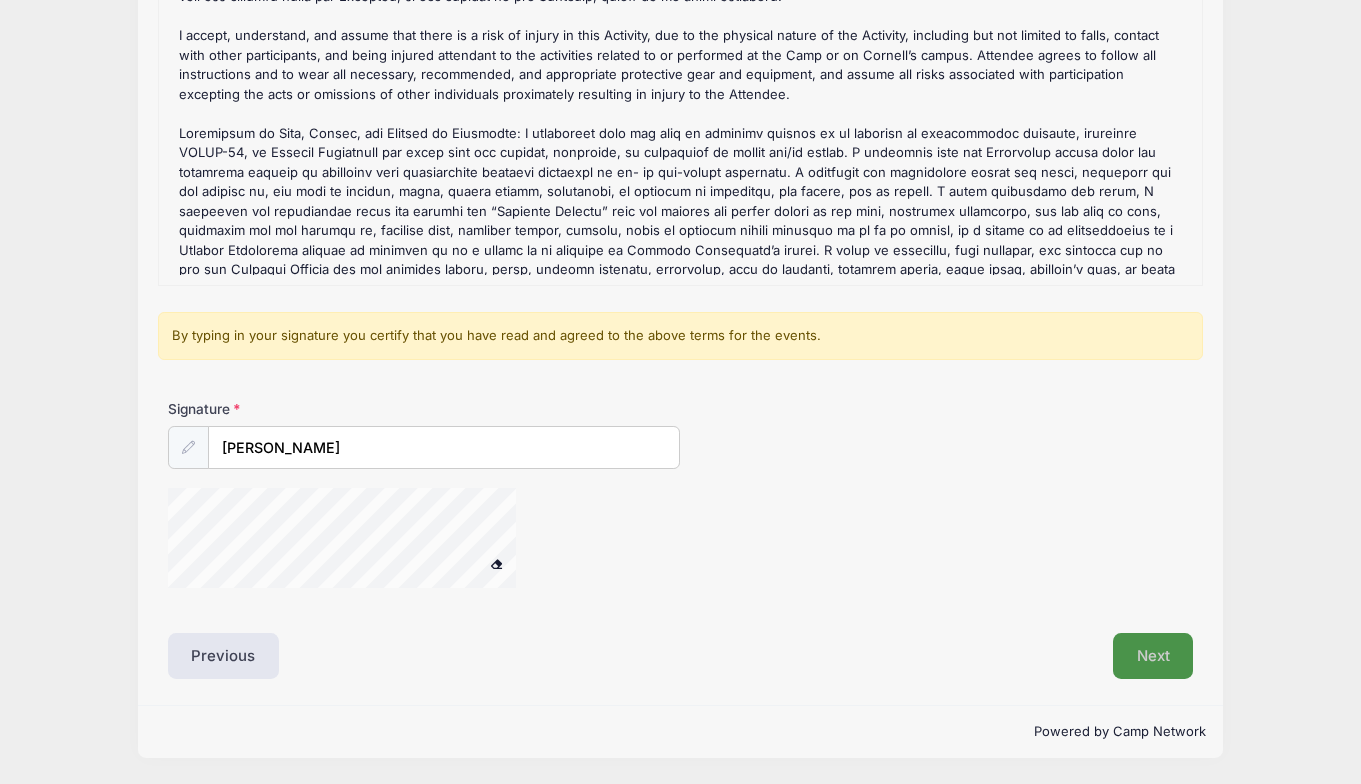 click on "Next" at bounding box center [1153, 656] 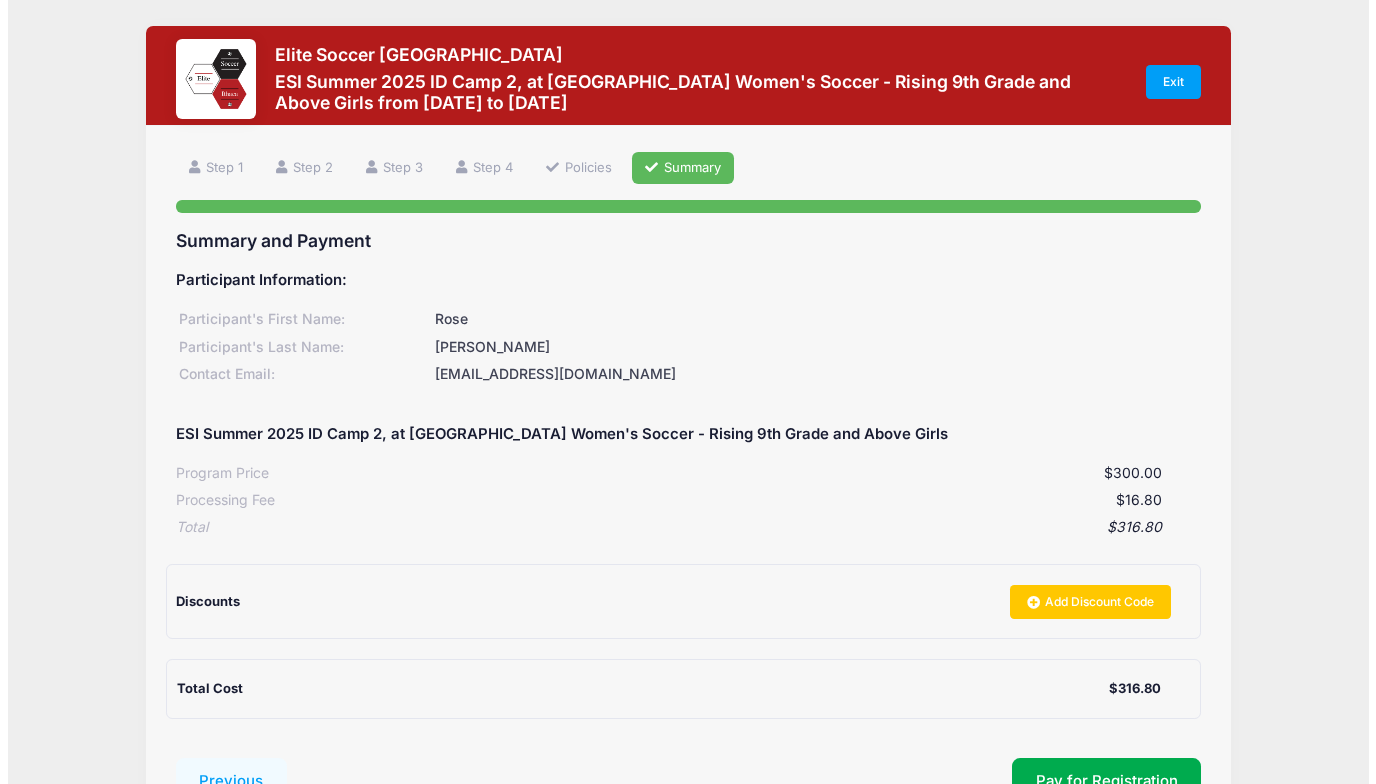 scroll, scrollTop: 164, scrollLeft: 0, axis: vertical 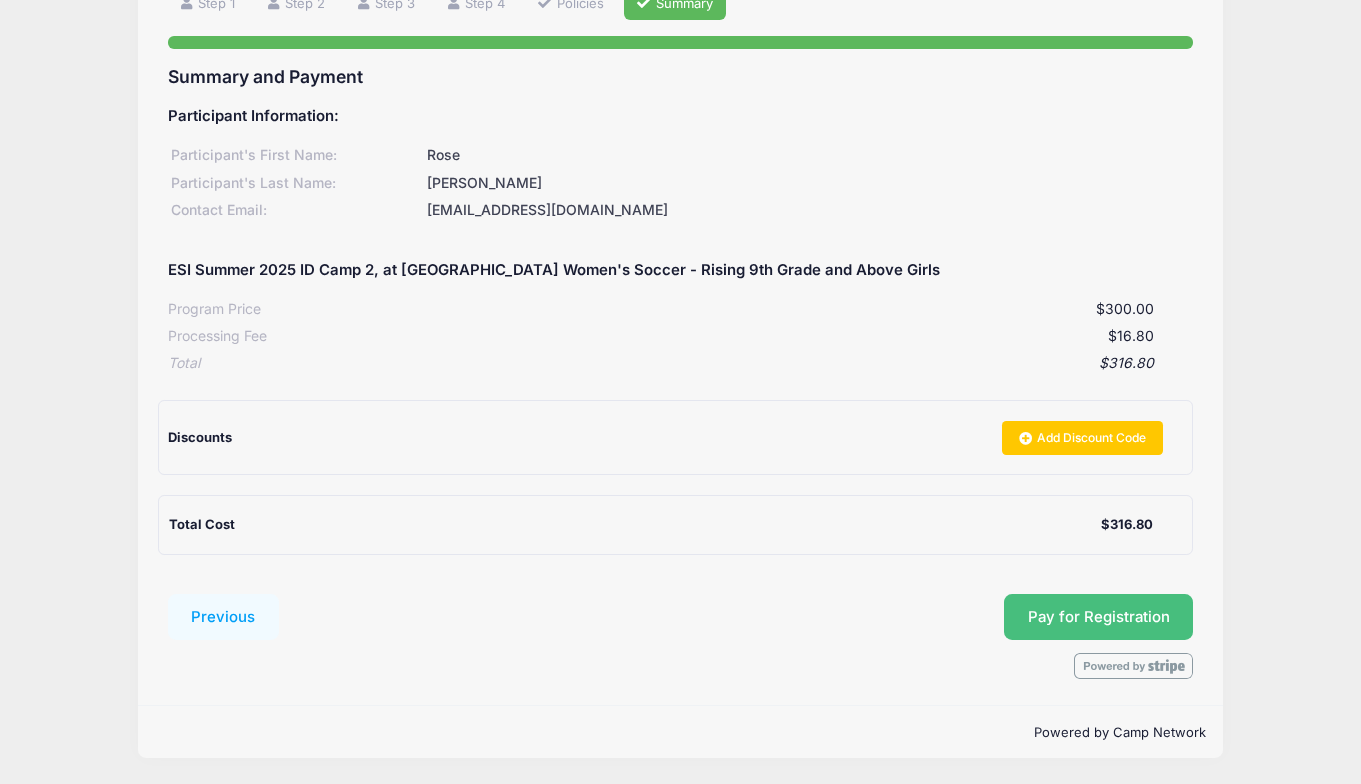 click on "Pay for Registration" at bounding box center [1099, 617] 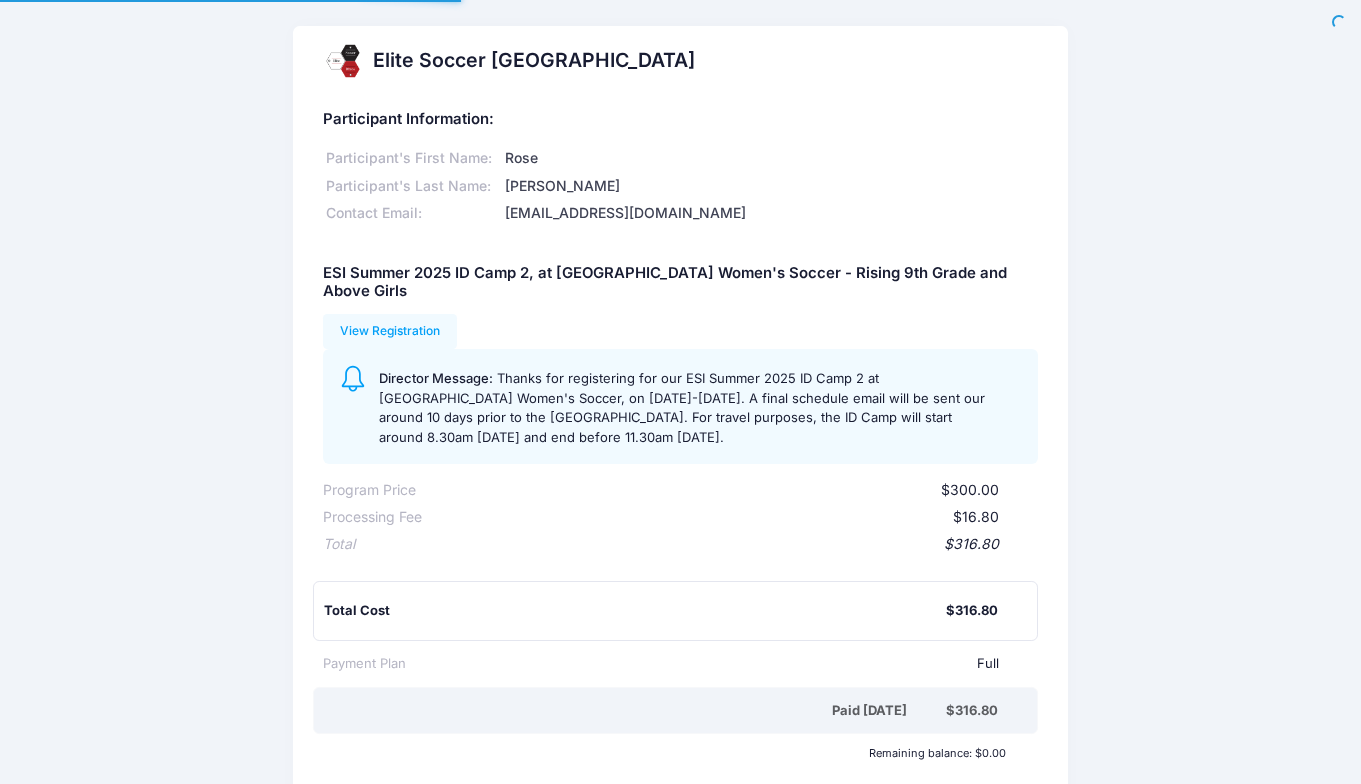 scroll, scrollTop: 0, scrollLeft: 0, axis: both 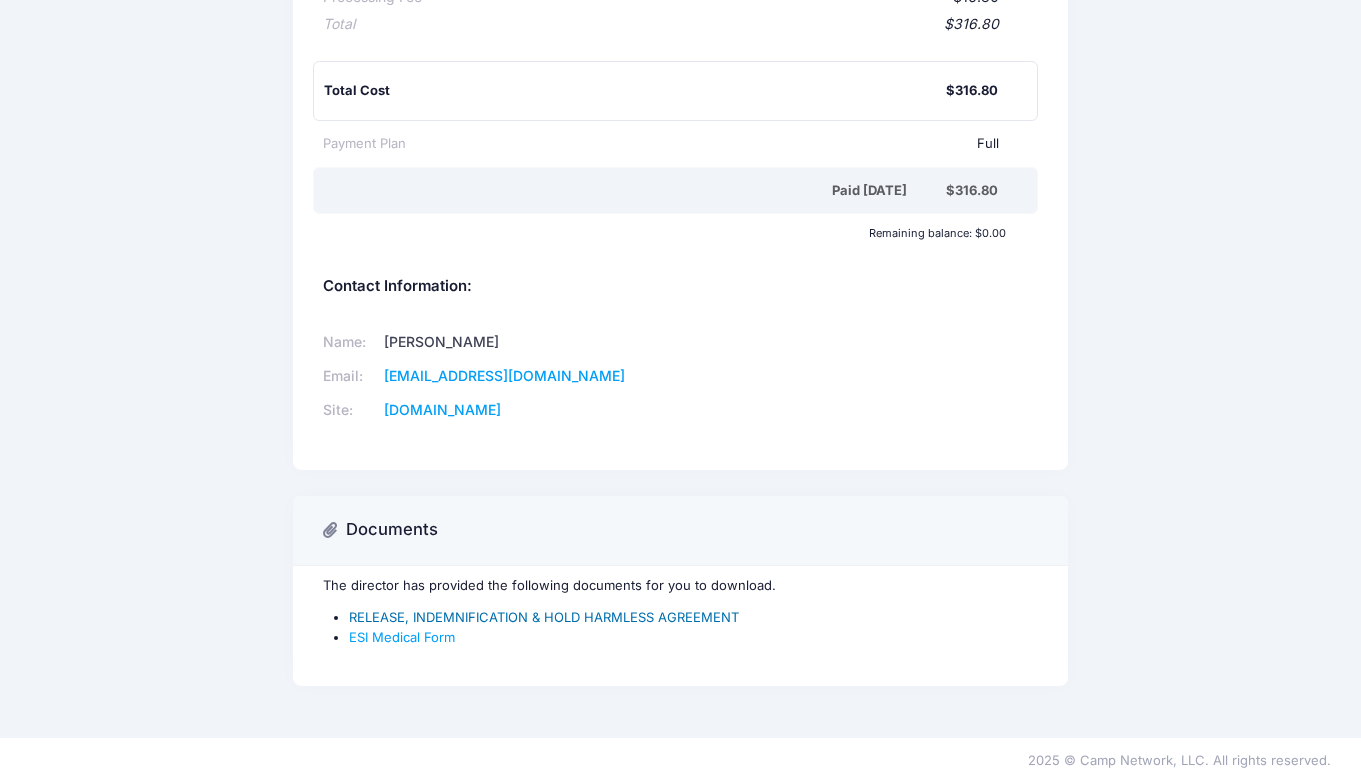 click on "RELEASE, INDEMNIFICATION & HOLD HARMLESS AGREEMENT" at bounding box center (544, 617) 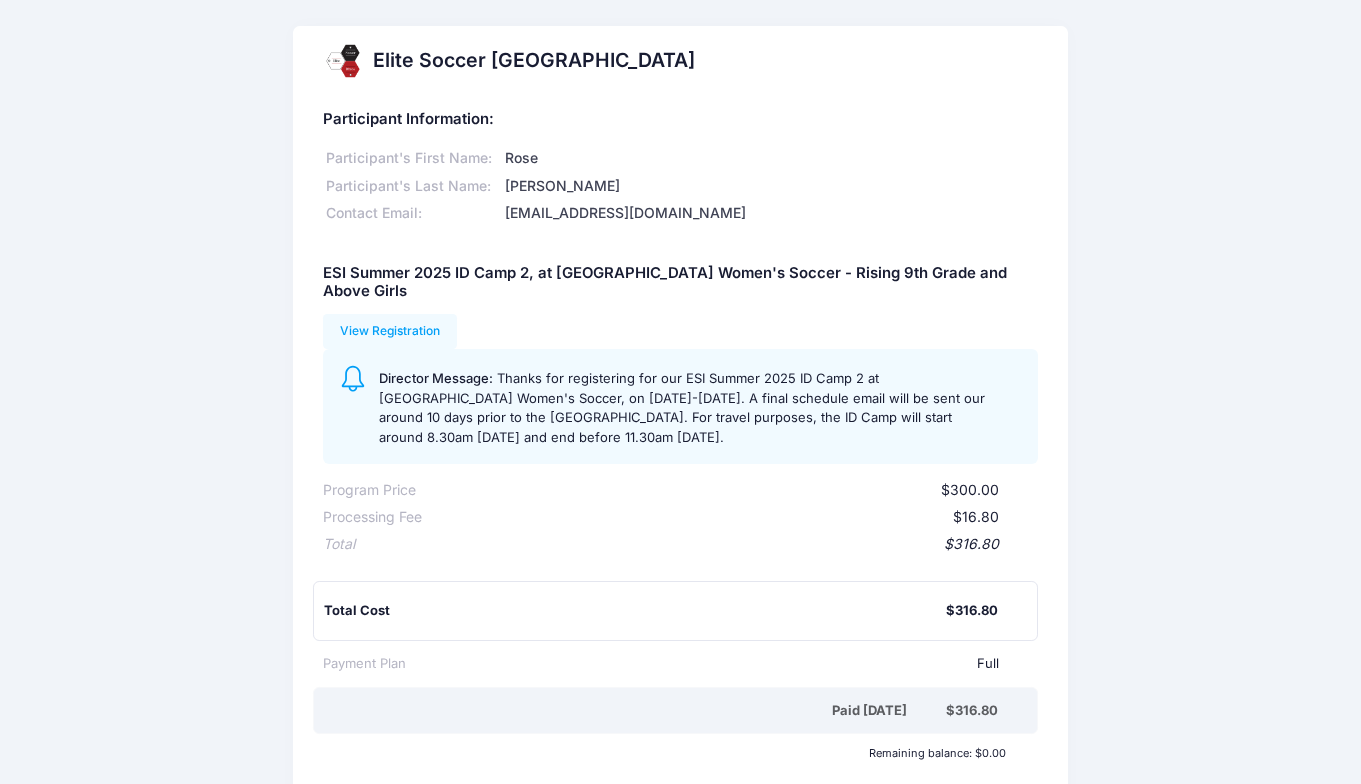 scroll, scrollTop: 520, scrollLeft: 0, axis: vertical 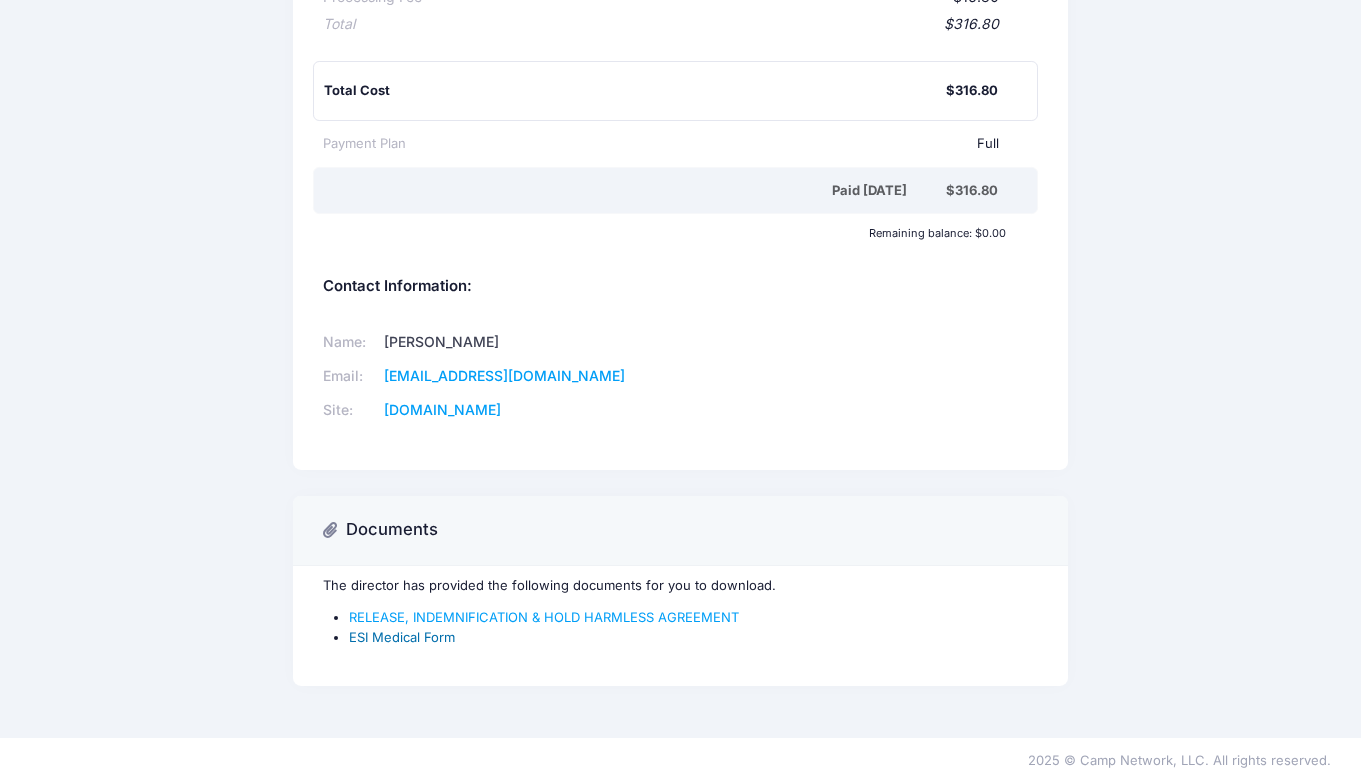 click on "ESI Medical Form" at bounding box center [402, 637] 